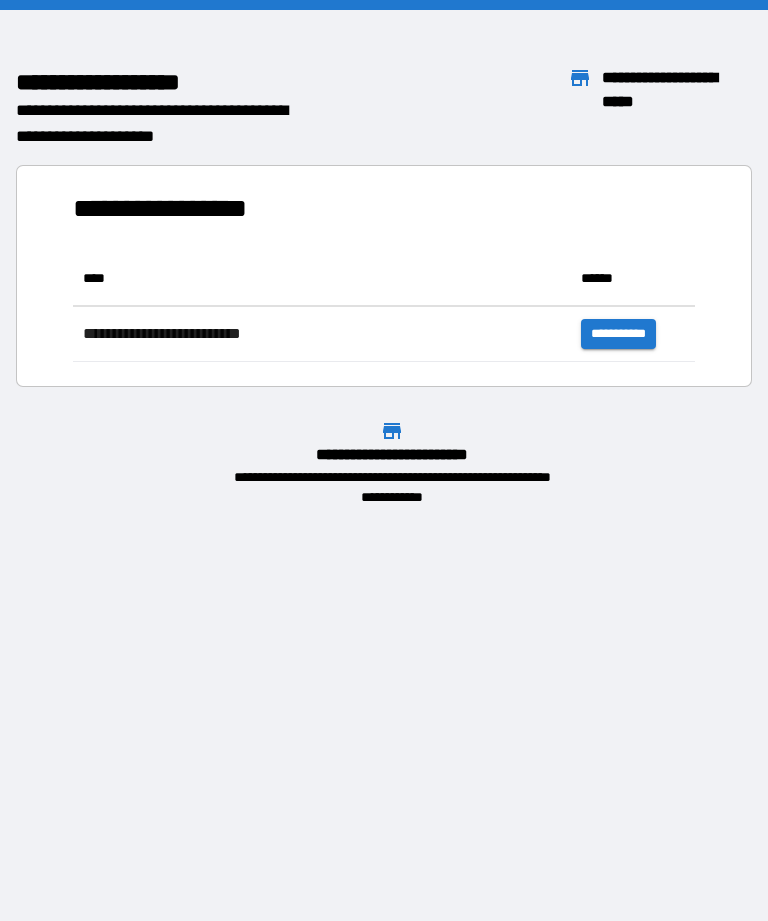 scroll, scrollTop: 0, scrollLeft: 0, axis: both 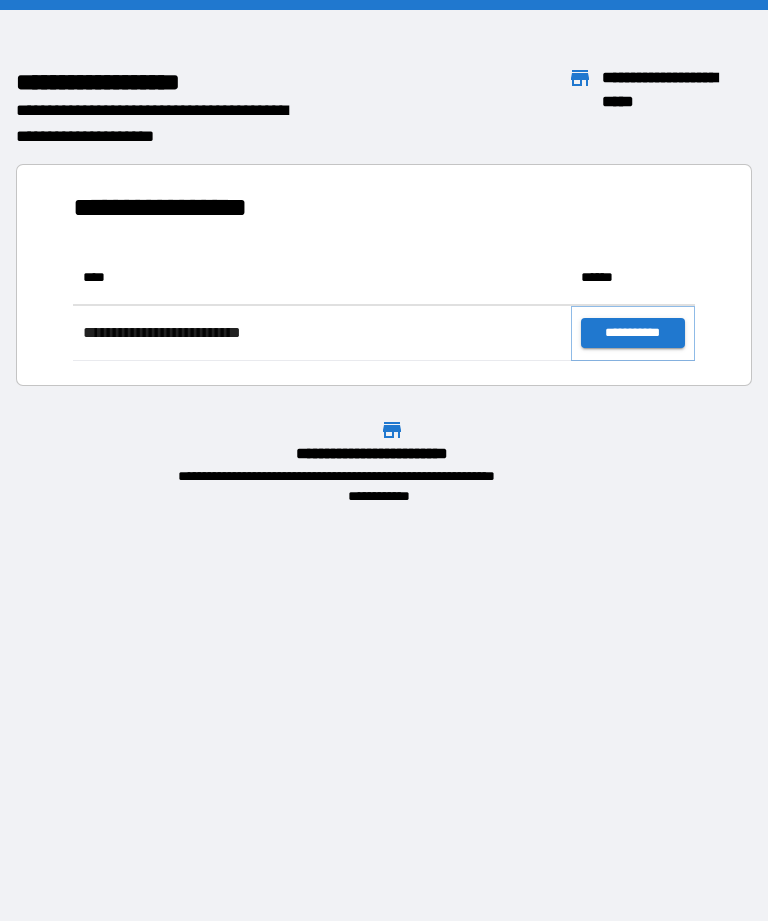 click on "**********" at bounding box center [633, 333] 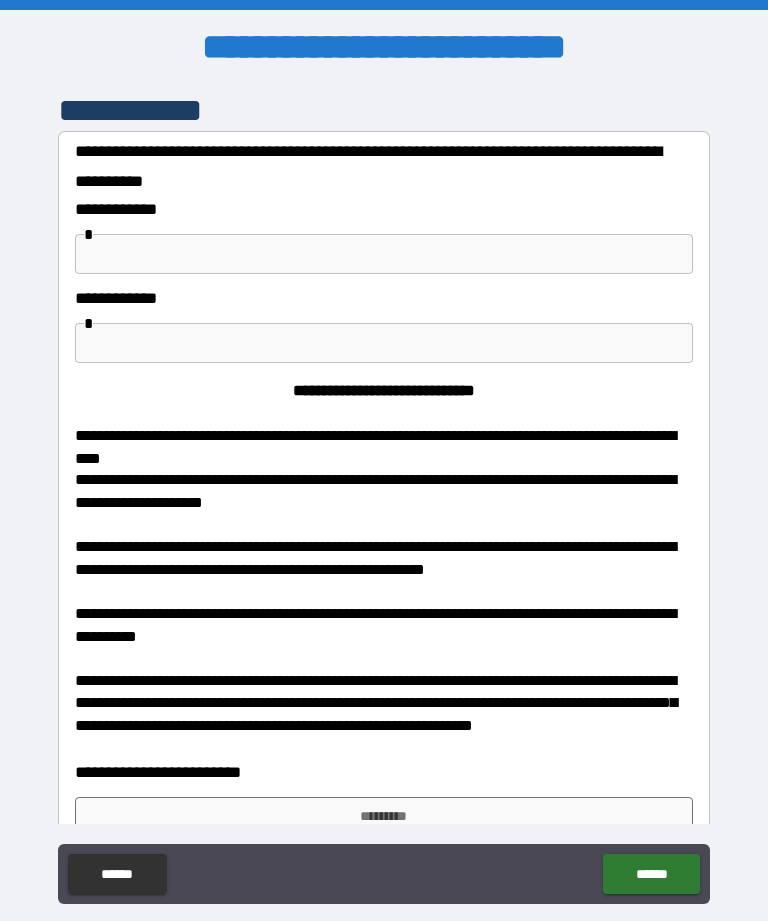 click on "**********" at bounding box center (384, 239) 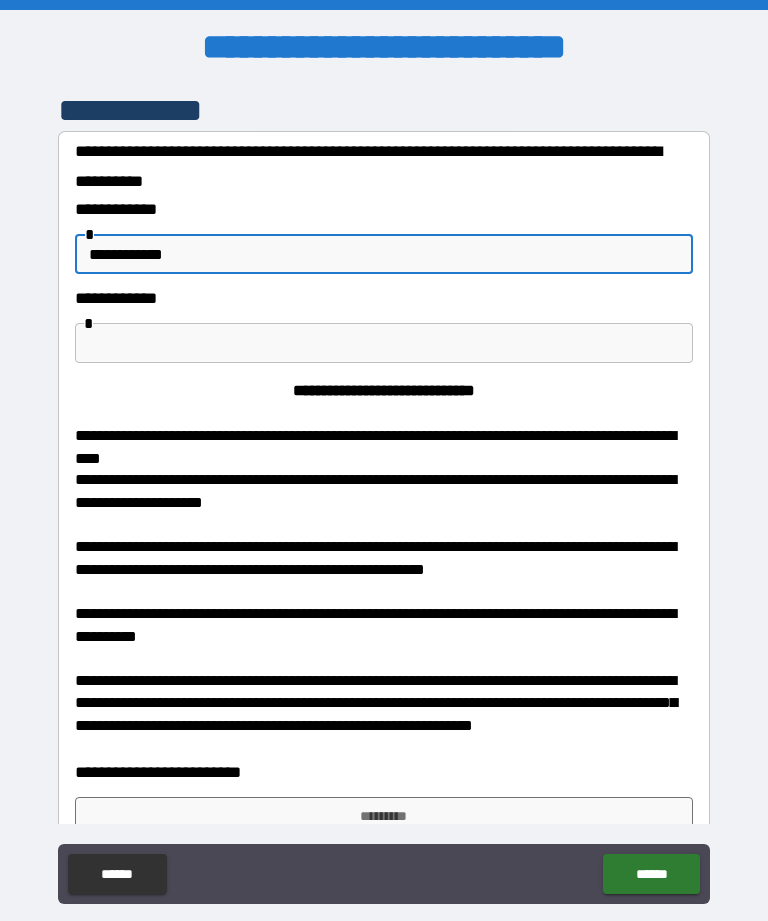 type on "**********" 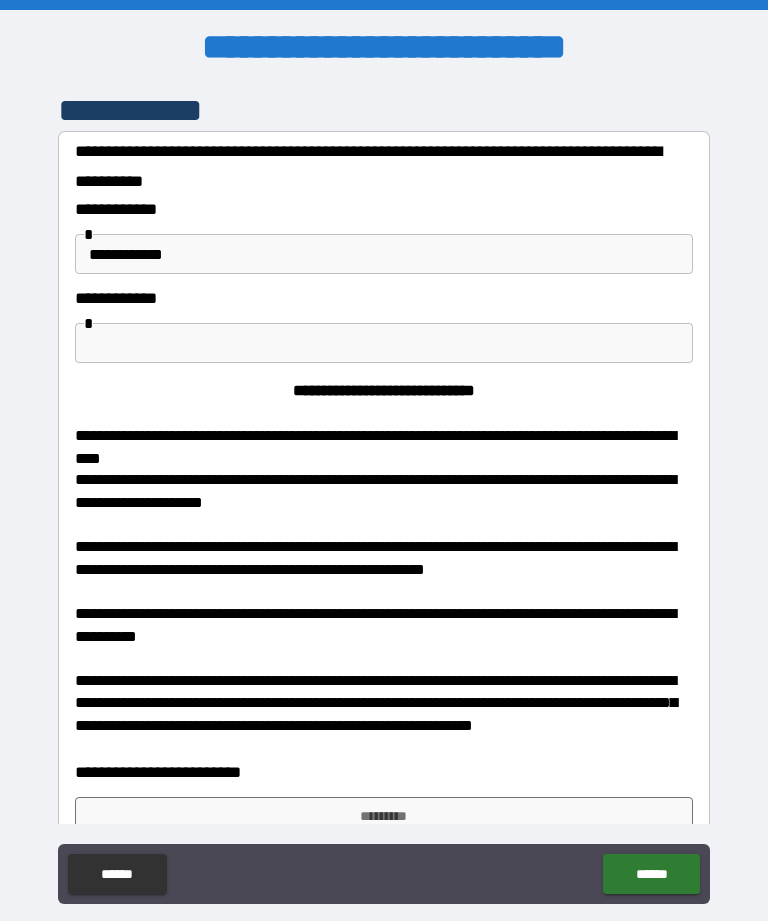 click at bounding box center [384, 343] 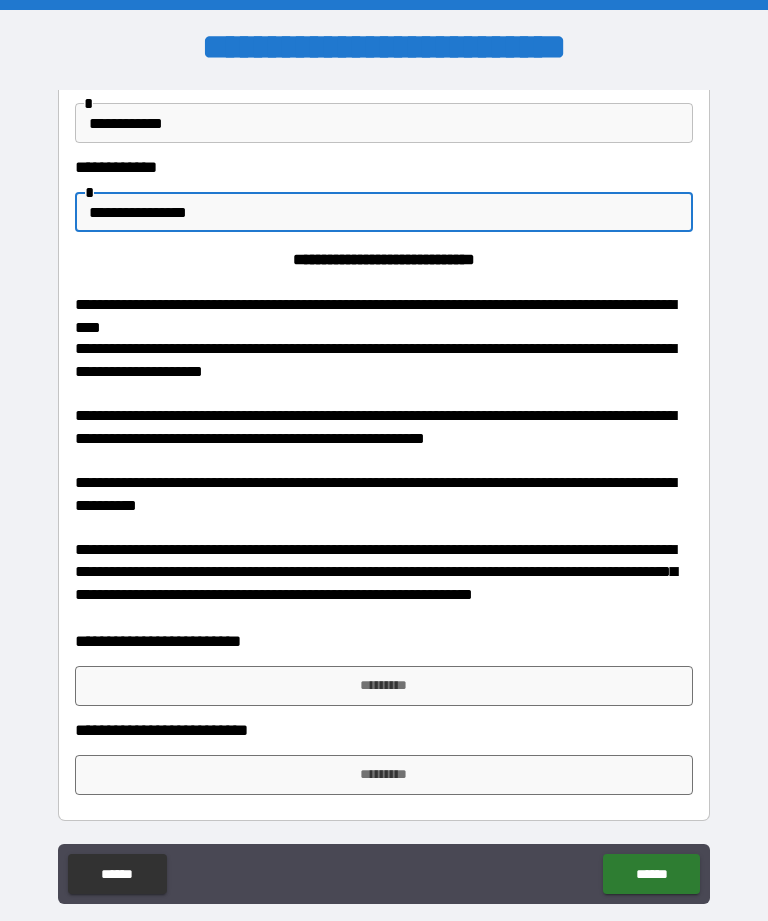 scroll, scrollTop: 129, scrollLeft: 0, axis: vertical 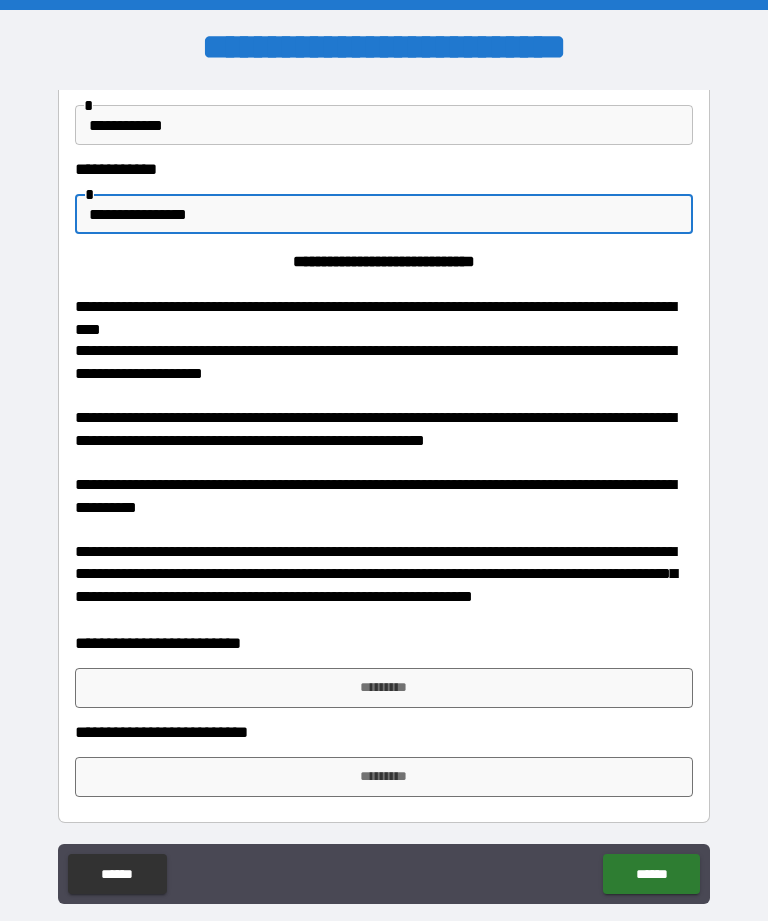 type on "**********" 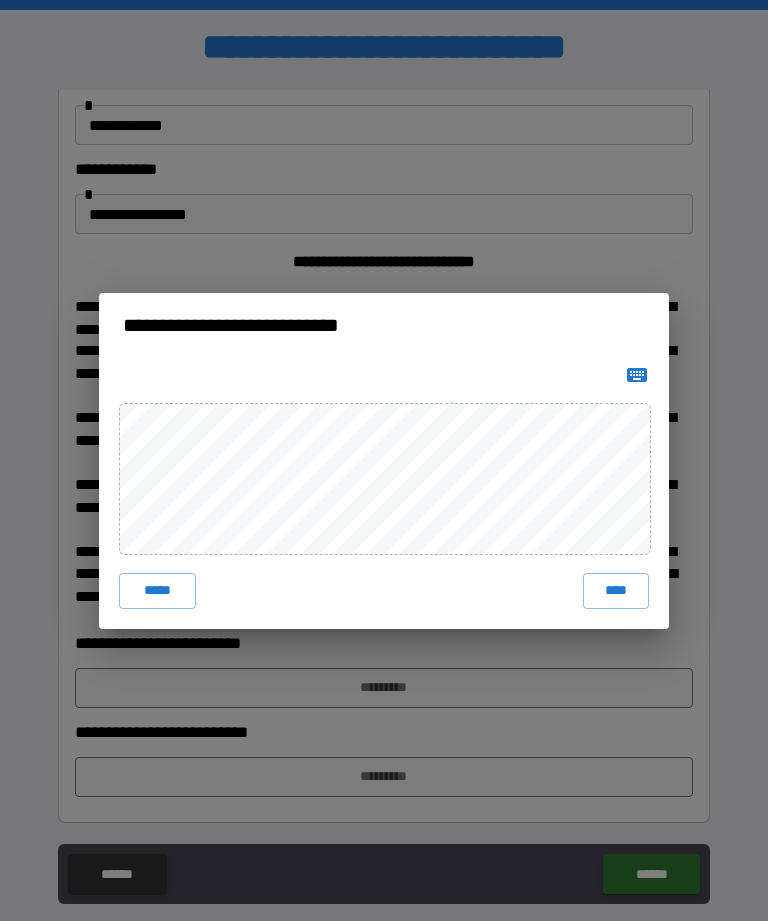 click on "****" at bounding box center (616, 591) 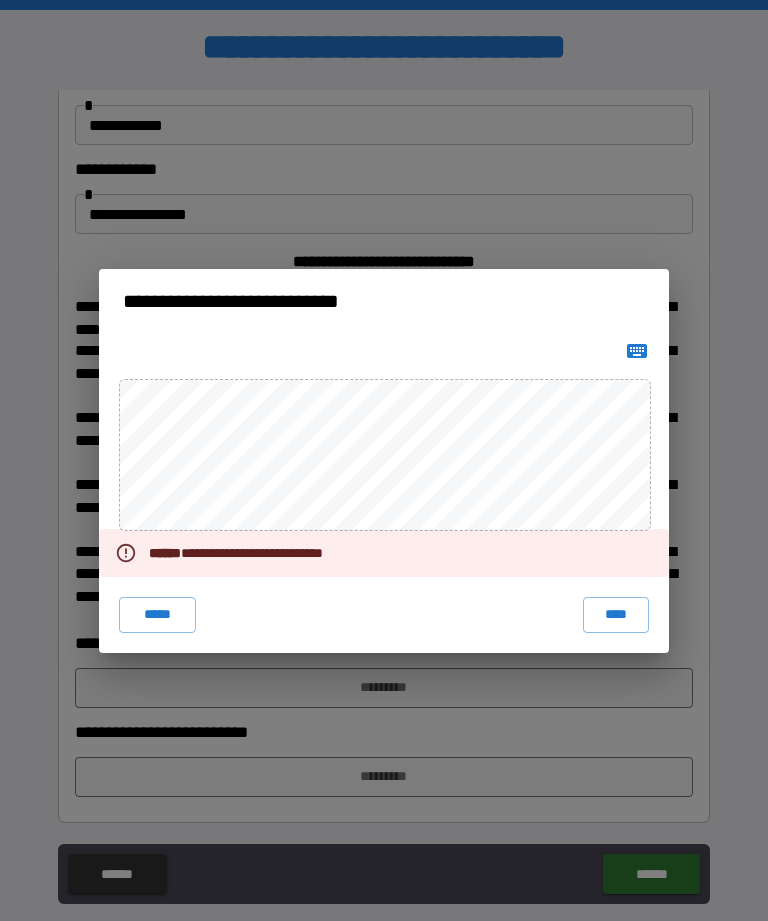click at bounding box center [637, 351] 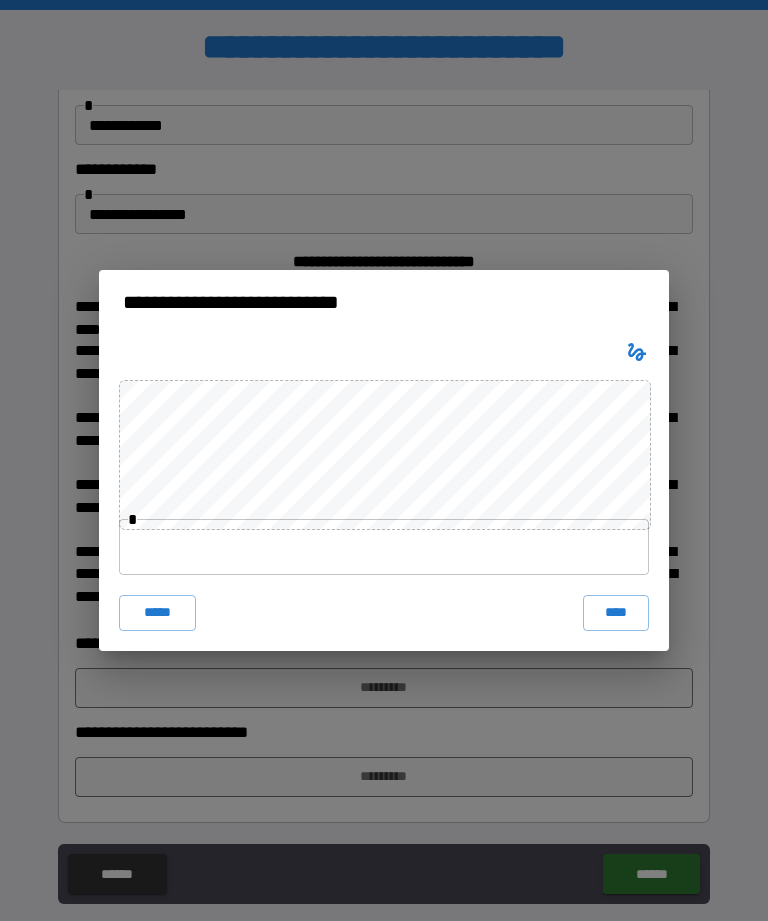 click at bounding box center (384, 547) 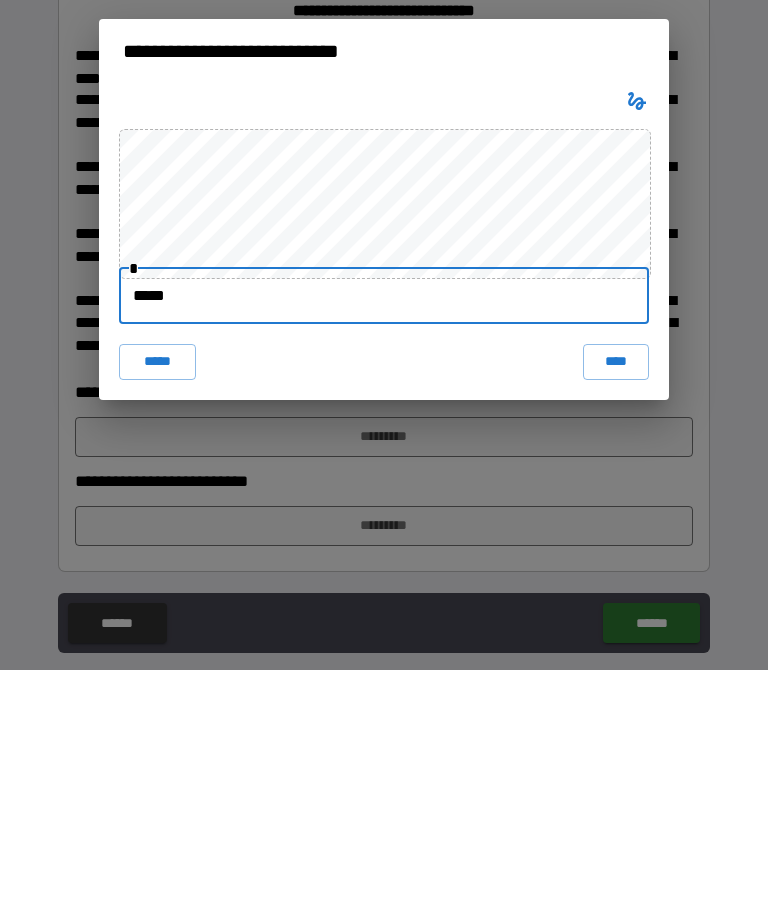 type on "******" 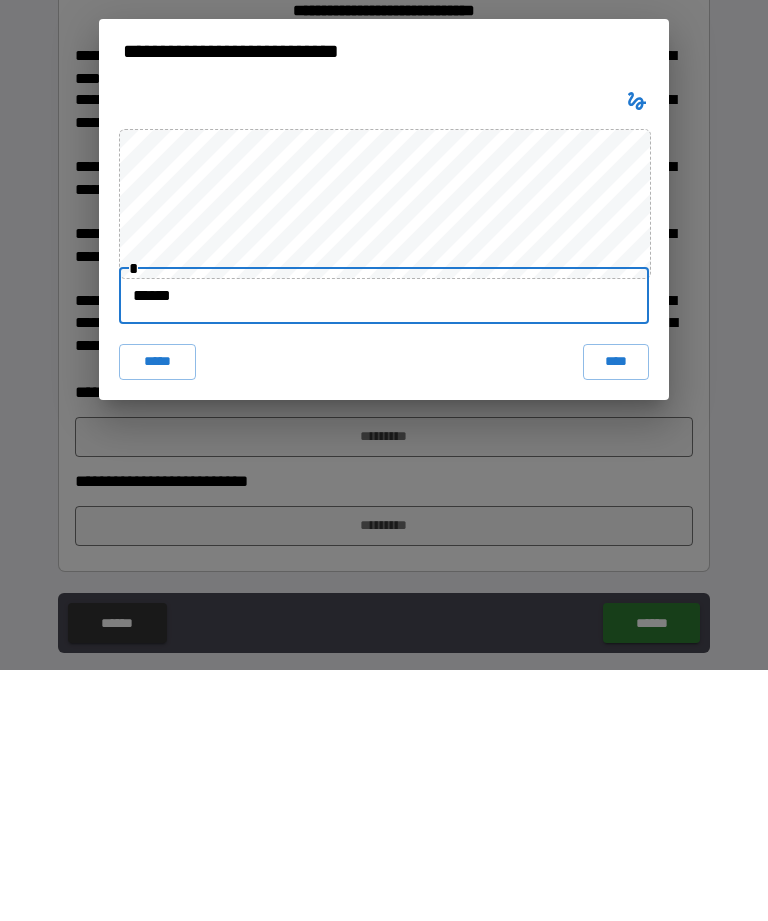 click on "****" at bounding box center [616, 613] 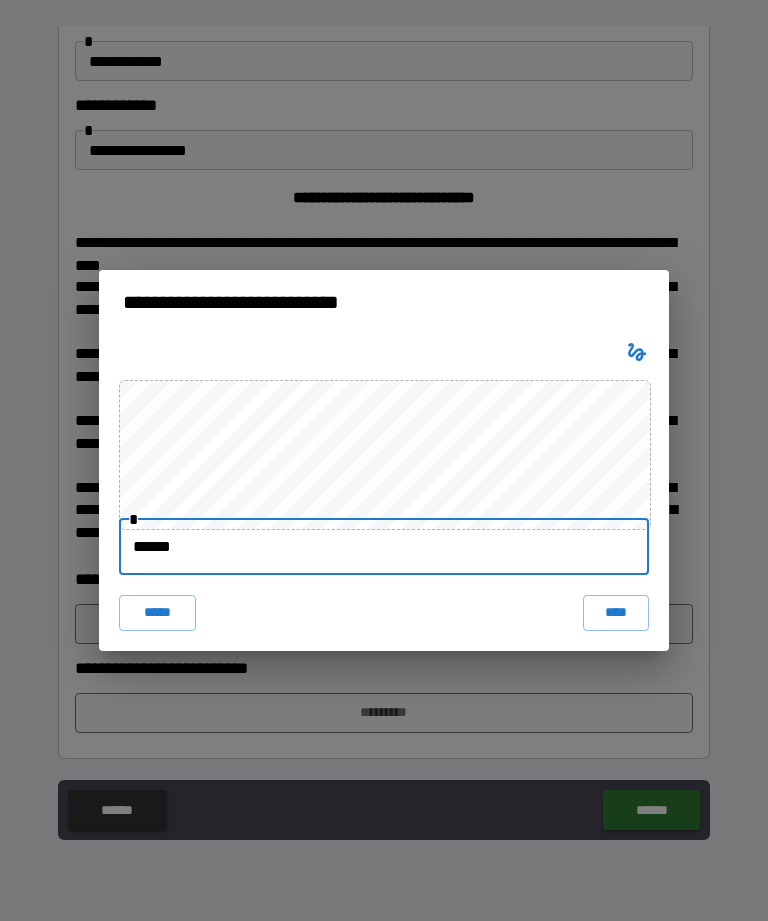 scroll, scrollTop: 119, scrollLeft: 0, axis: vertical 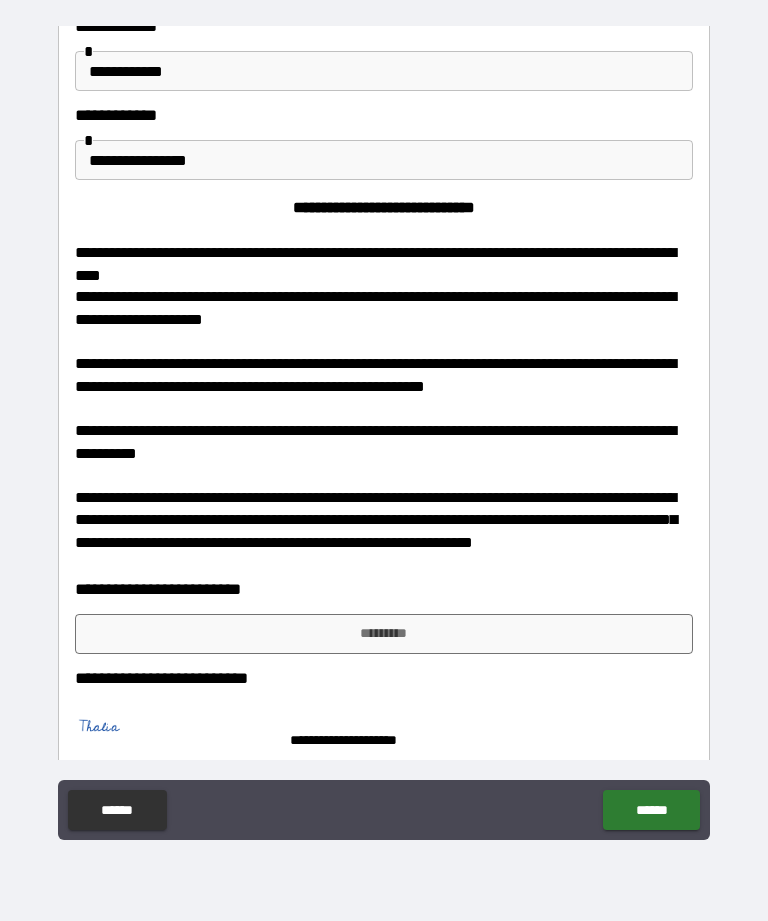 click on "*********" at bounding box center [384, 634] 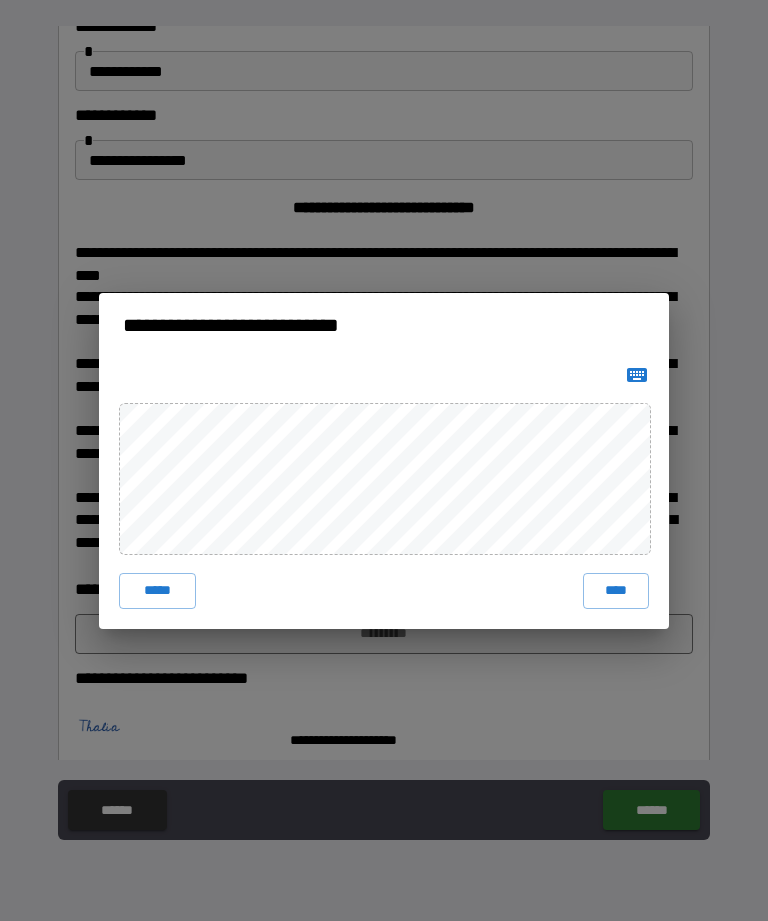 click on "****" at bounding box center (616, 591) 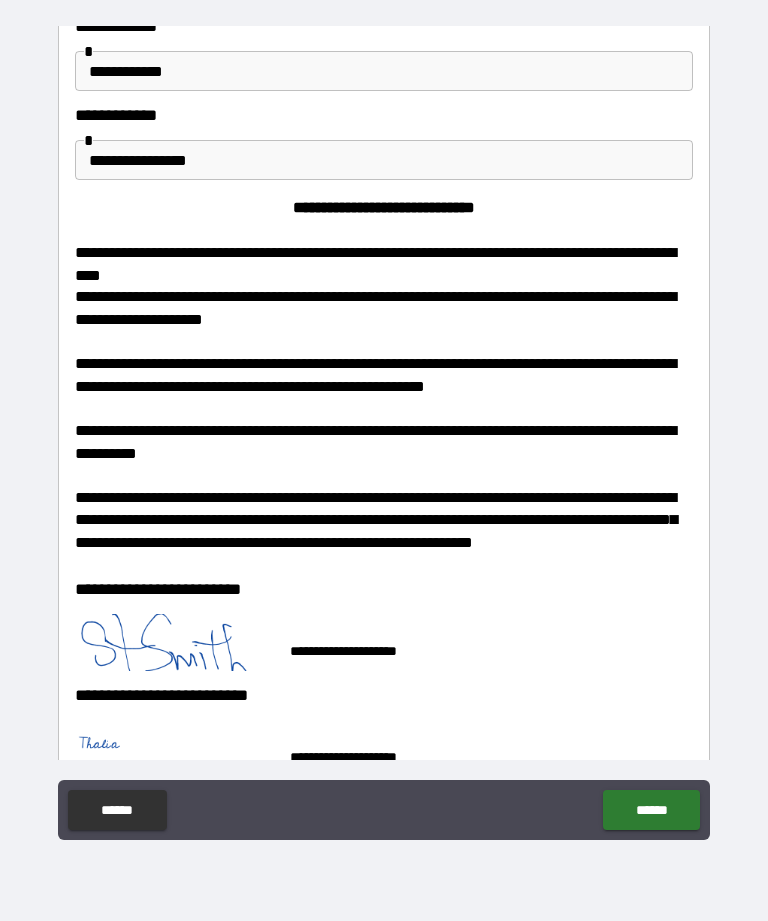 click on "******" at bounding box center [651, 810] 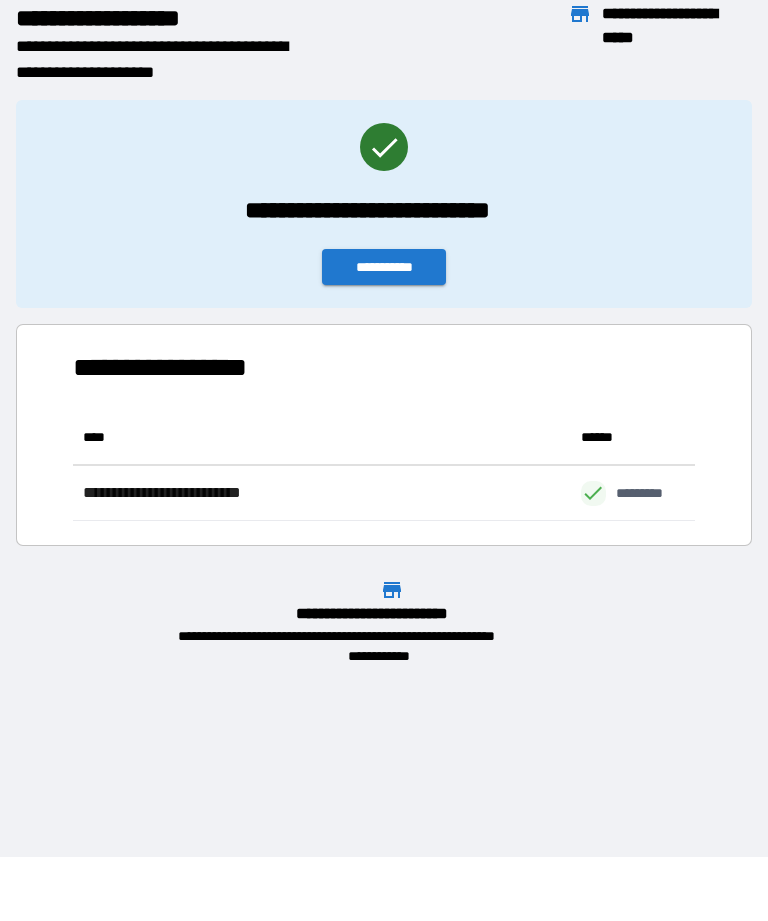 scroll, scrollTop: 1, scrollLeft: 1, axis: both 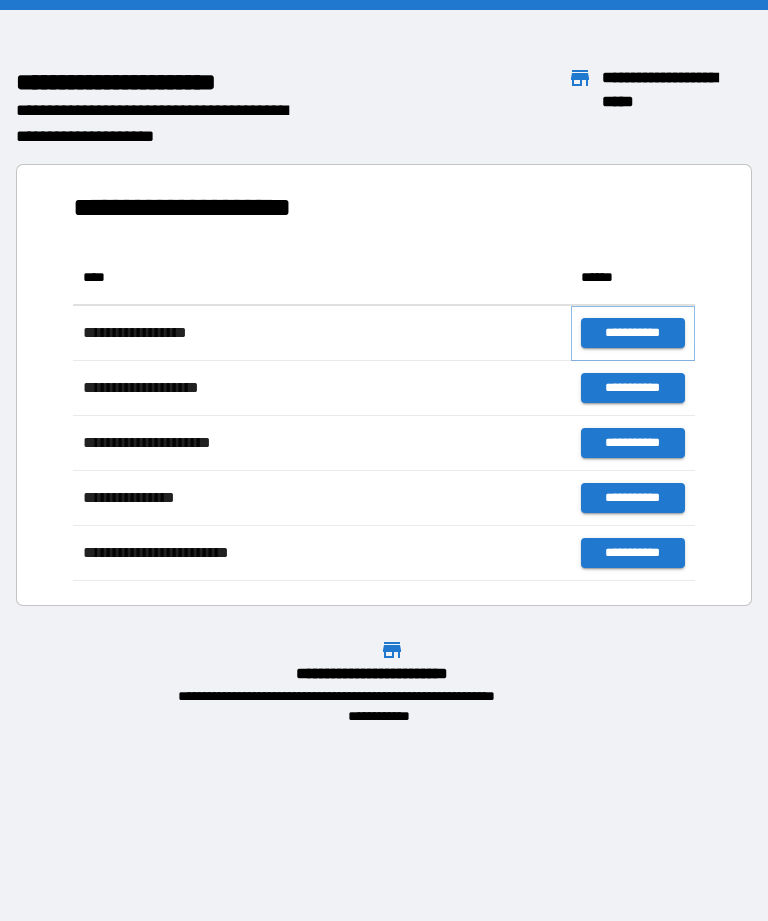 click on "**********" at bounding box center [633, 333] 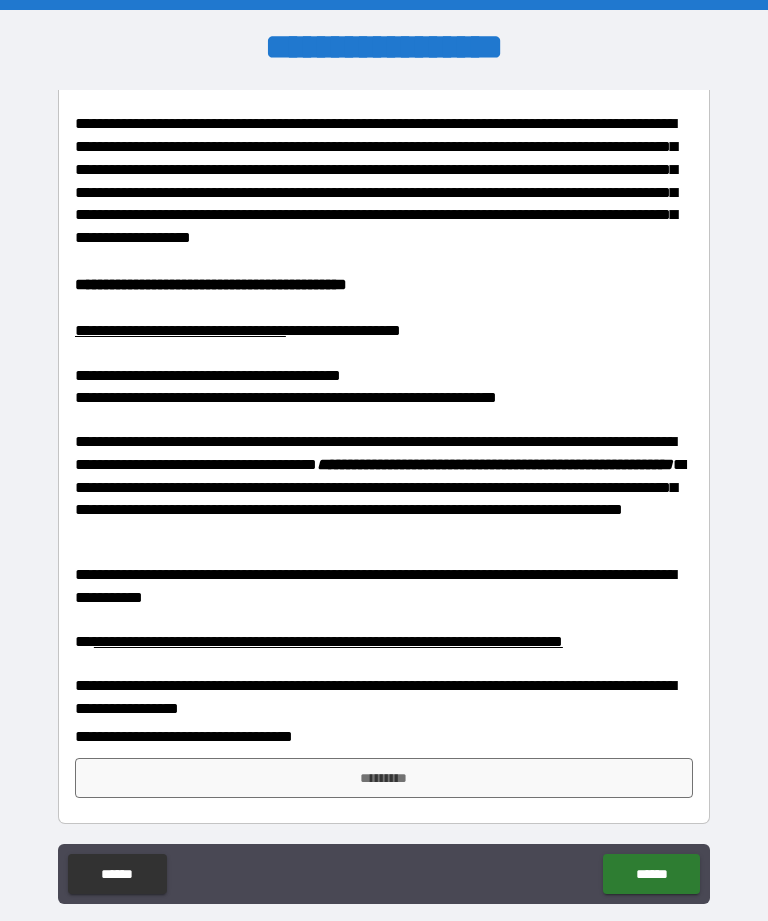 scroll, scrollTop: 75, scrollLeft: 0, axis: vertical 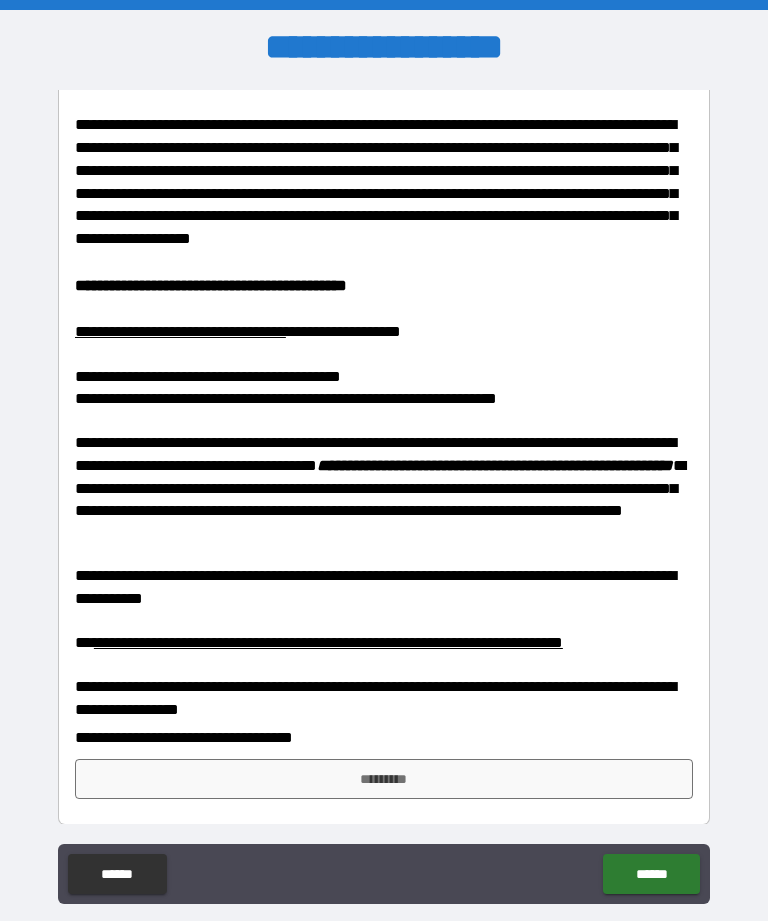click on "*********" at bounding box center [384, 779] 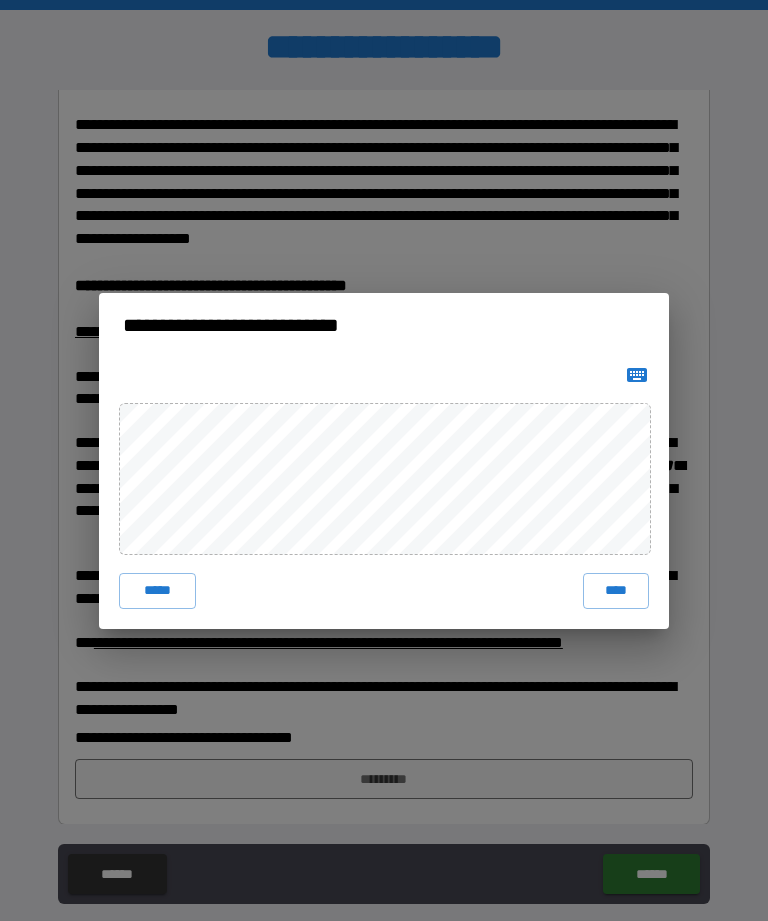 click on "****" at bounding box center (616, 591) 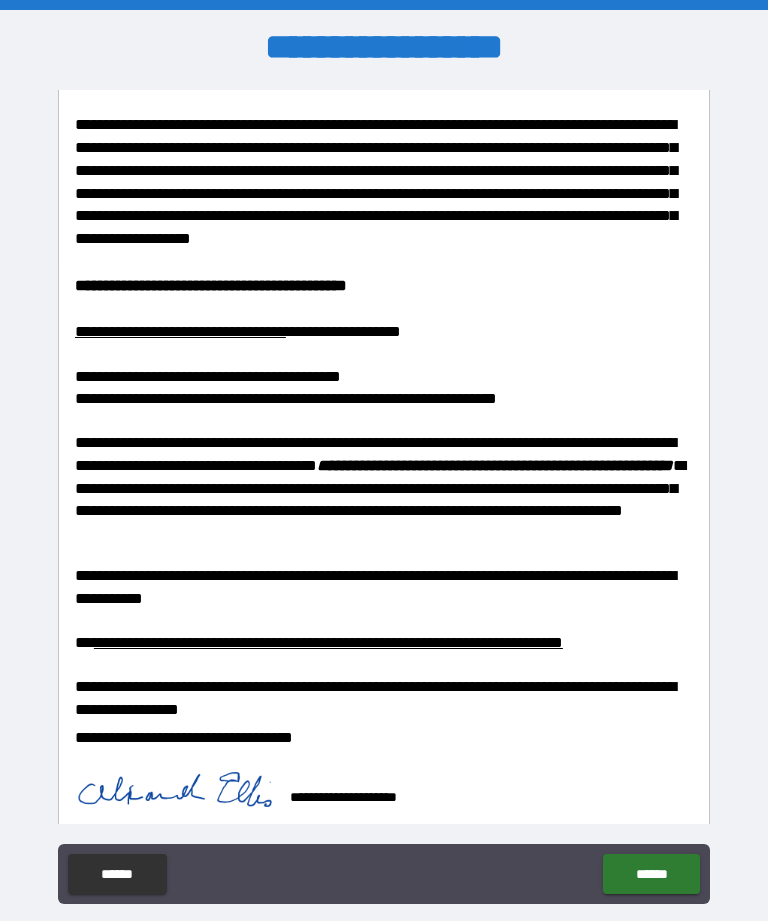 scroll, scrollTop: 65, scrollLeft: 0, axis: vertical 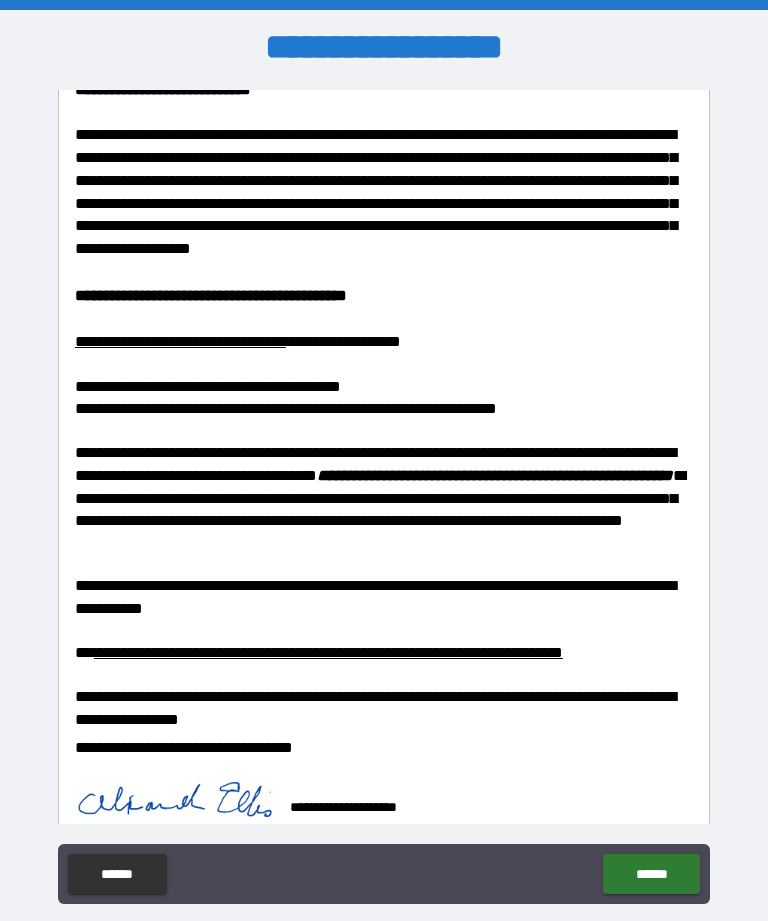 click on "******" at bounding box center (651, 874) 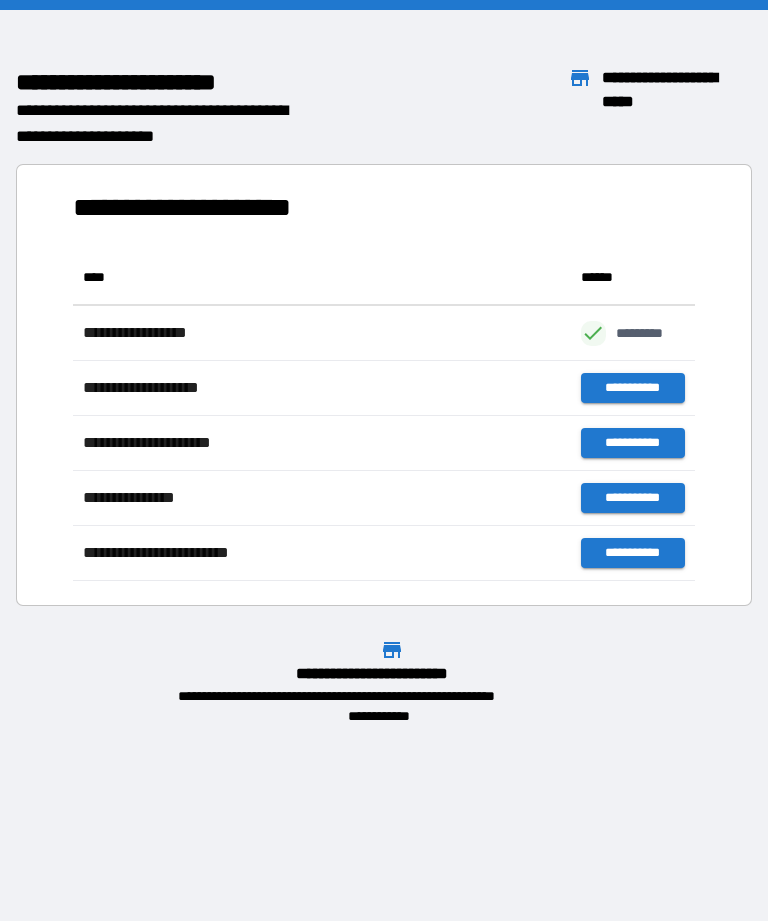 scroll, scrollTop: 1, scrollLeft: 1, axis: both 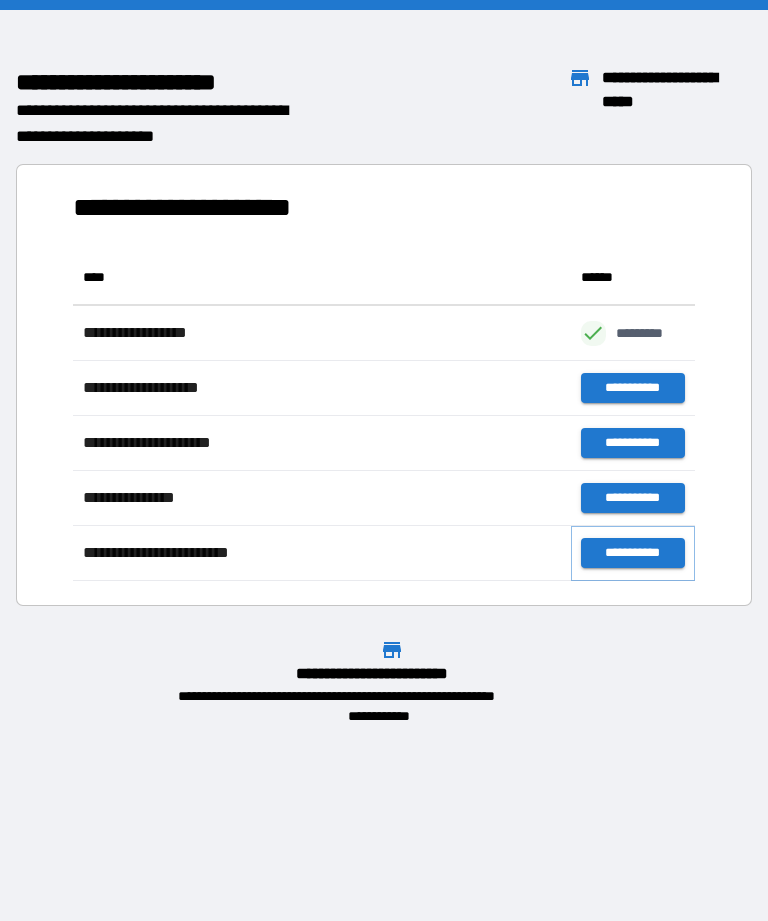 click on "**********" at bounding box center [633, 553] 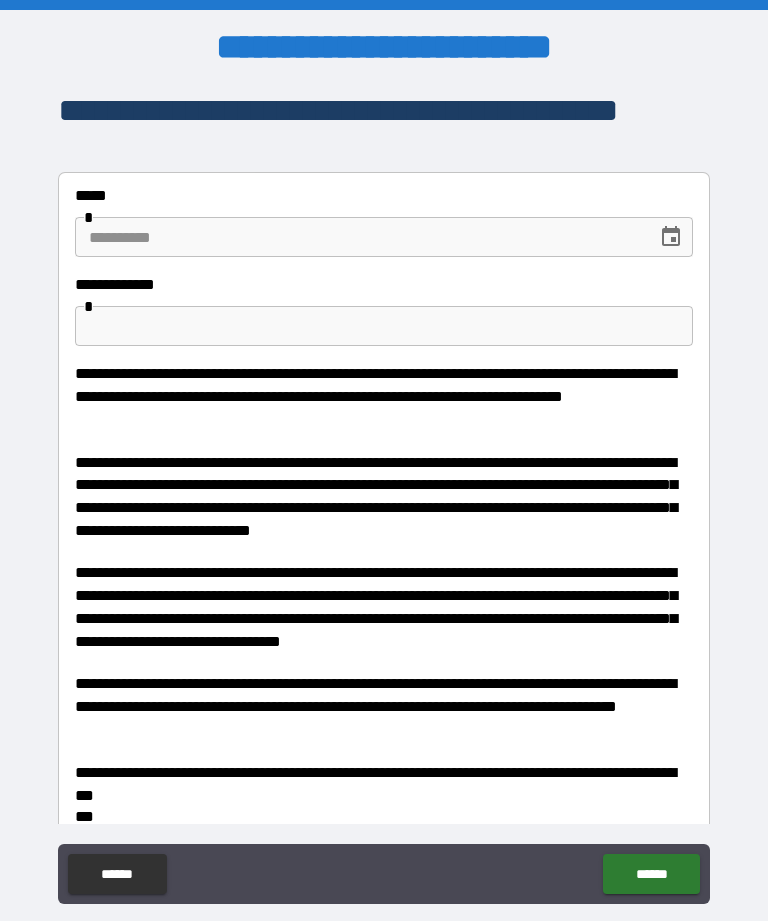 click at bounding box center [671, 237] 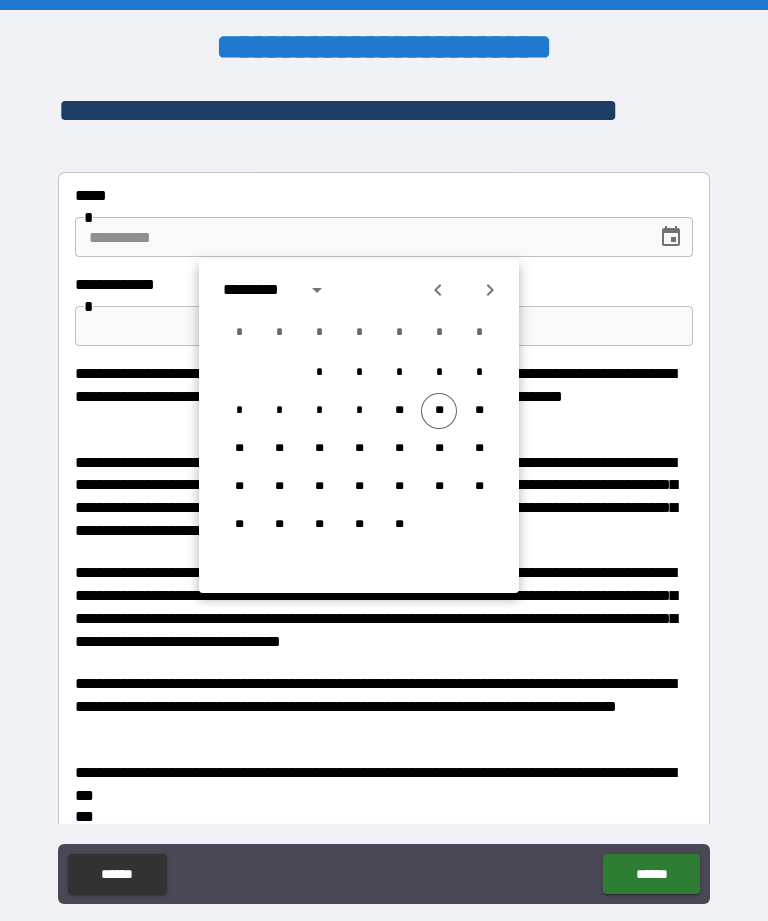click on "**" at bounding box center [439, 411] 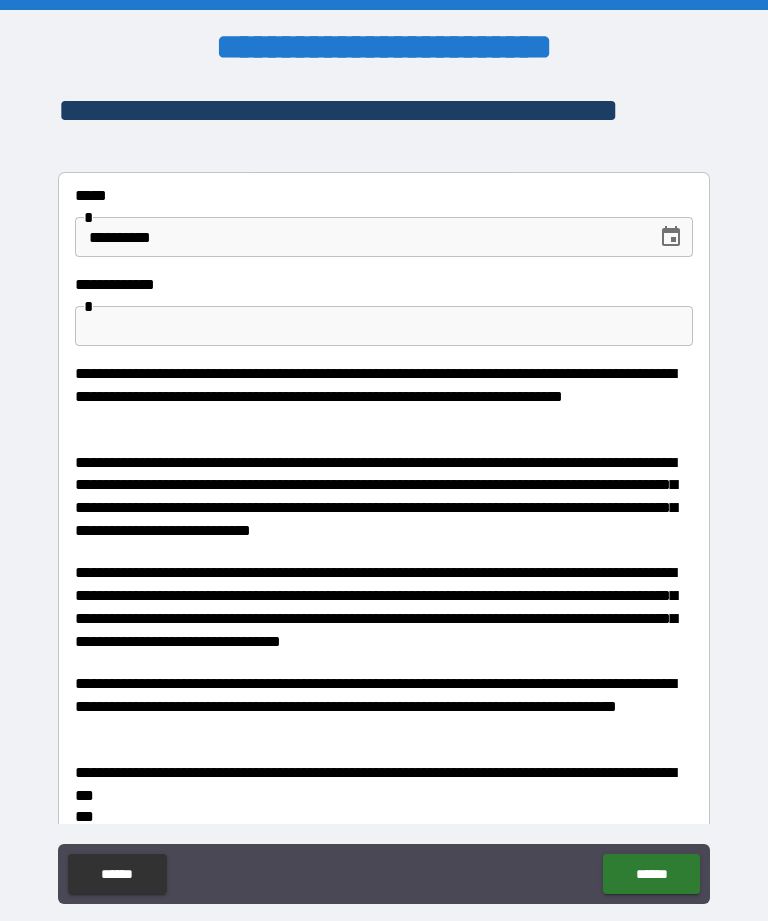 click at bounding box center [384, 326] 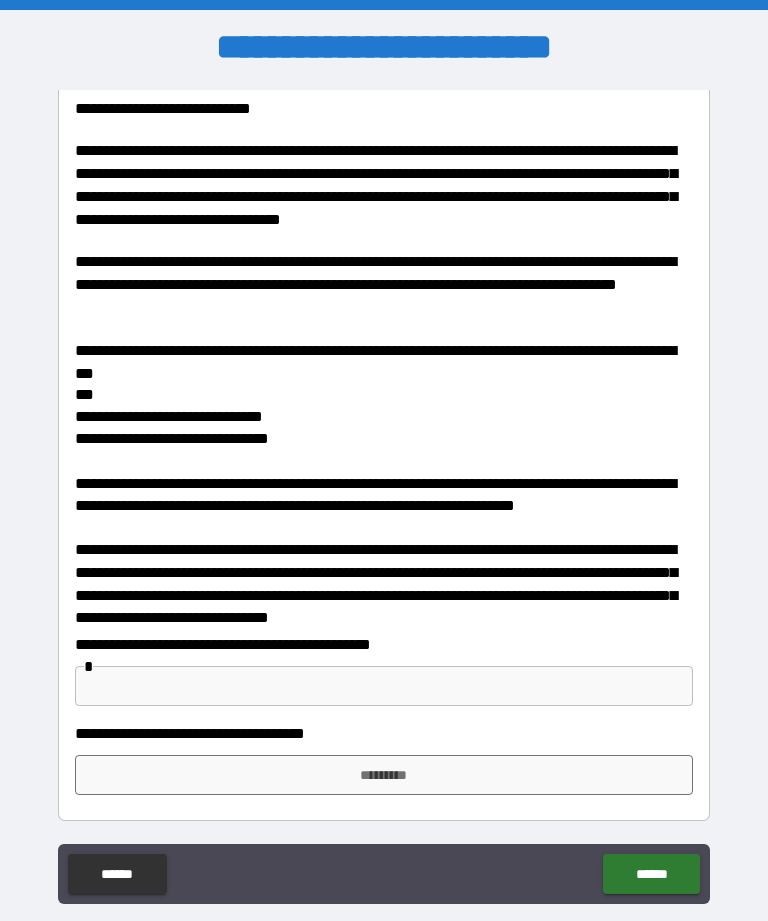 scroll, scrollTop: 420, scrollLeft: 0, axis: vertical 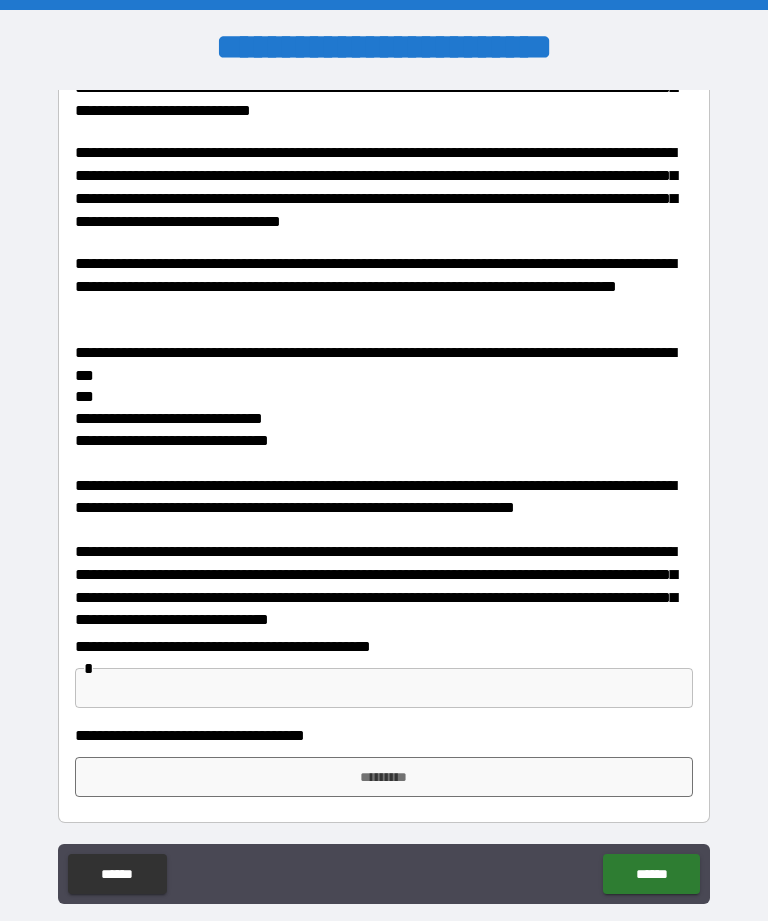 type on "**********" 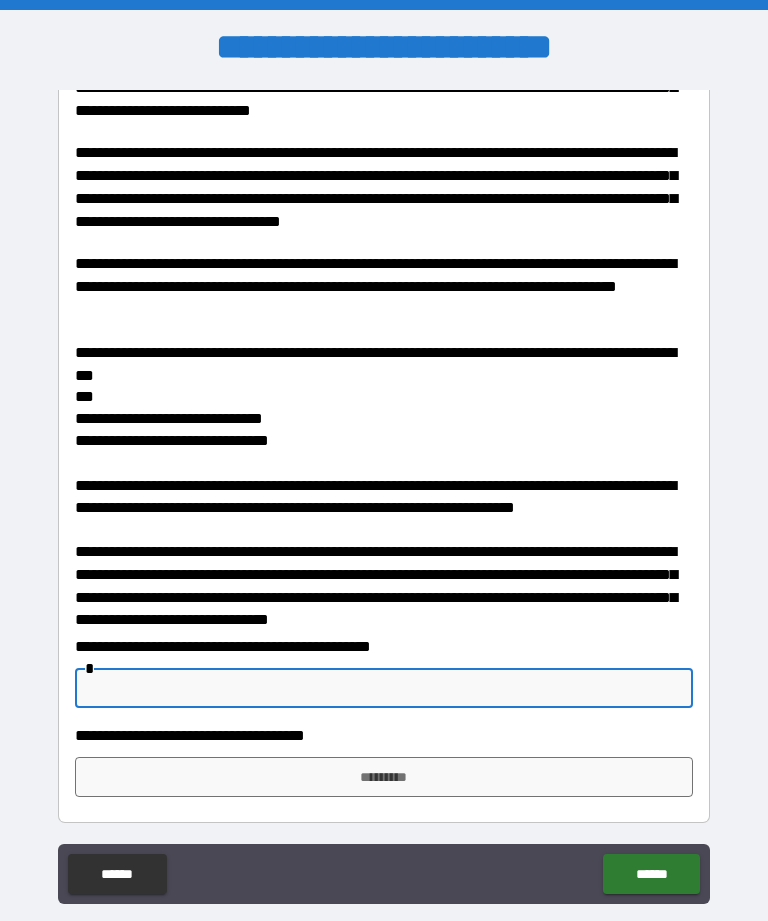 scroll, scrollTop: 64, scrollLeft: 0, axis: vertical 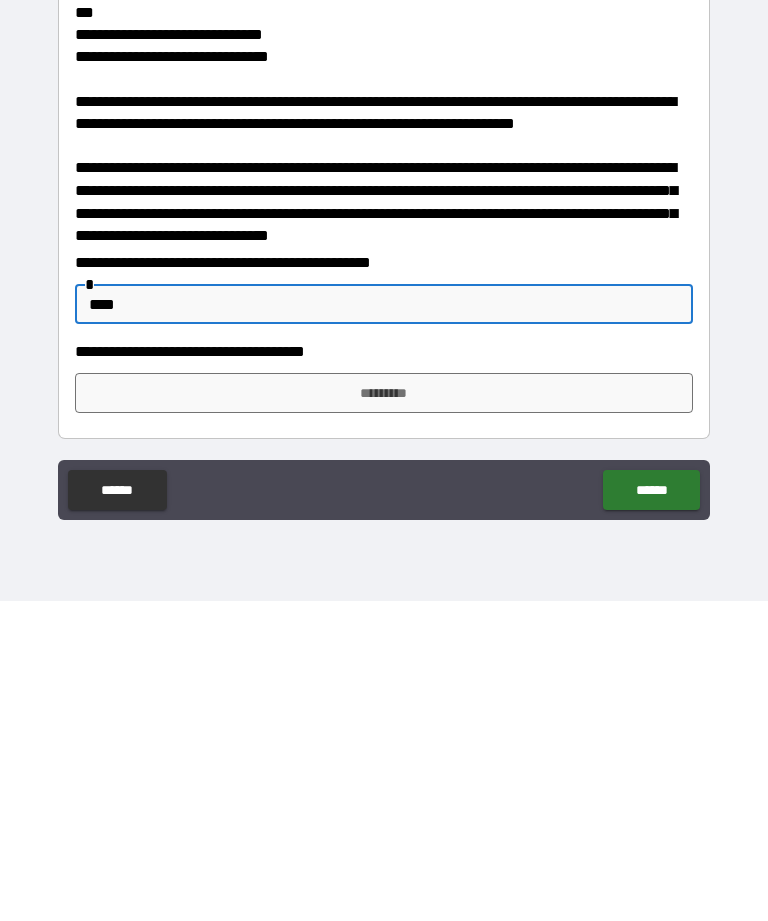 type on "****" 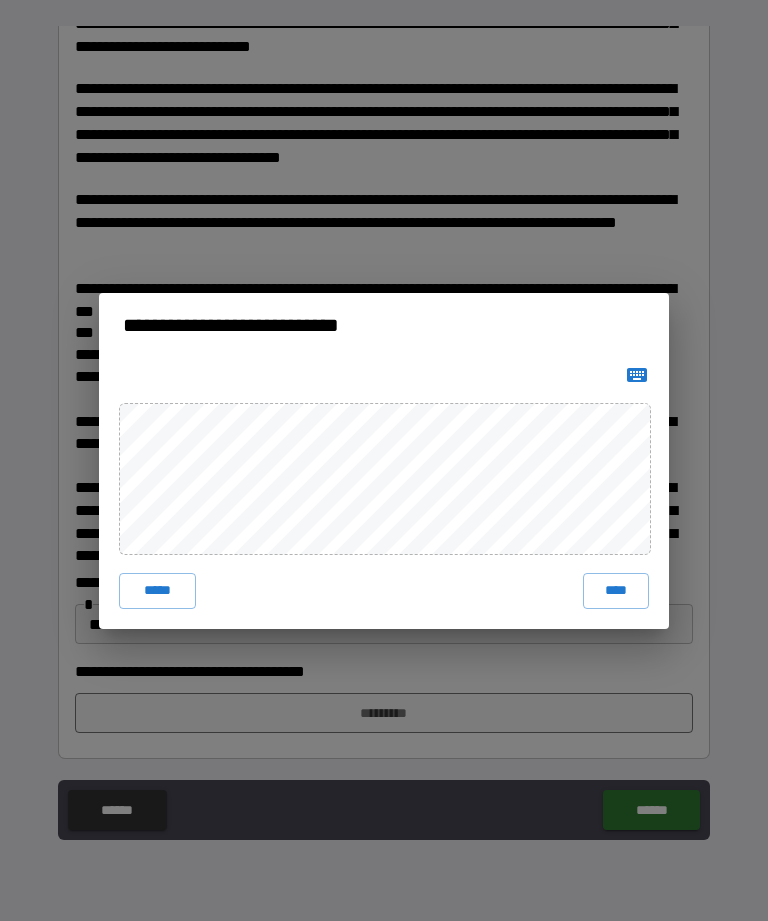 click on "****" at bounding box center [616, 591] 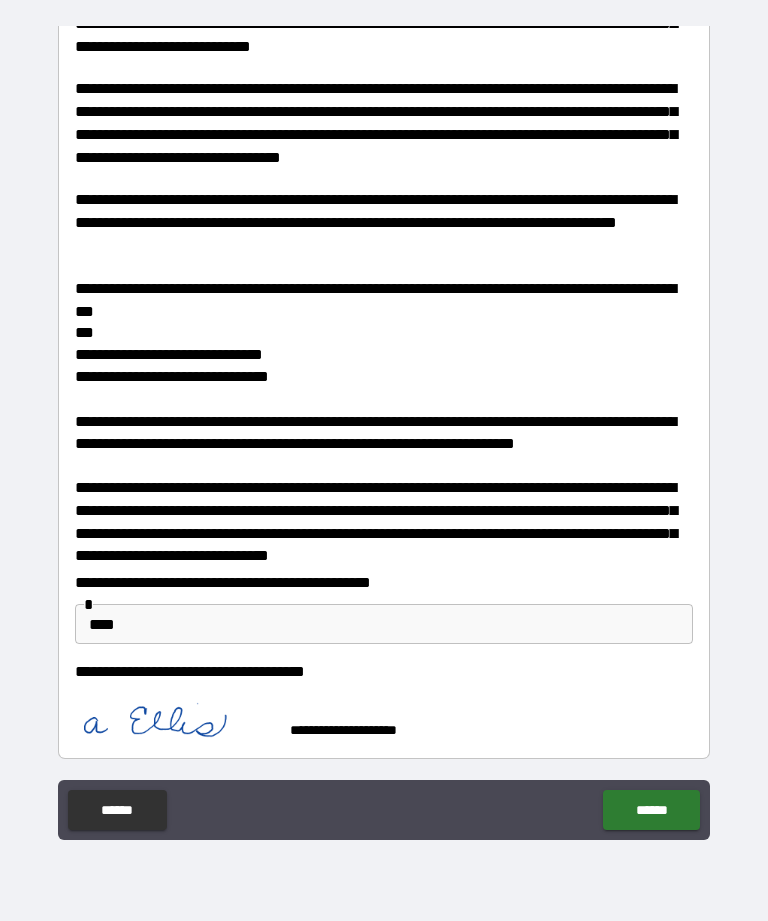 scroll, scrollTop: 410, scrollLeft: 0, axis: vertical 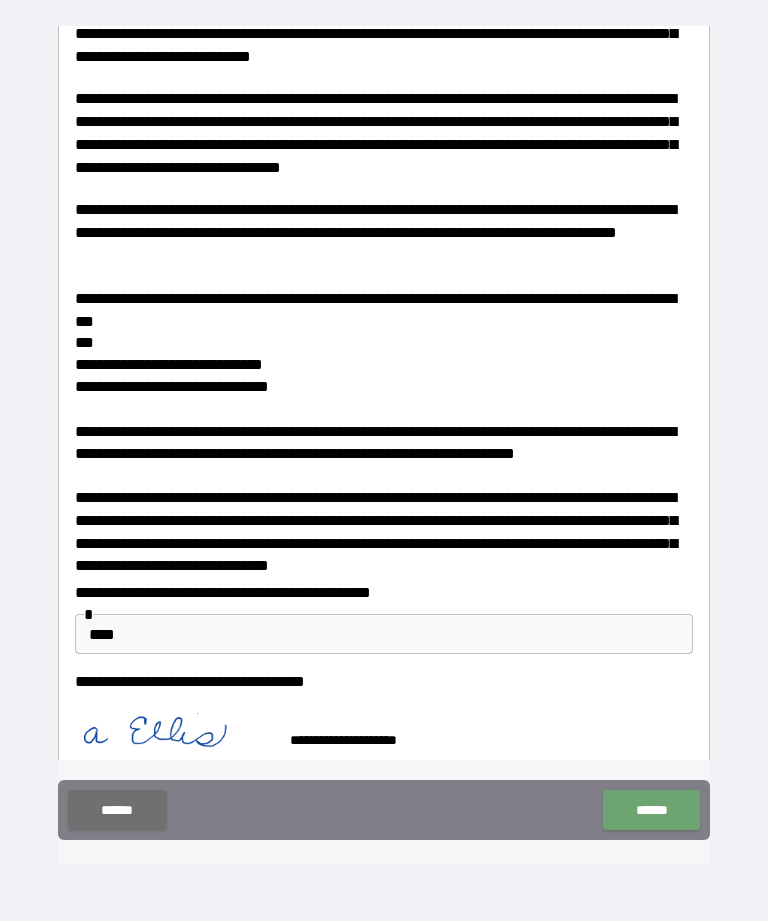 click on "******" at bounding box center [651, 810] 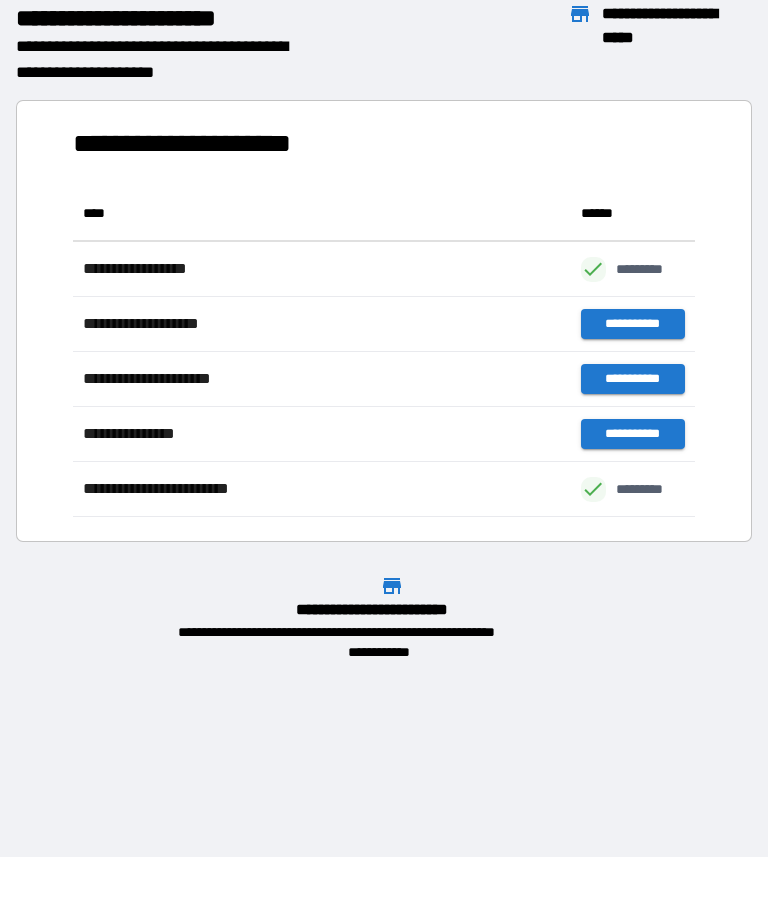 scroll, scrollTop: 331, scrollLeft: 622, axis: both 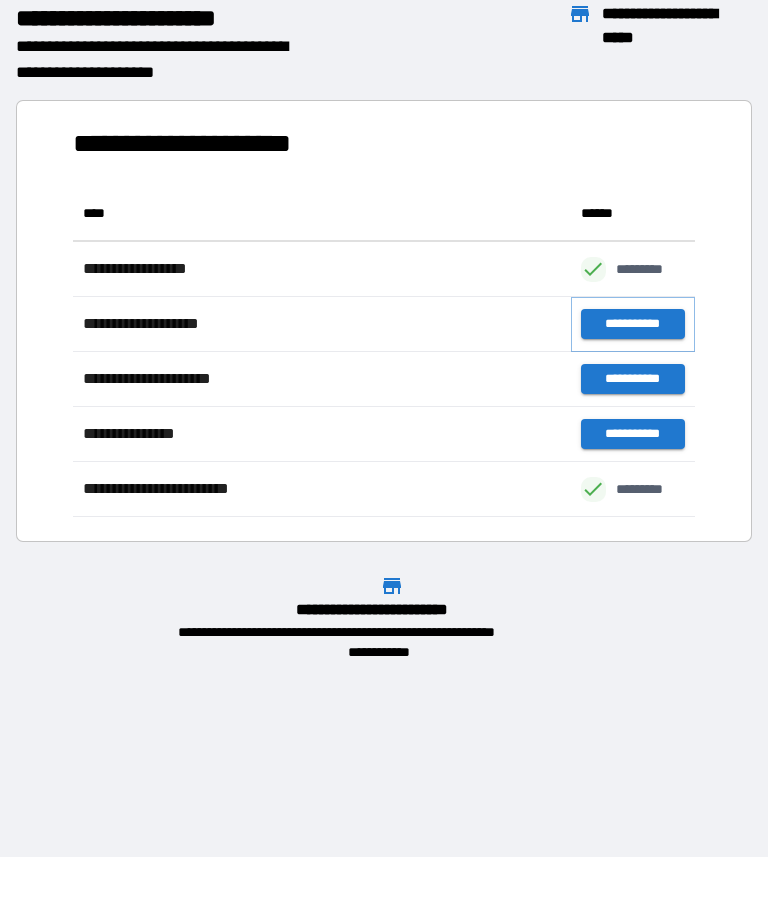 click on "**********" at bounding box center [633, 324] 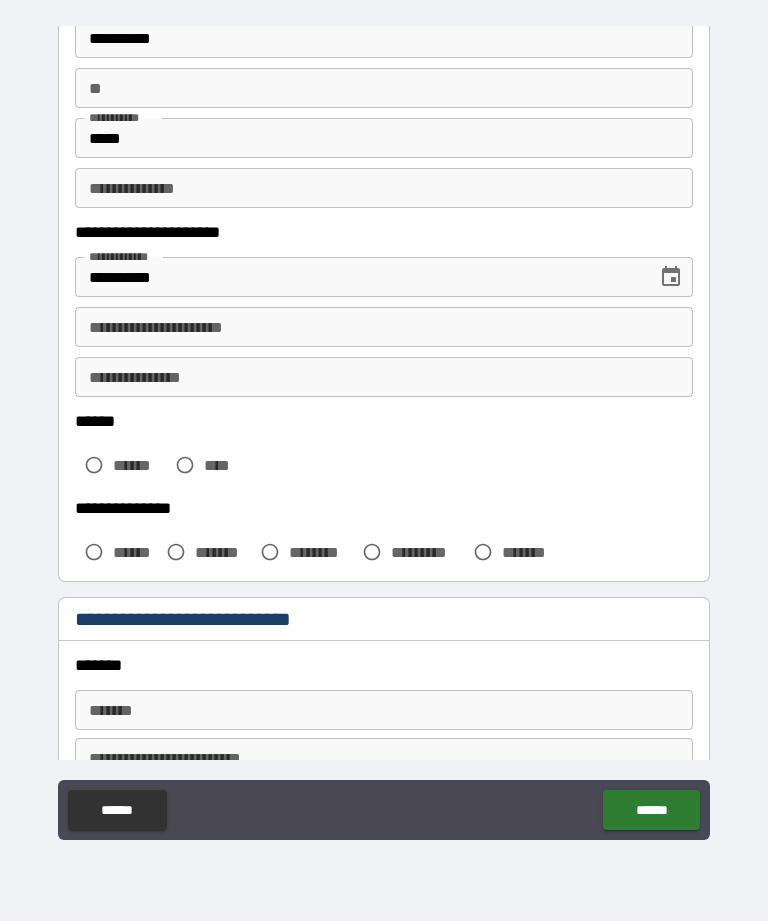 scroll, scrollTop: 161, scrollLeft: 0, axis: vertical 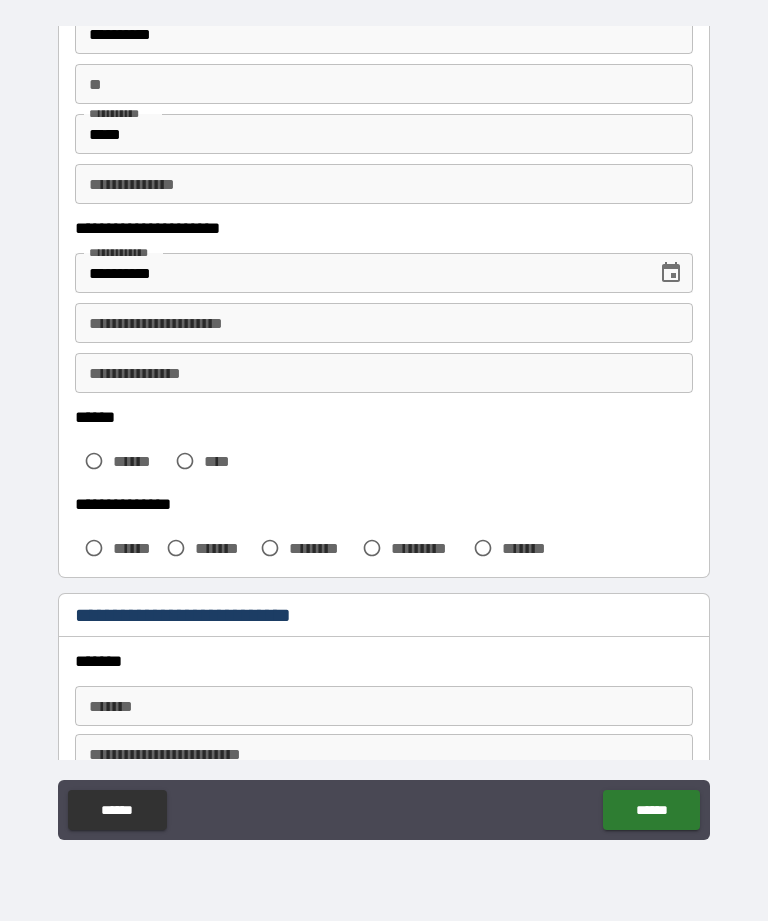 click on "****** ****** ****" at bounding box center [384, 446] 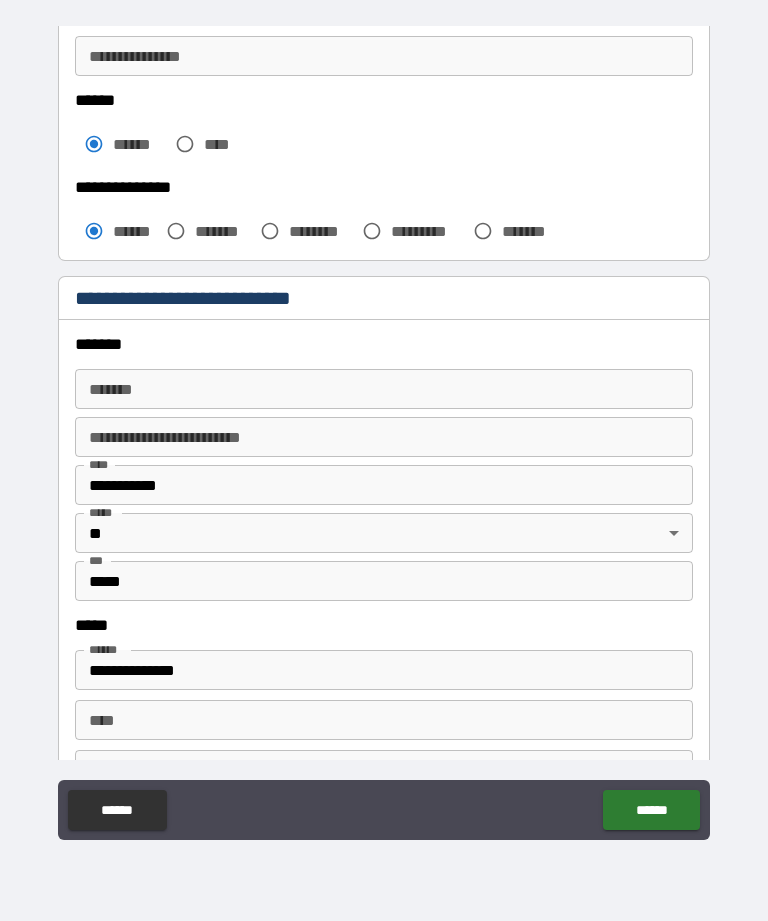 scroll, scrollTop: 489, scrollLeft: 0, axis: vertical 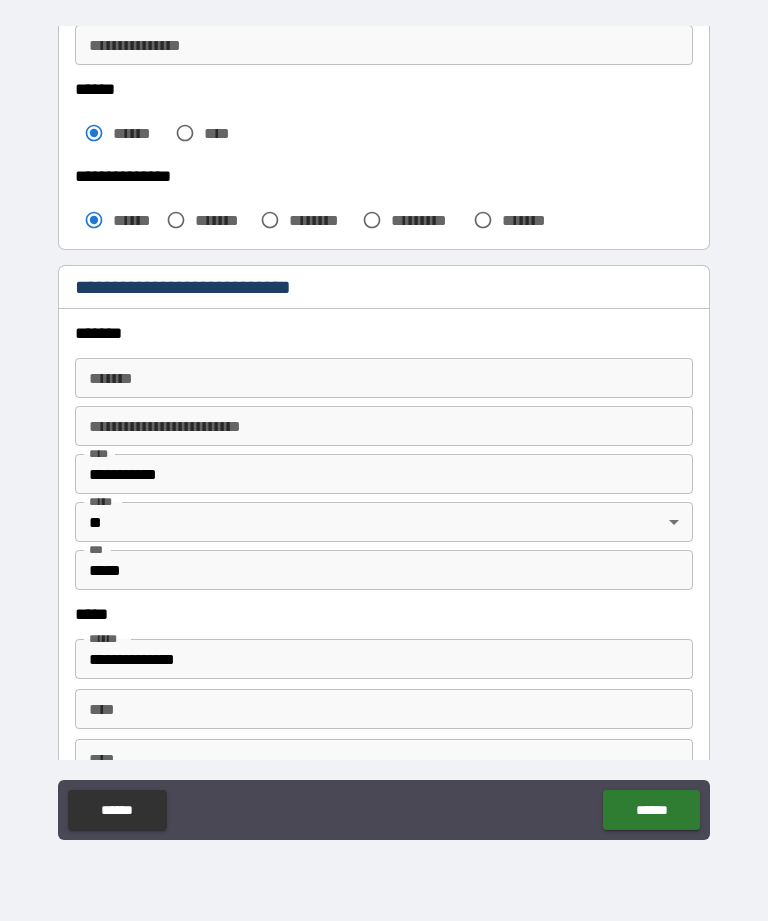 click on "*******" at bounding box center (384, 378) 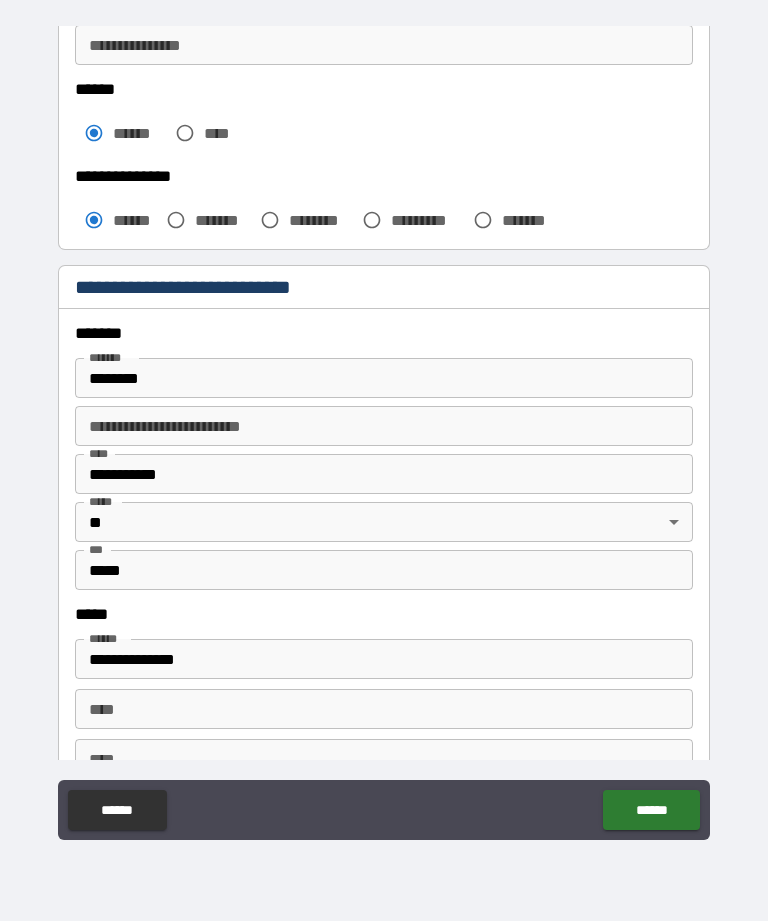 type on "**********" 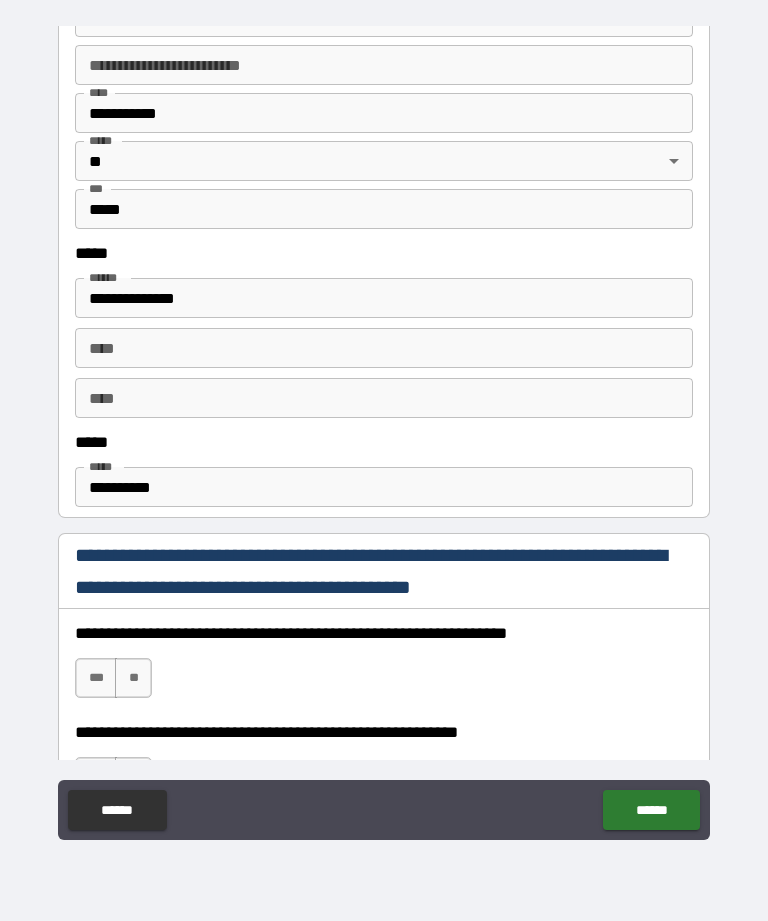 scroll, scrollTop: 850, scrollLeft: 0, axis: vertical 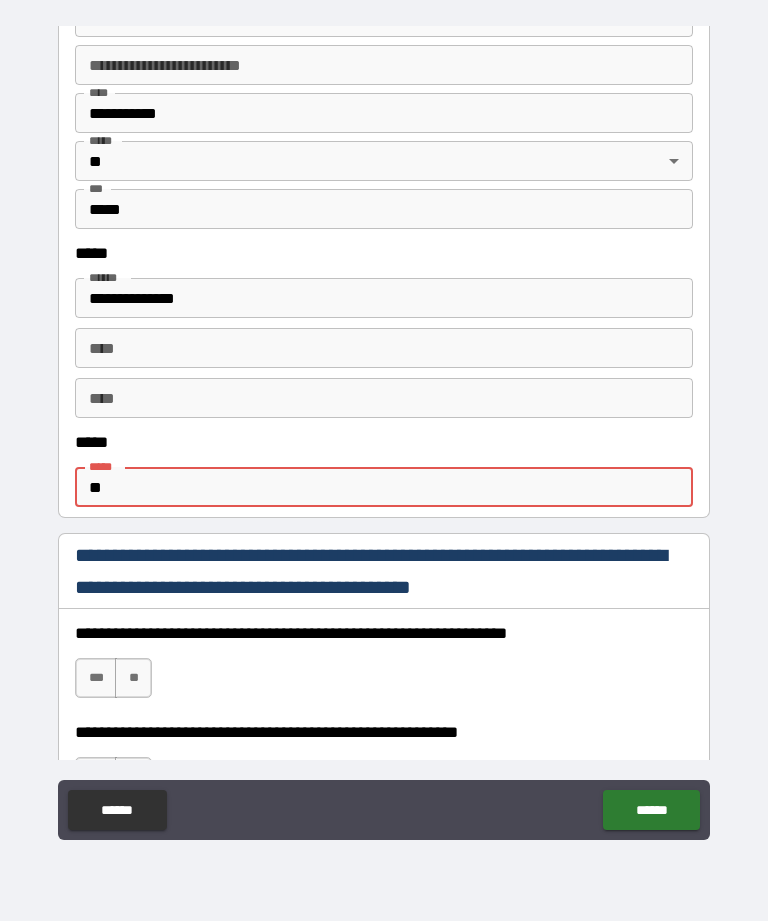 type on "*" 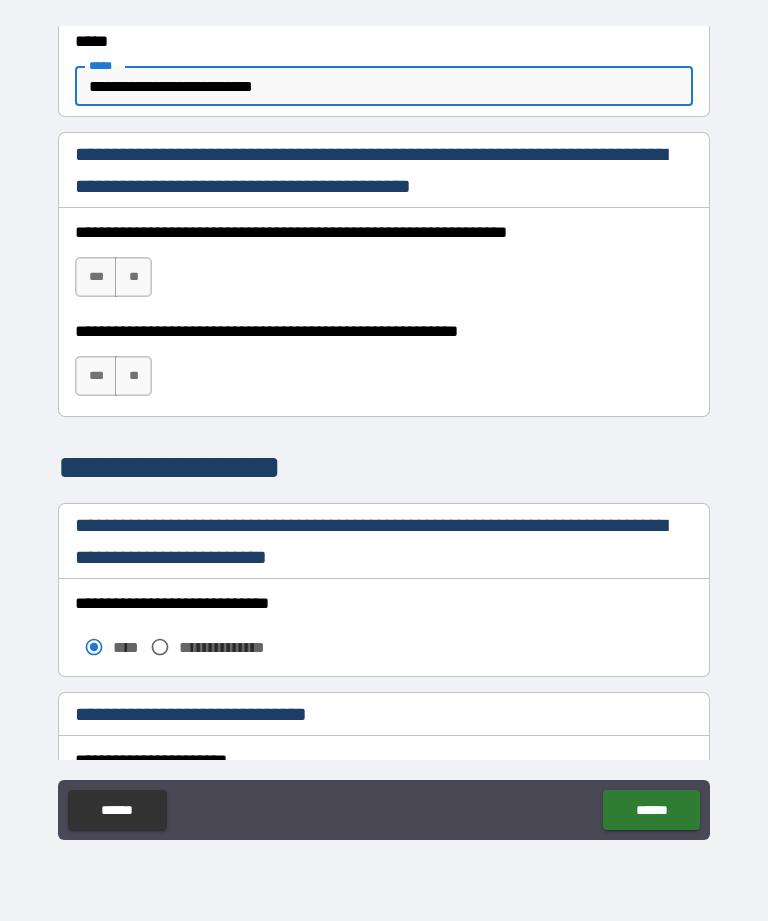 scroll, scrollTop: 1246, scrollLeft: 0, axis: vertical 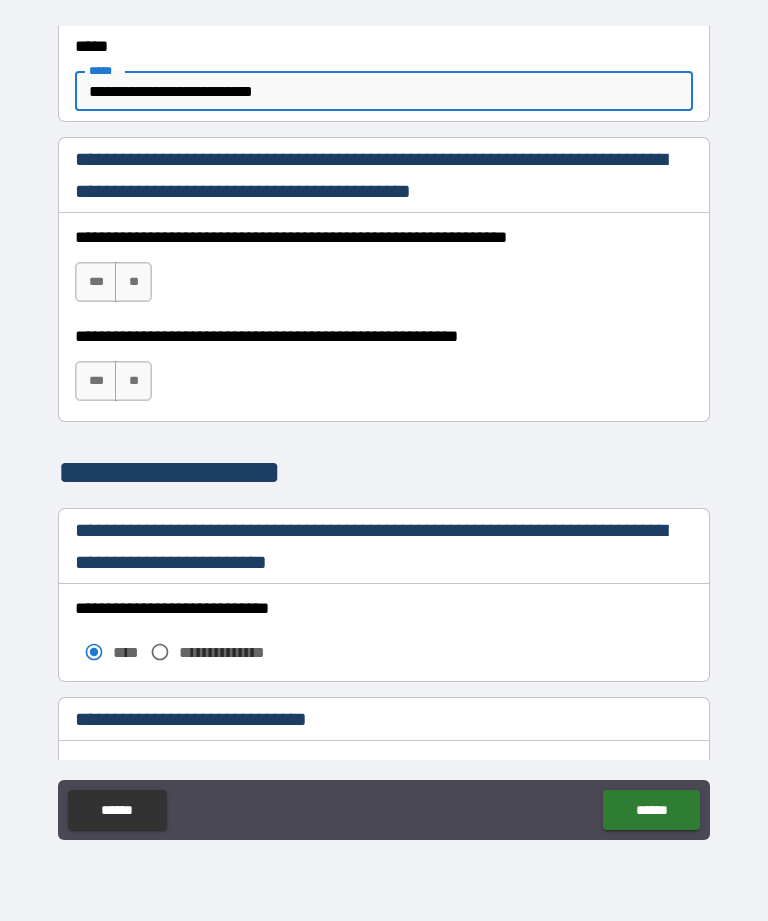 type on "**********" 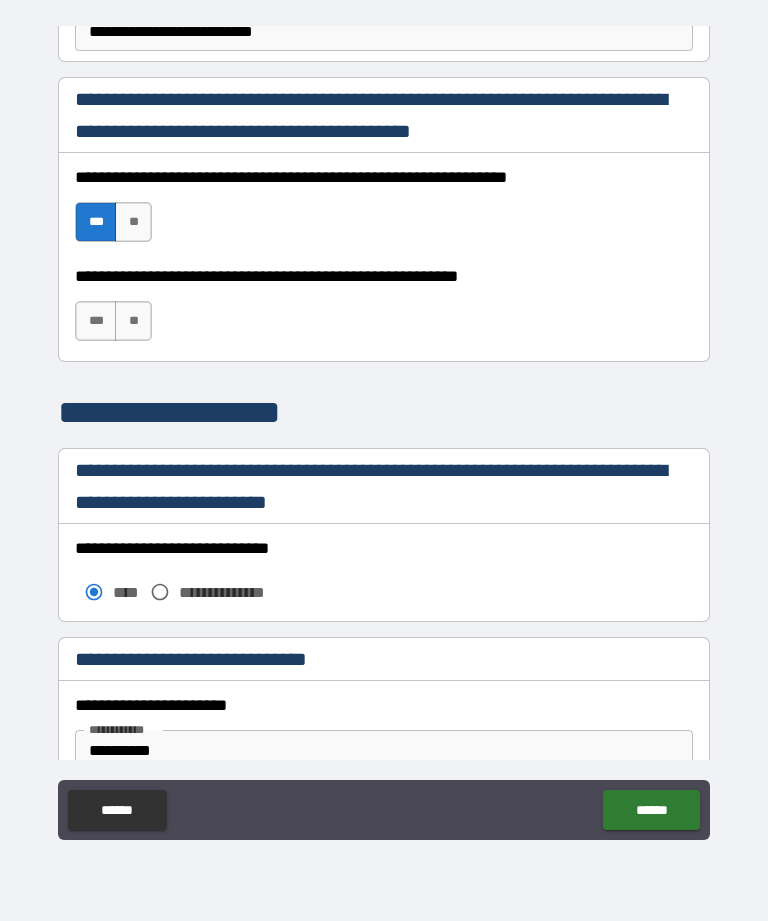scroll, scrollTop: 1308, scrollLeft: 0, axis: vertical 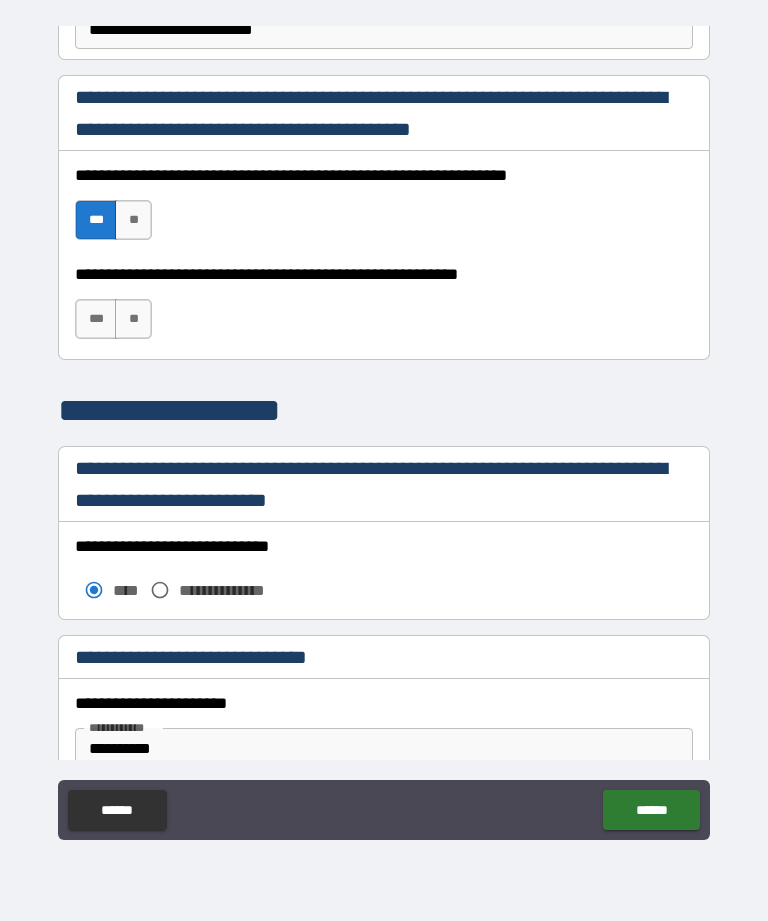click on "***" at bounding box center (96, 319) 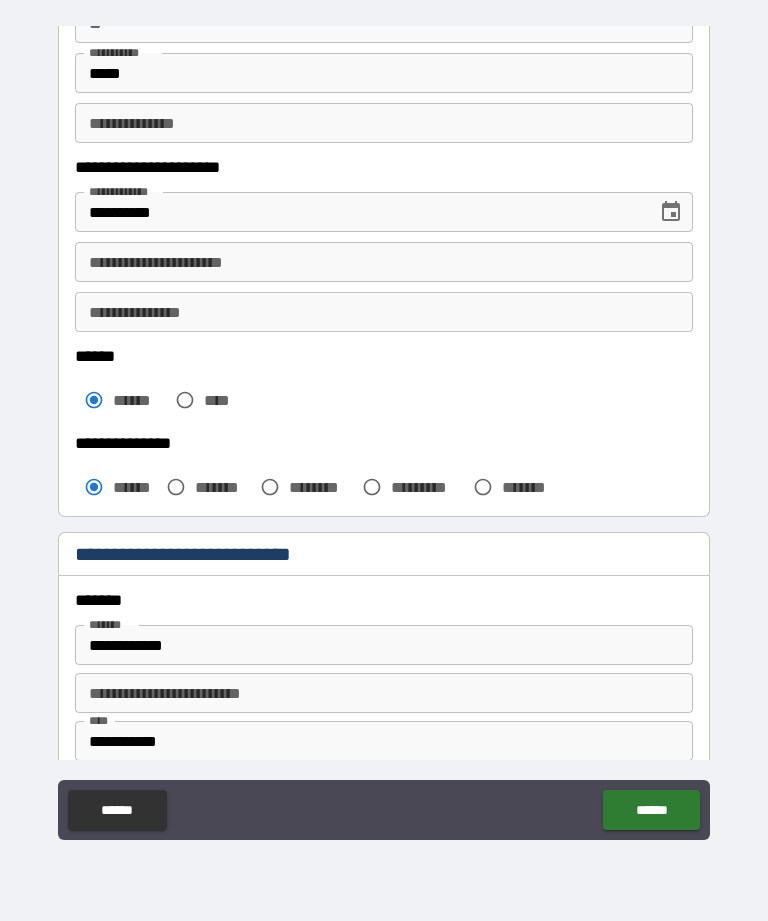 scroll, scrollTop: 215, scrollLeft: 0, axis: vertical 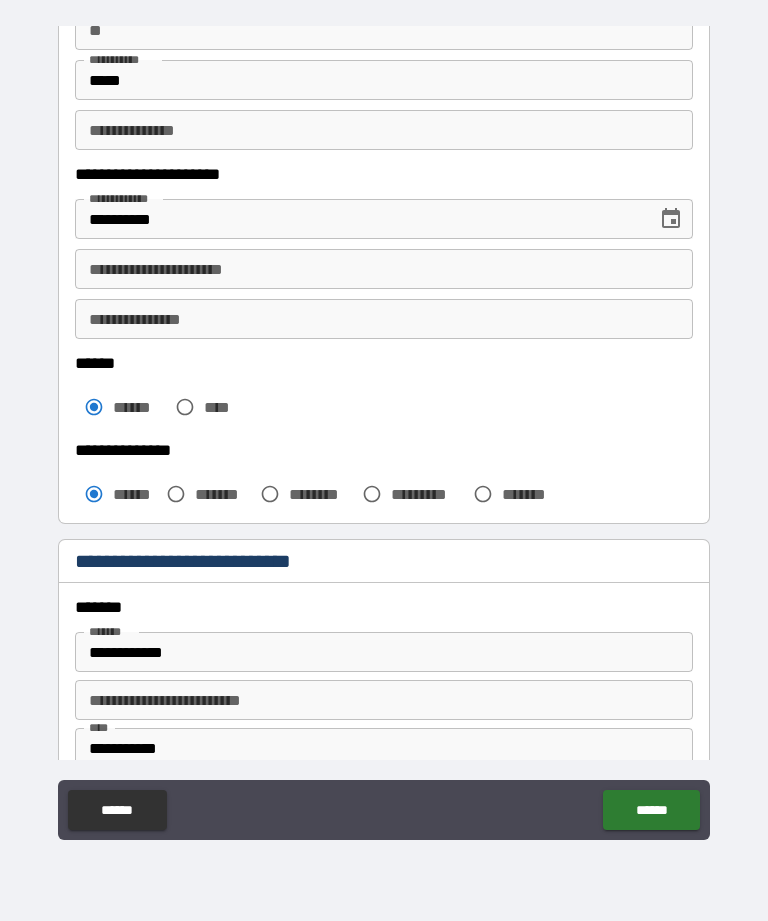 click on "**********" at bounding box center (384, 269) 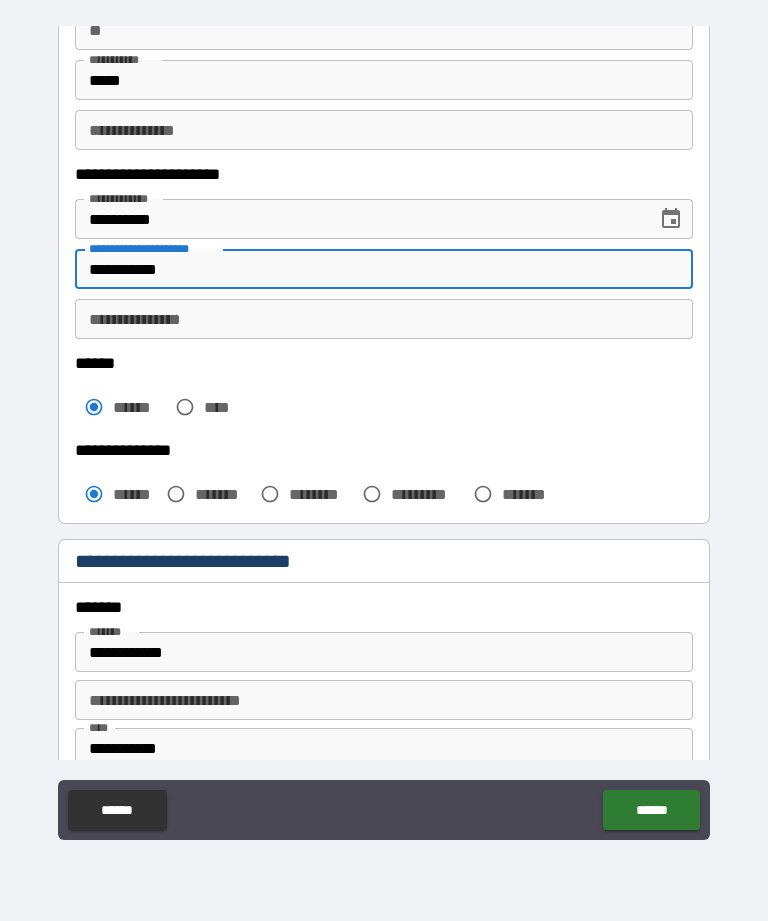 type on "**********" 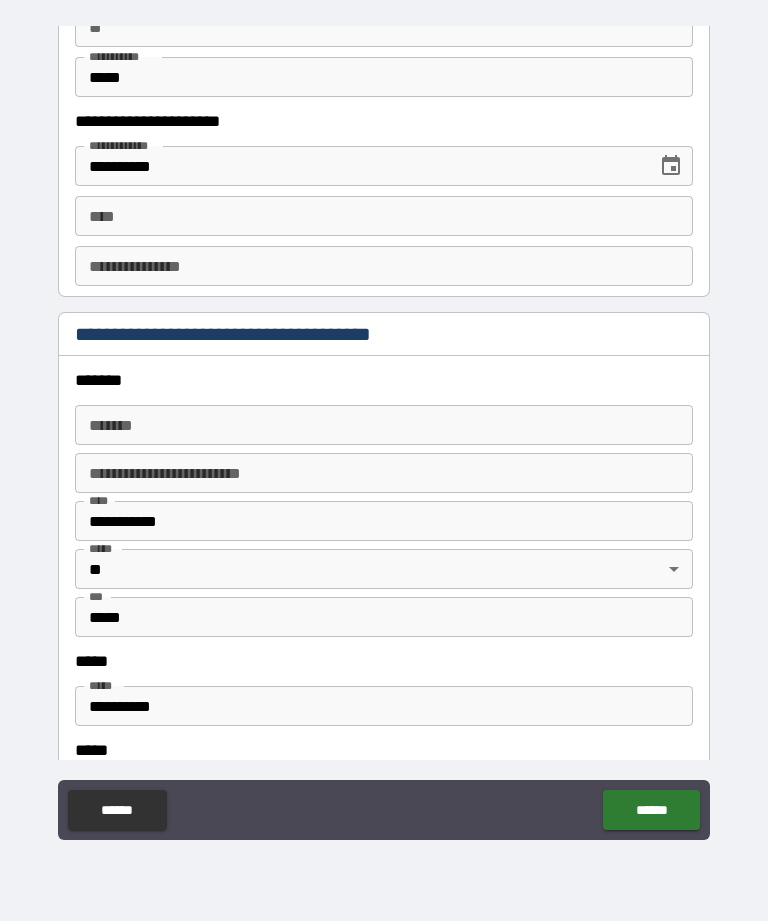 scroll, scrollTop: 2083, scrollLeft: 0, axis: vertical 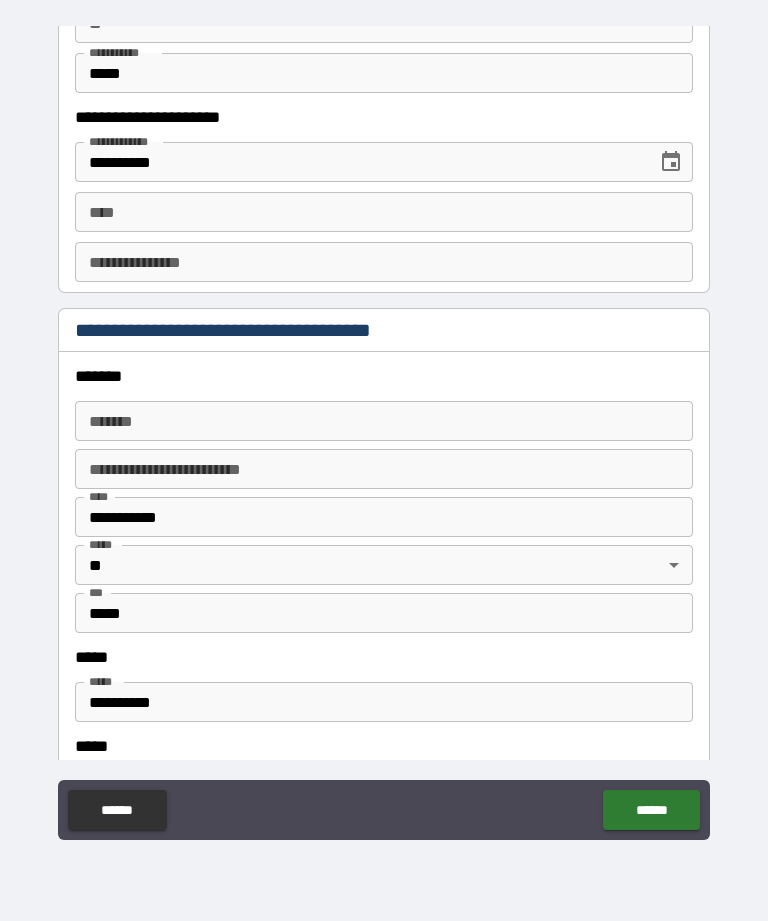 type on "**********" 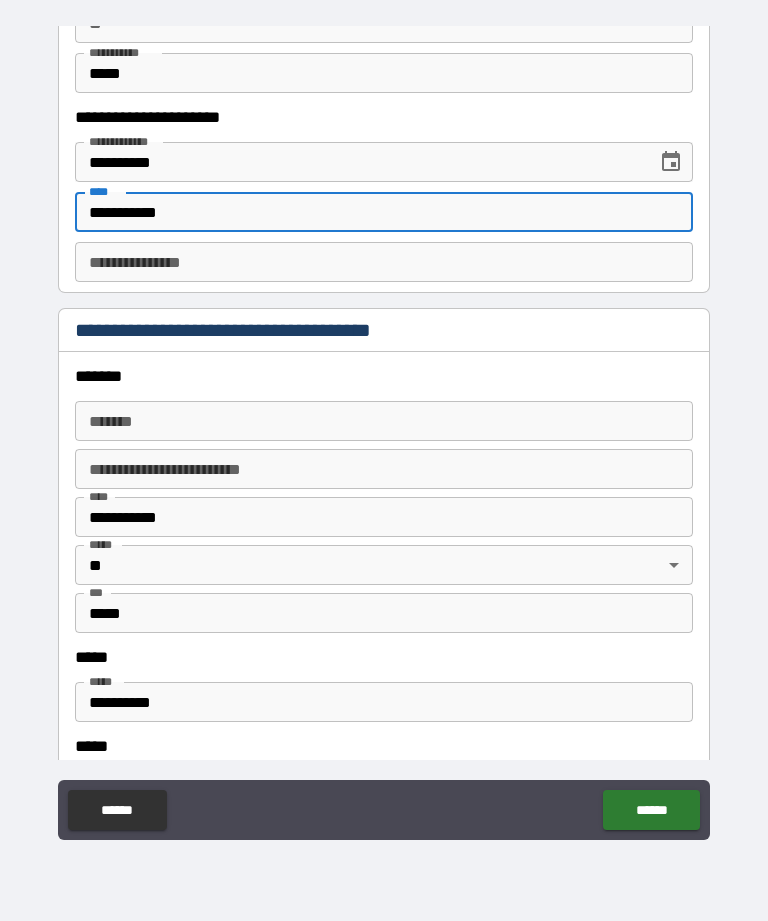 type on "**********" 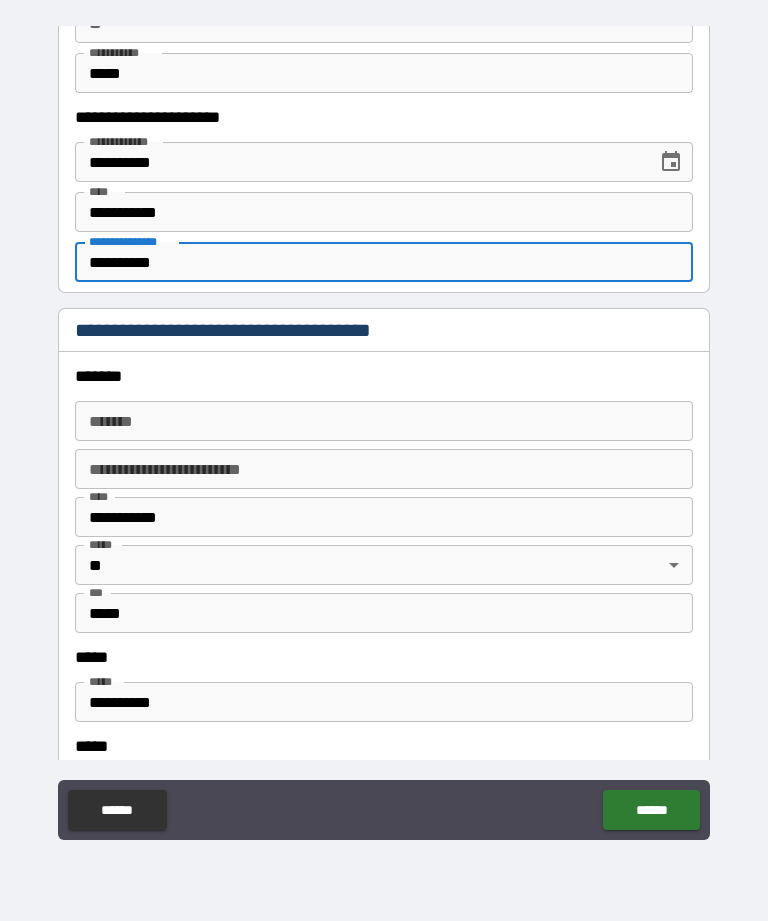 type on "**********" 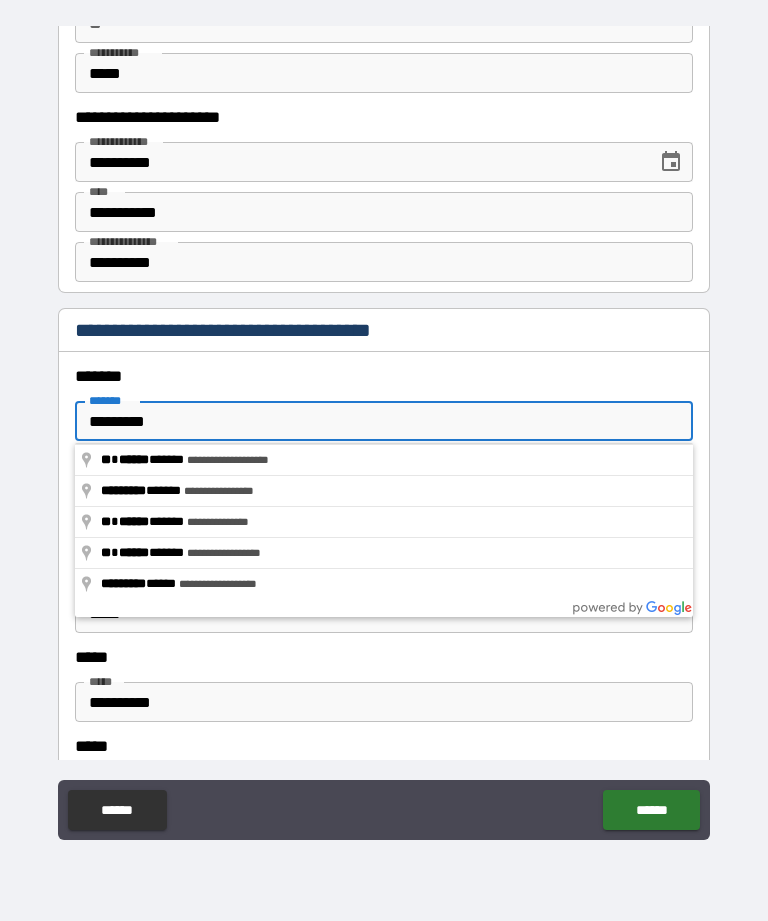 type on "**********" 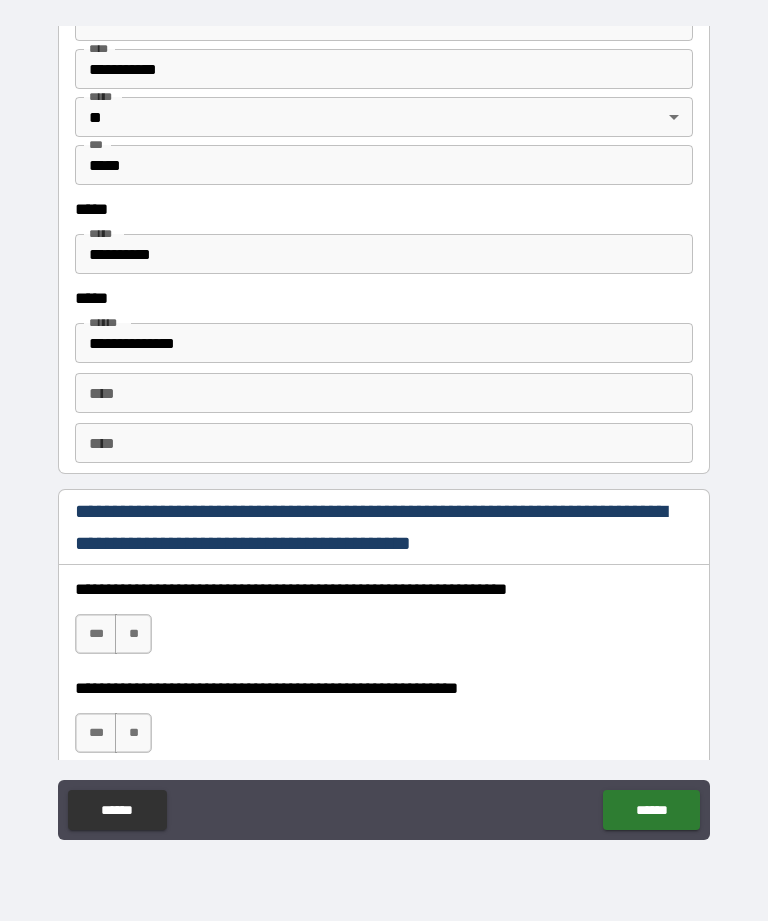 scroll, scrollTop: 2521, scrollLeft: 0, axis: vertical 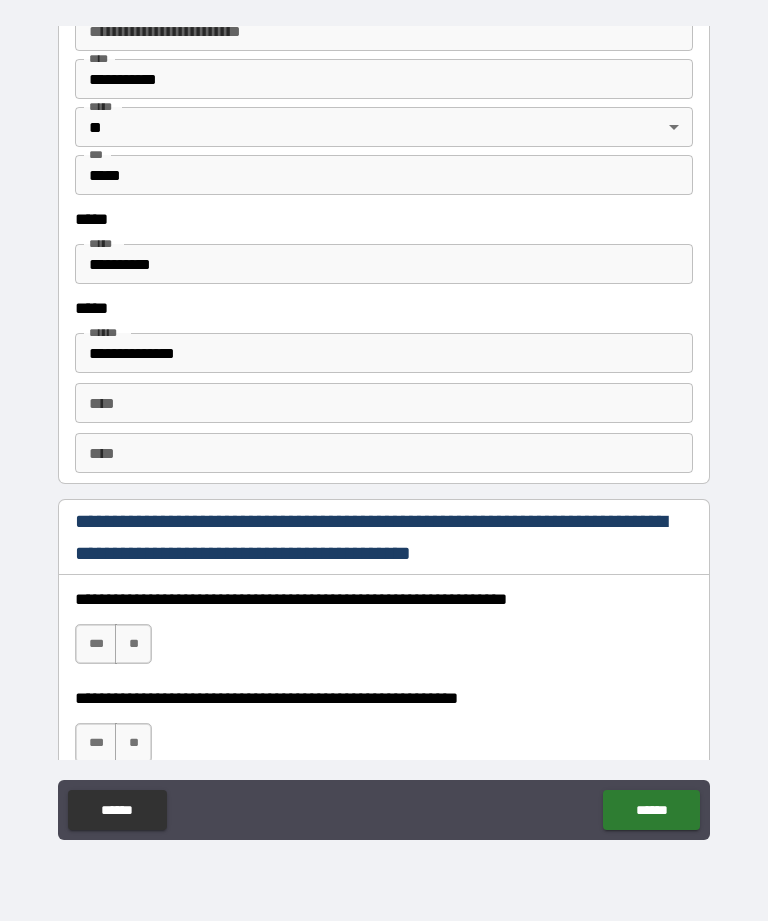 click on "**********" at bounding box center (384, 264) 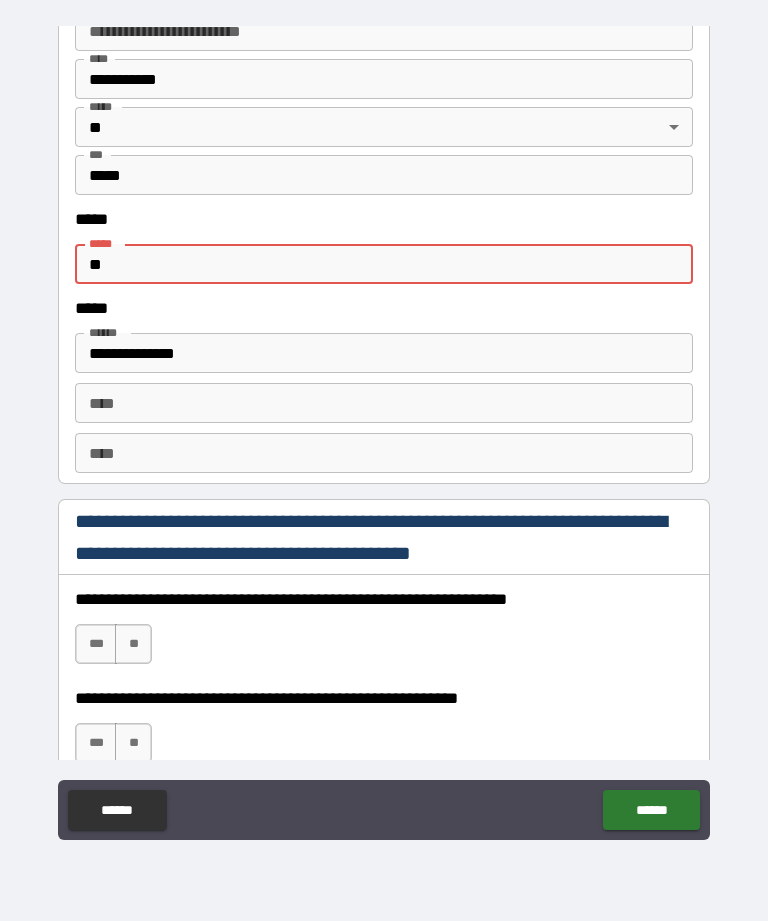 type on "*" 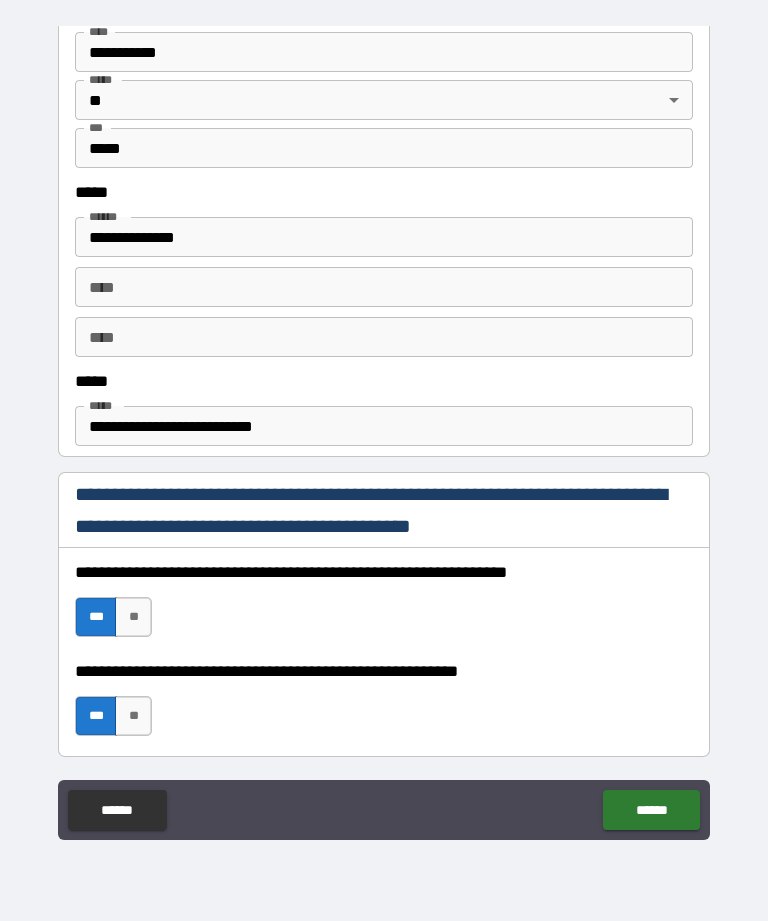 scroll, scrollTop: 911, scrollLeft: 0, axis: vertical 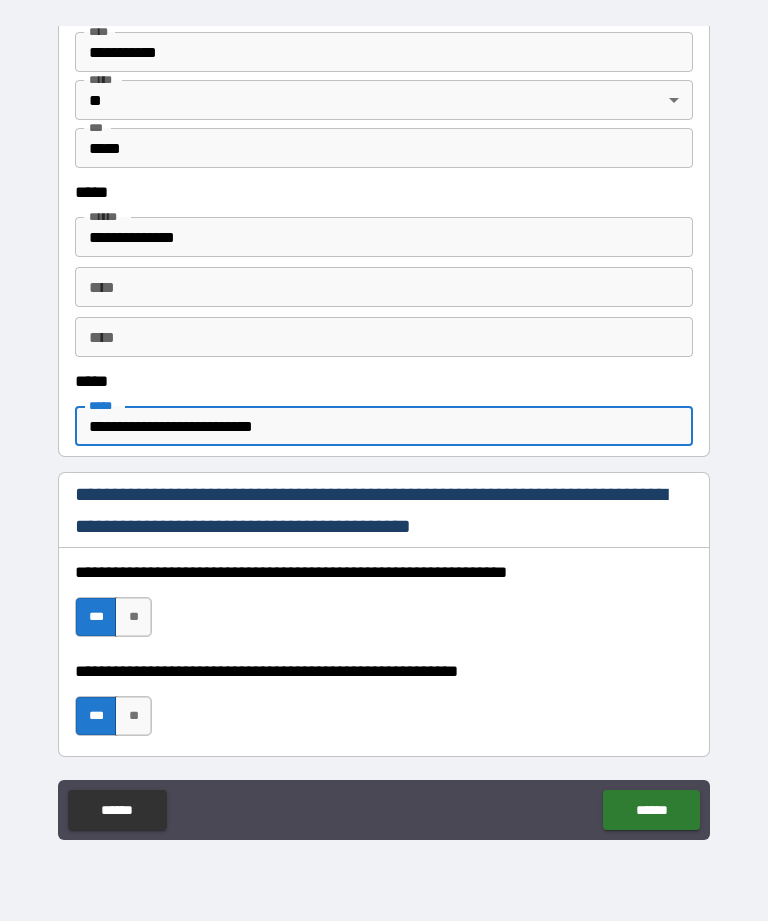 click on "**********" at bounding box center (384, 426) 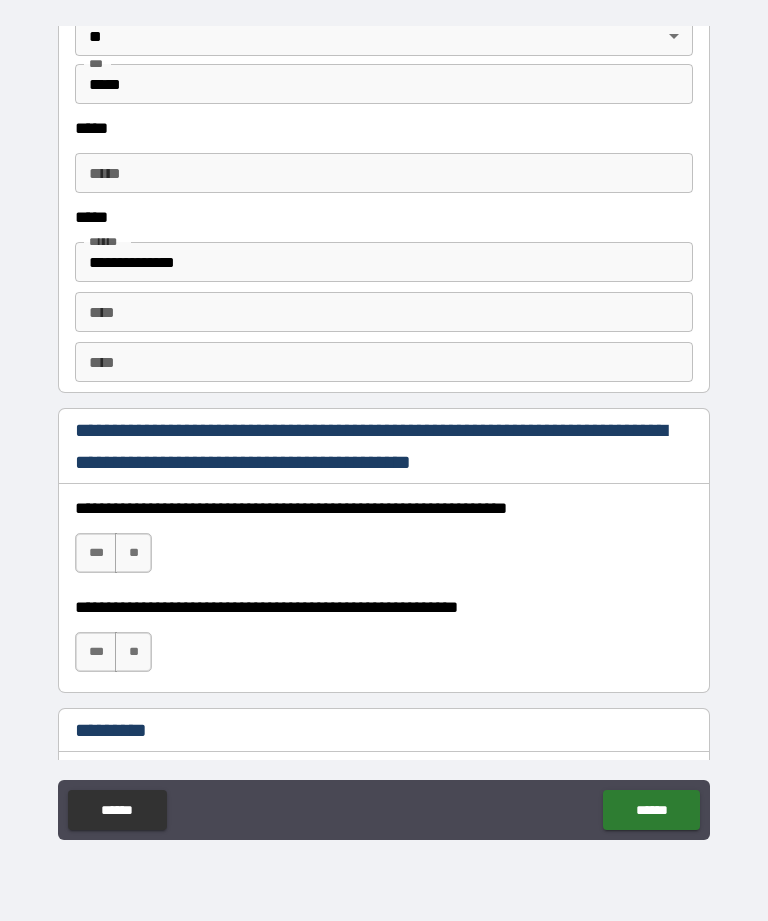 scroll, scrollTop: 2613, scrollLeft: 0, axis: vertical 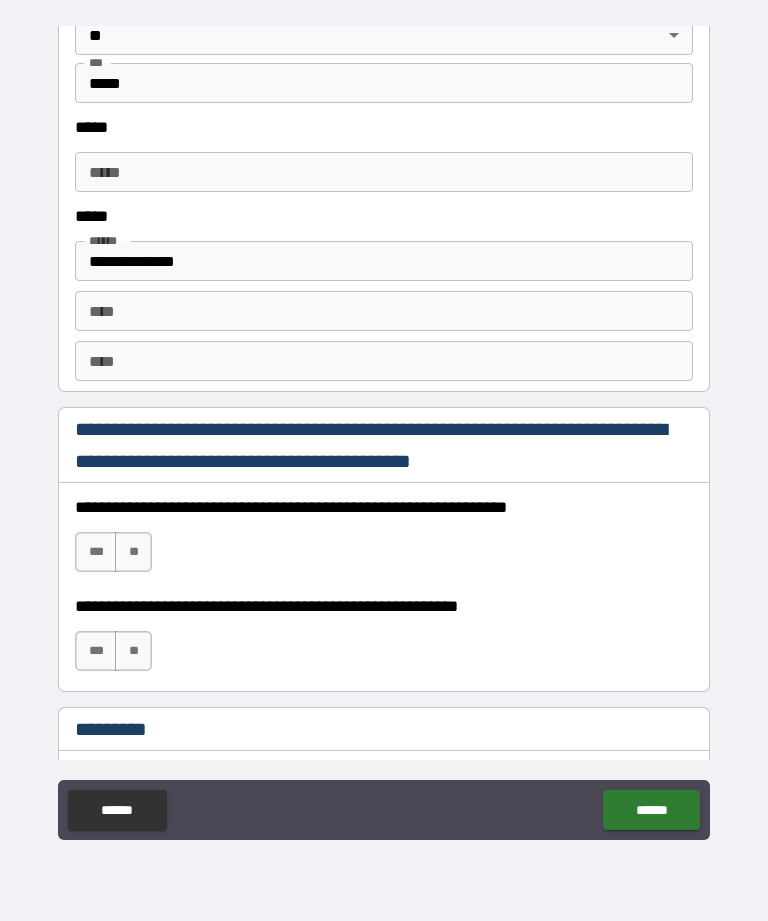 click on "*****" at bounding box center [384, 172] 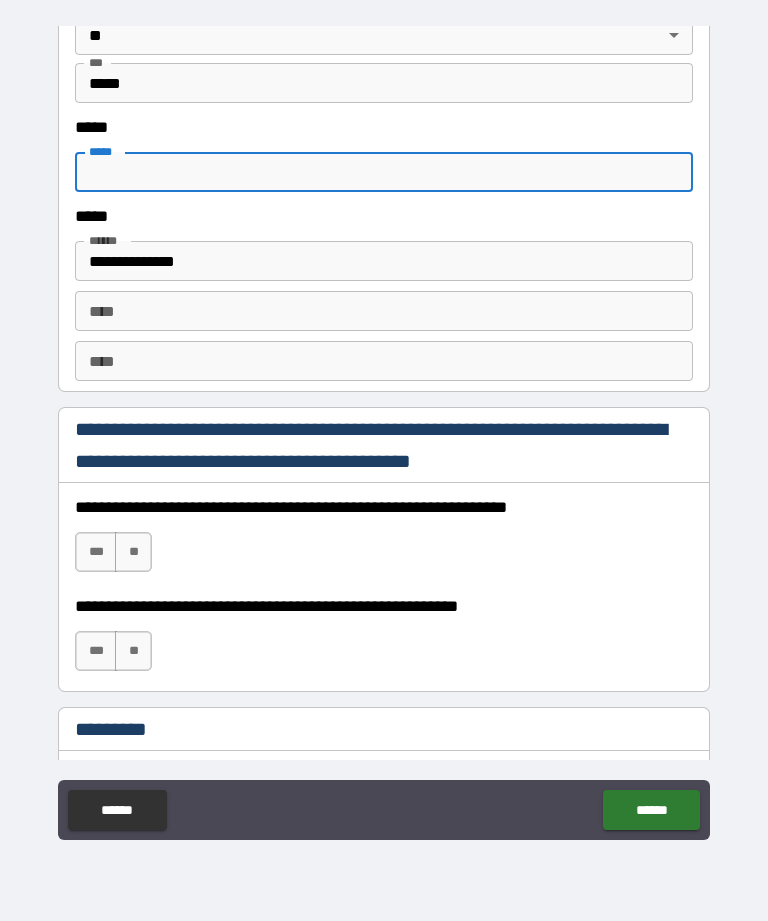 click on "*****" at bounding box center (384, 172) 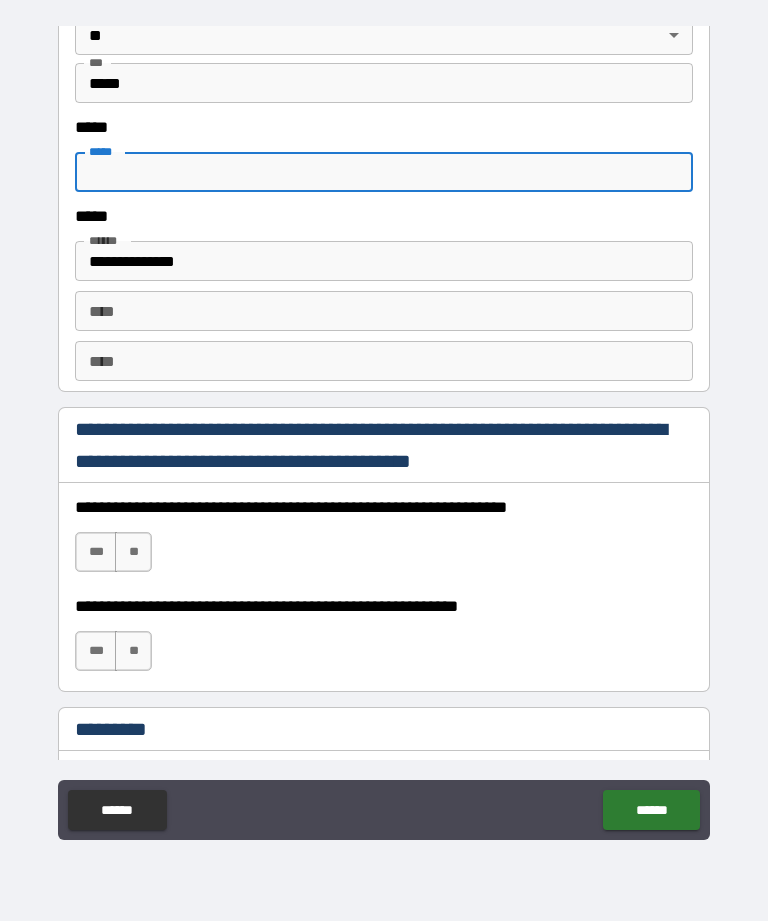 paste on "**********" 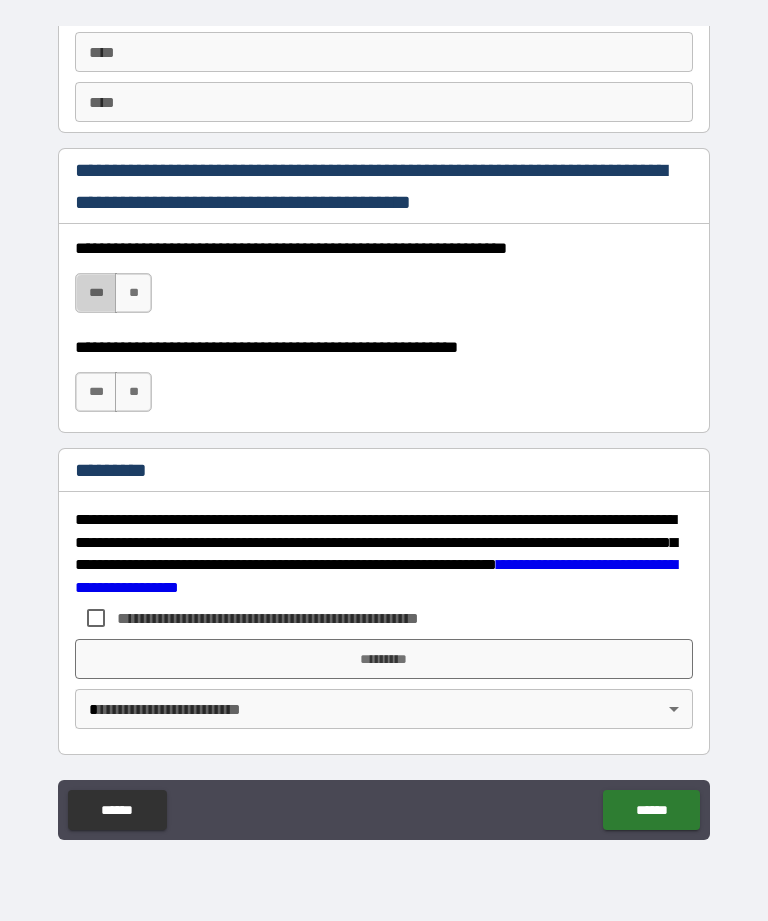 scroll, scrollTop: 2872, scrollLeft: 0, axis: vertical 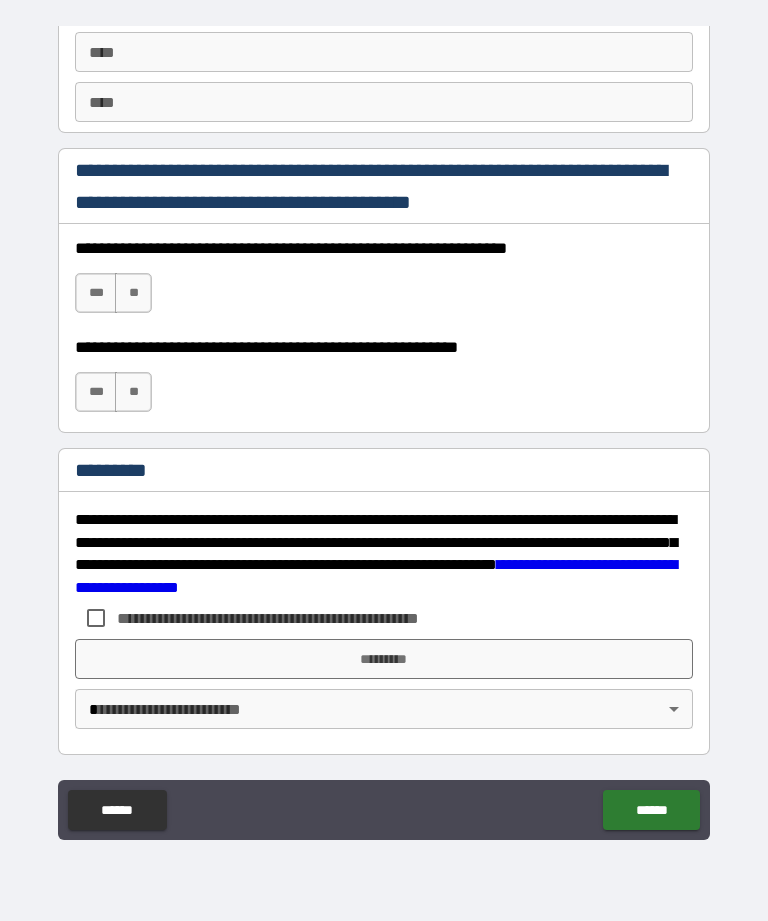 type on "**********" 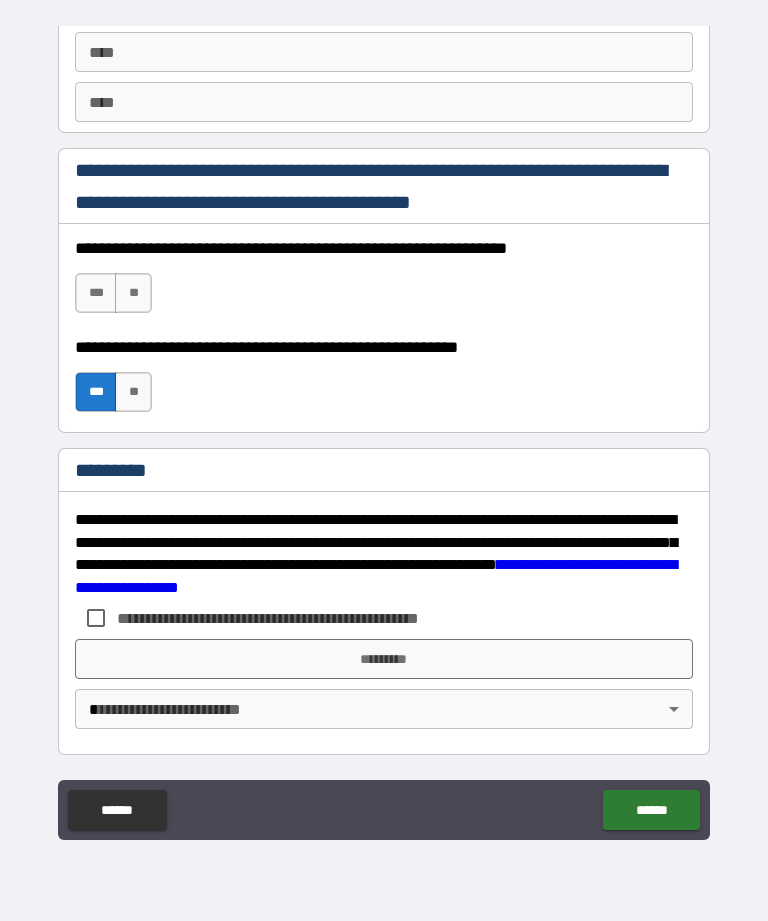click on "***" at bounding box center (96, 293) 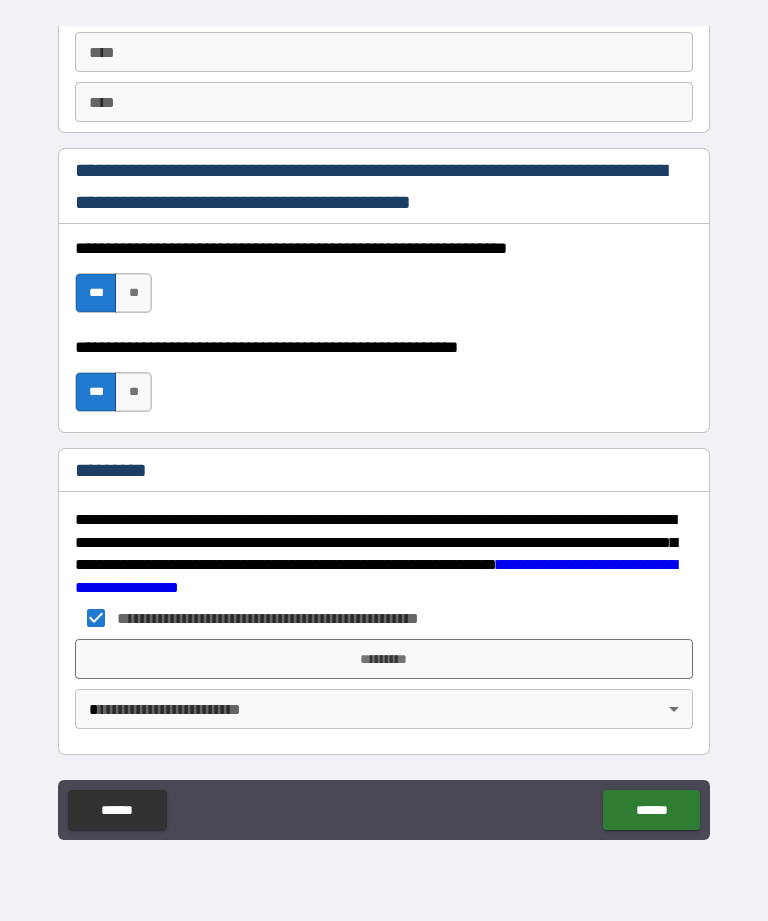 click on "**********" at bounding box center (384, 428) 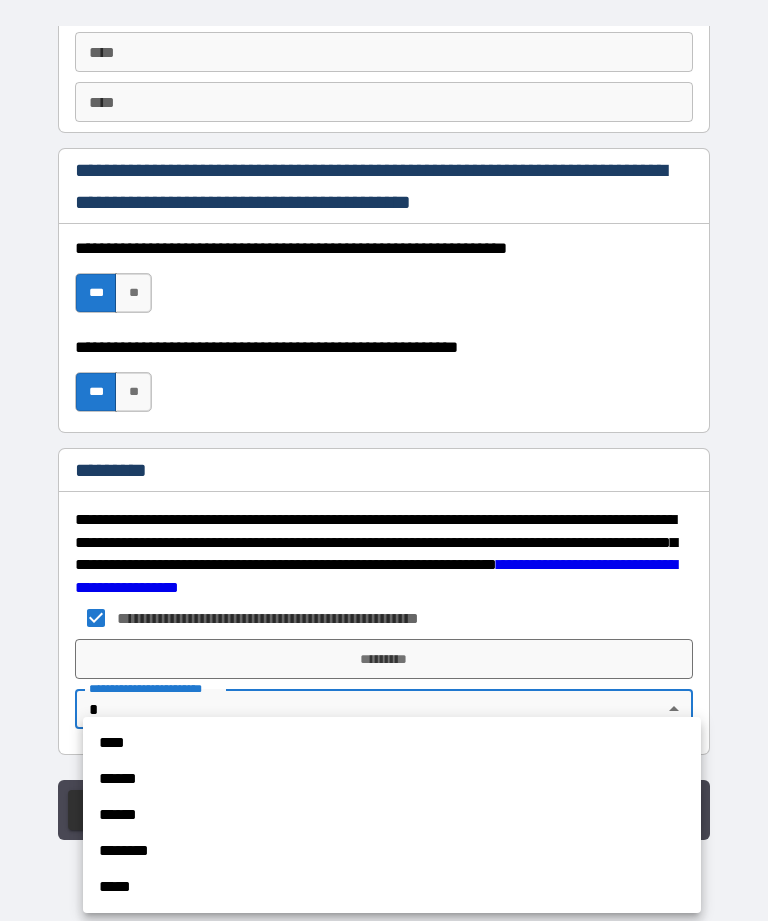 click on "****" at bounding box center [392, 743] 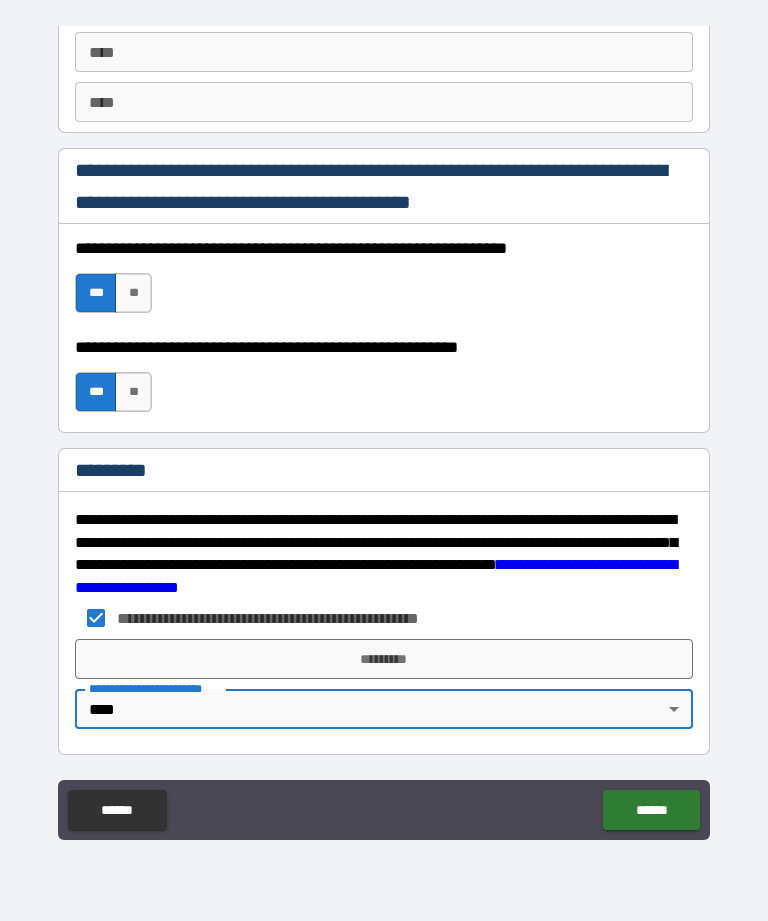 click on "*********" at bounding box center [384, 659] 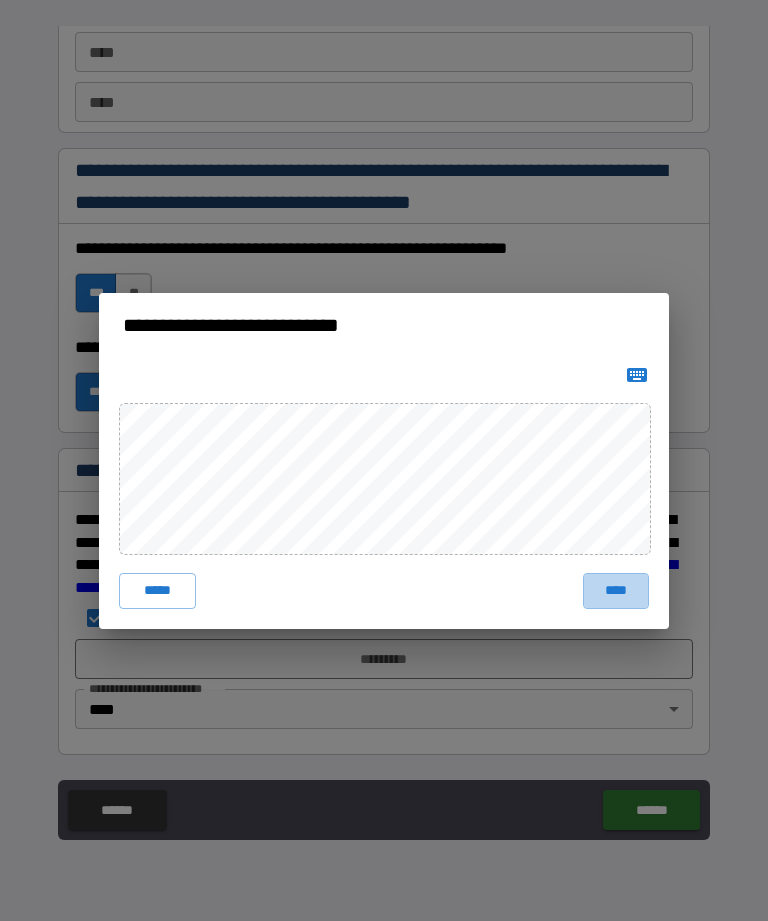 click on "****" at bounding box center (616, 591) 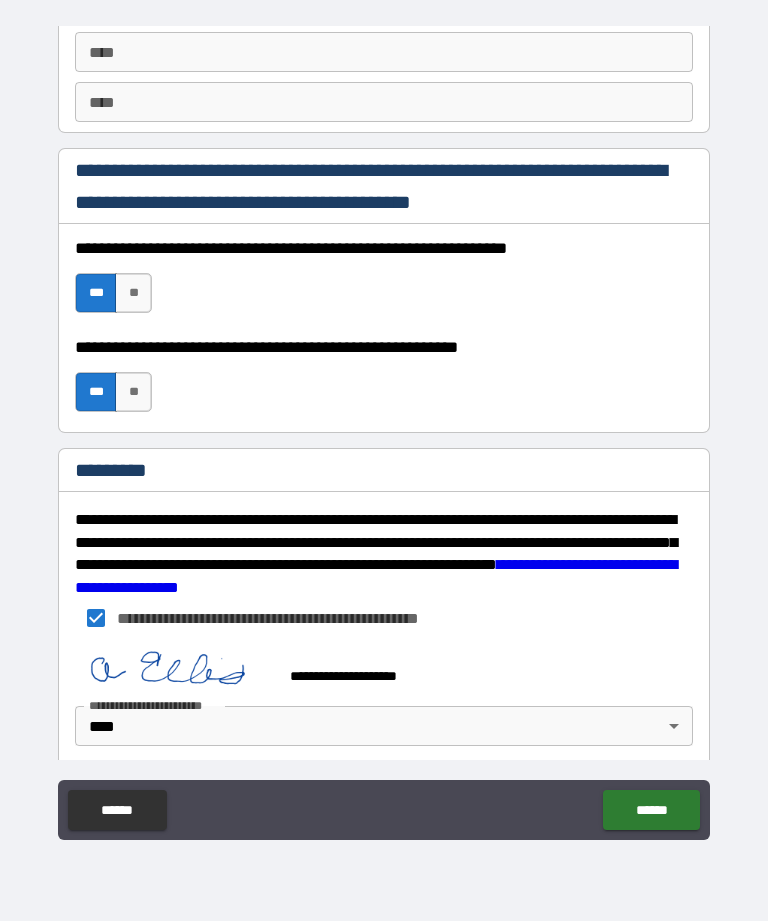 click on "******" at bounding box center (651, 810) 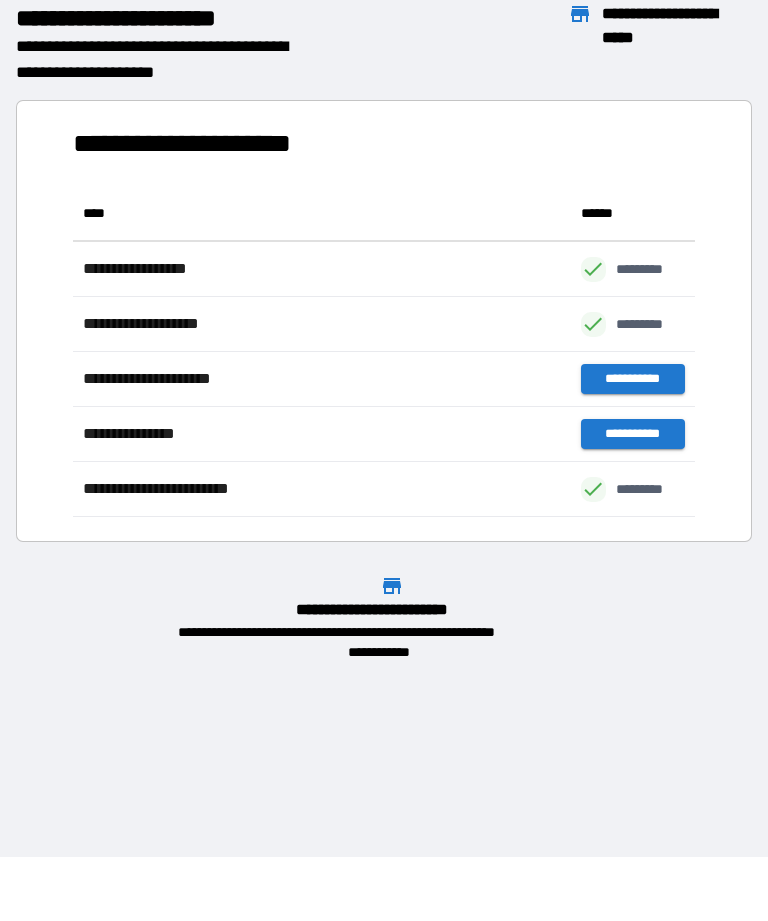 scroll, scrollTop: 331, scrollLeft: 622, axis: both 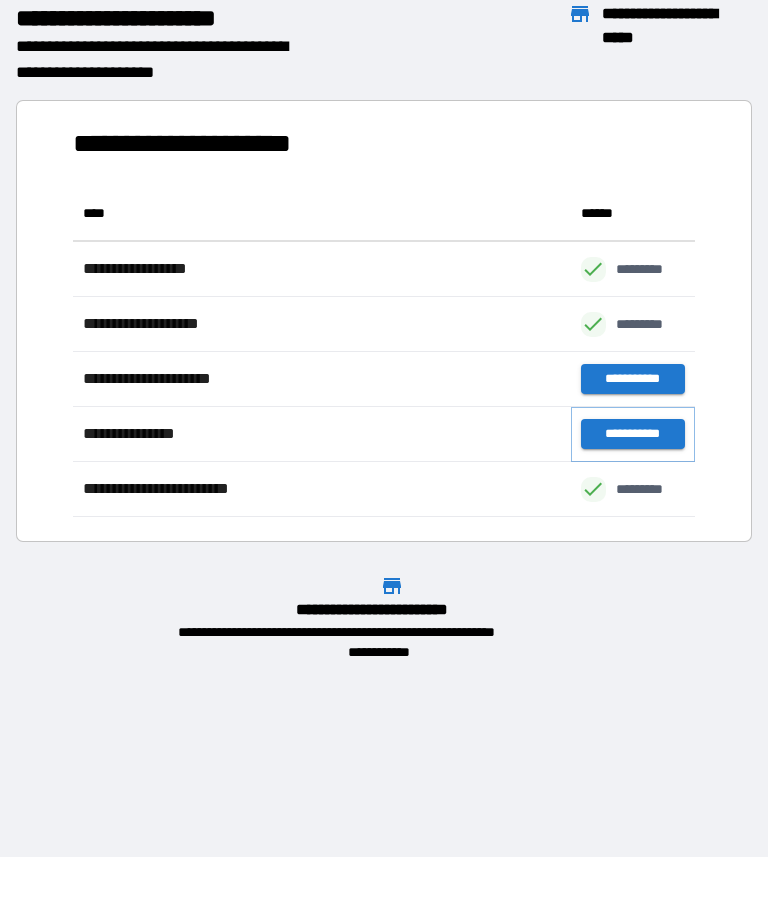 click on "**********" at bounding box center [633, 434] 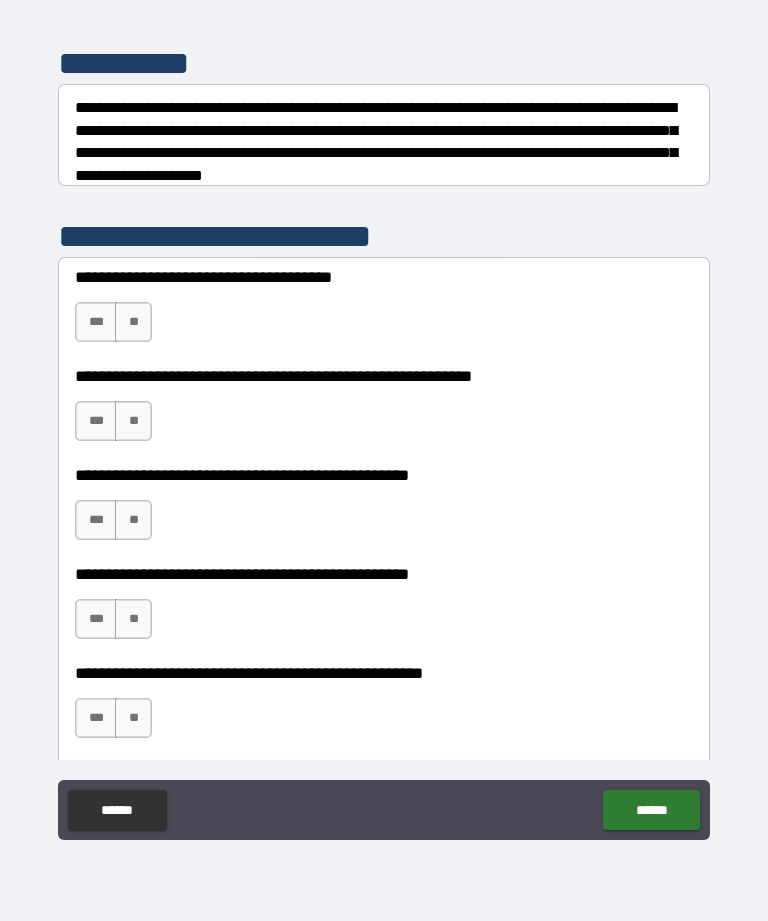 scroll, scrollTop: 283, scrollLeft: 0, axis: vertical 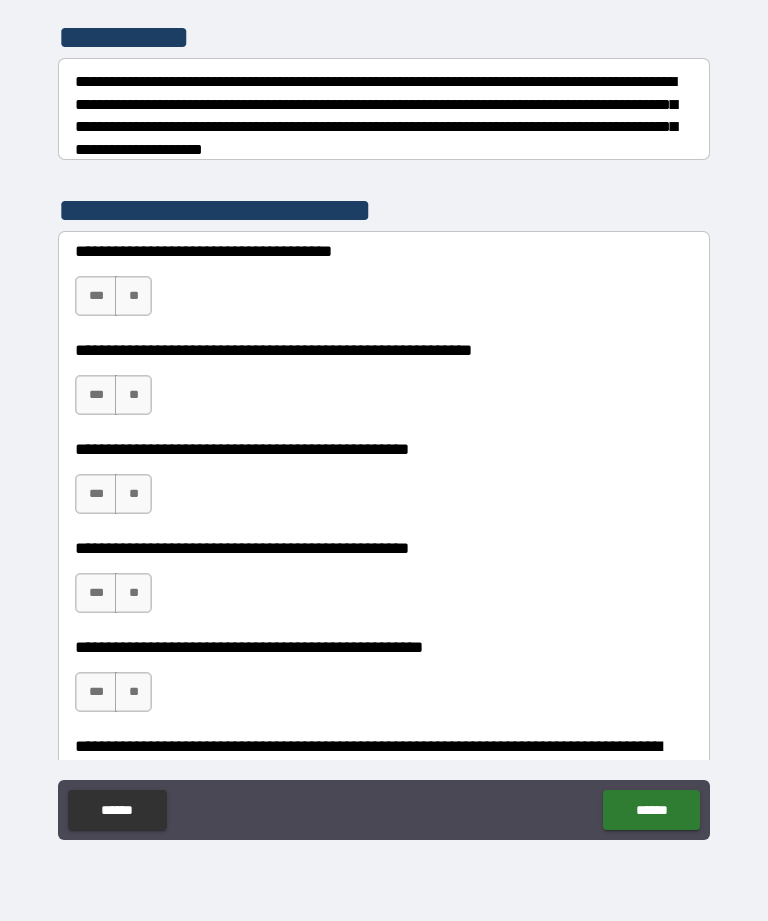 click on "***" at bounding box center (96, 296) 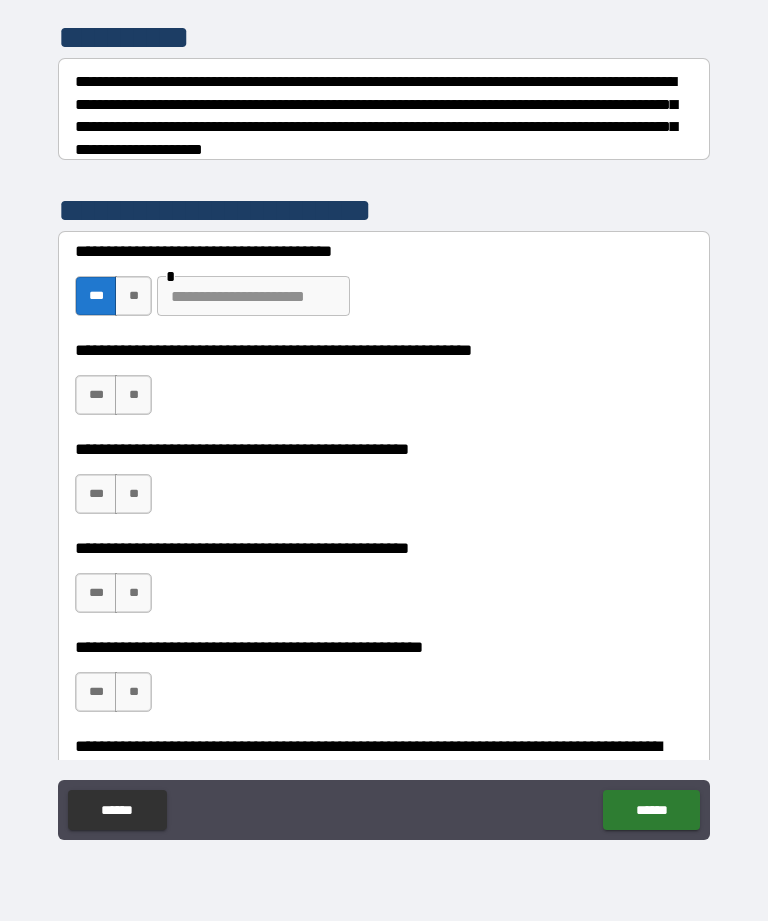 click on "**" at bounding box center (133, 395) 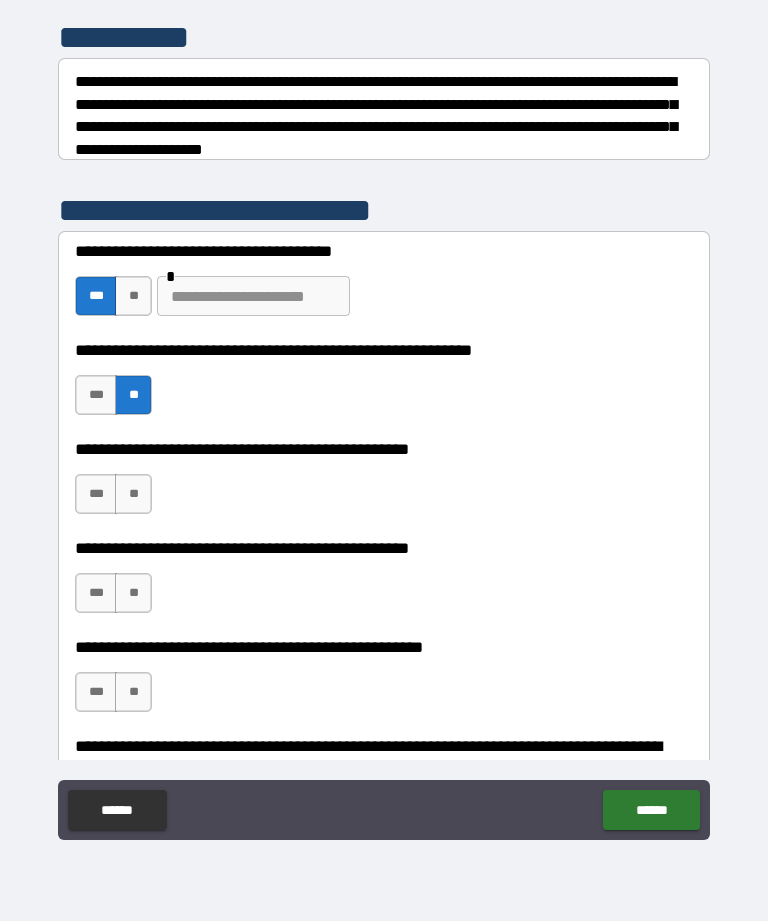 click on "**" at bounding box center (133, 494) 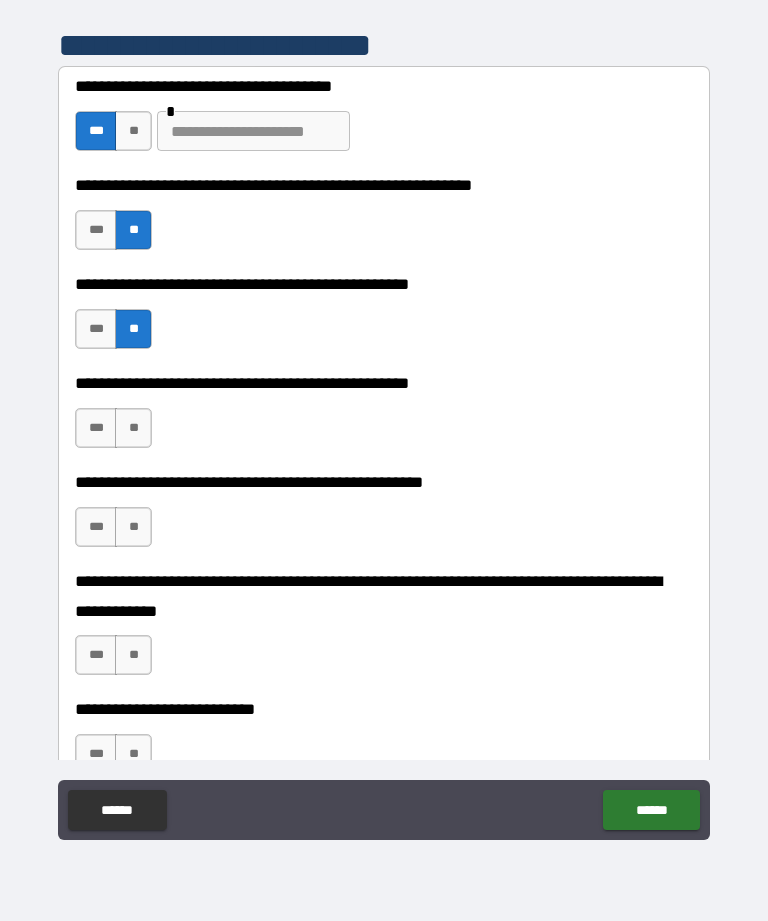 scroll, scrollTop: 488, scrollLeft: 0, axis: vertical 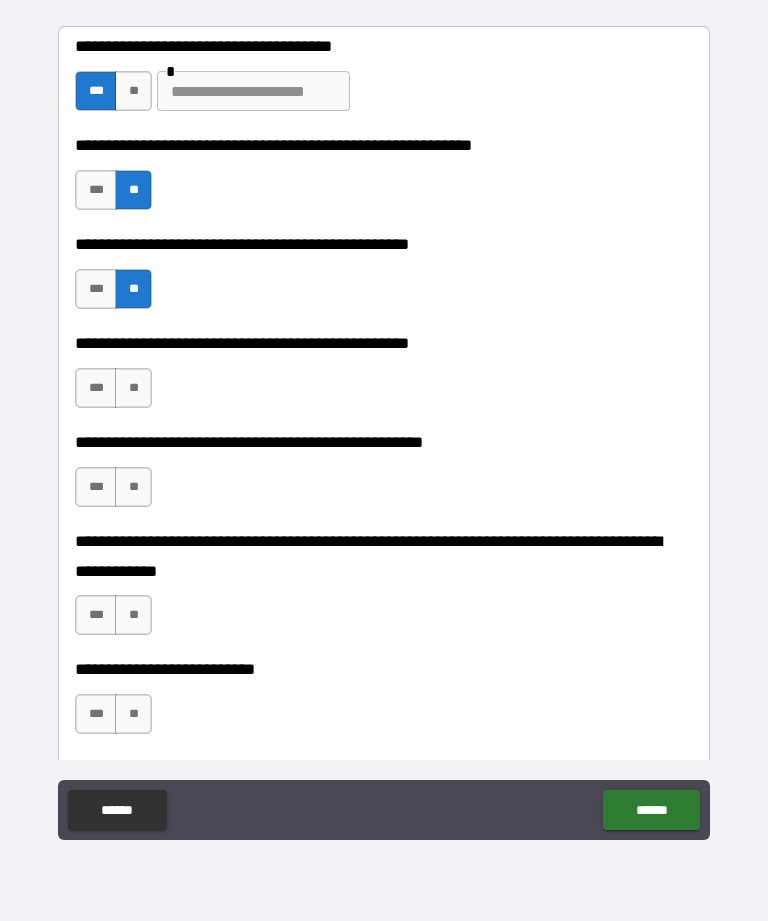 click on "***" at bounding box center [96, 388] 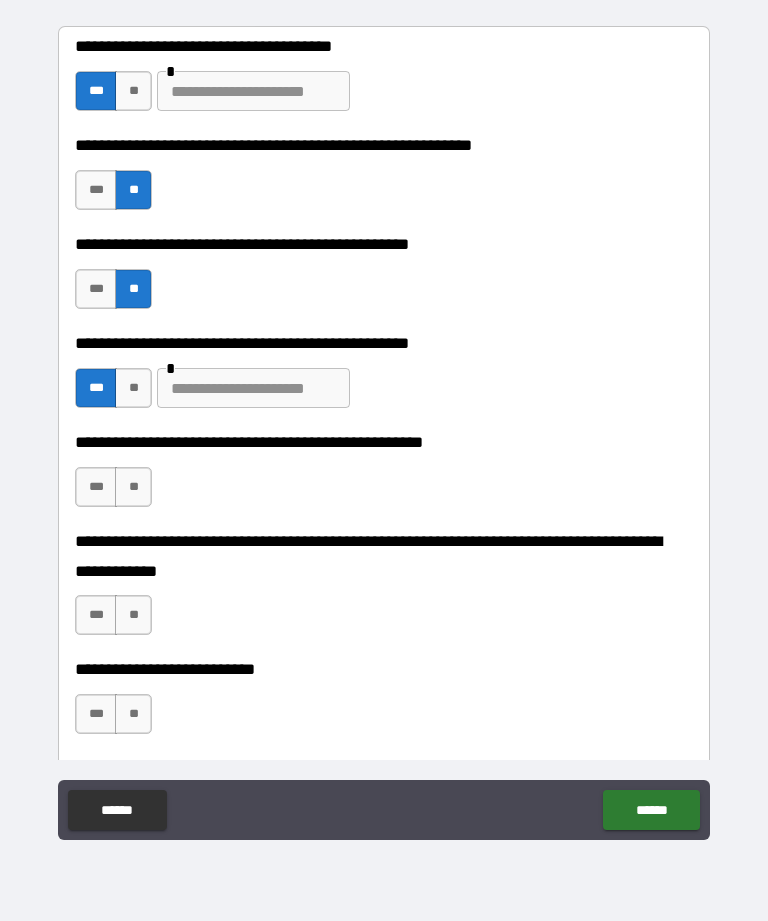 click at bounding box center [253, 388] 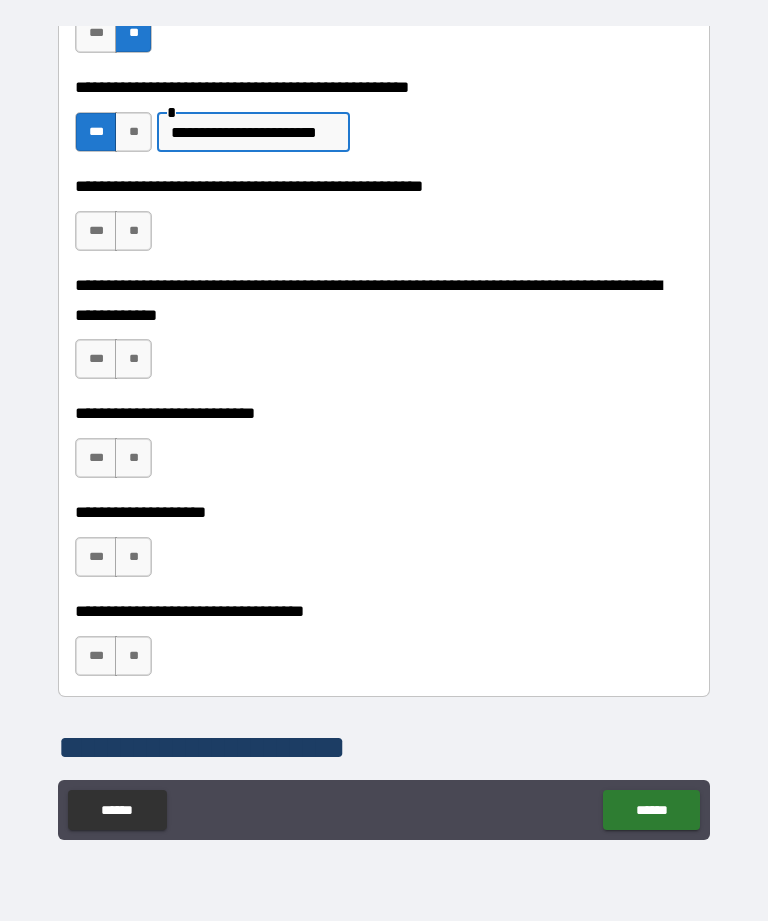 scroll, scrollTop: 748, scrollLeft: 0, axis: vertical 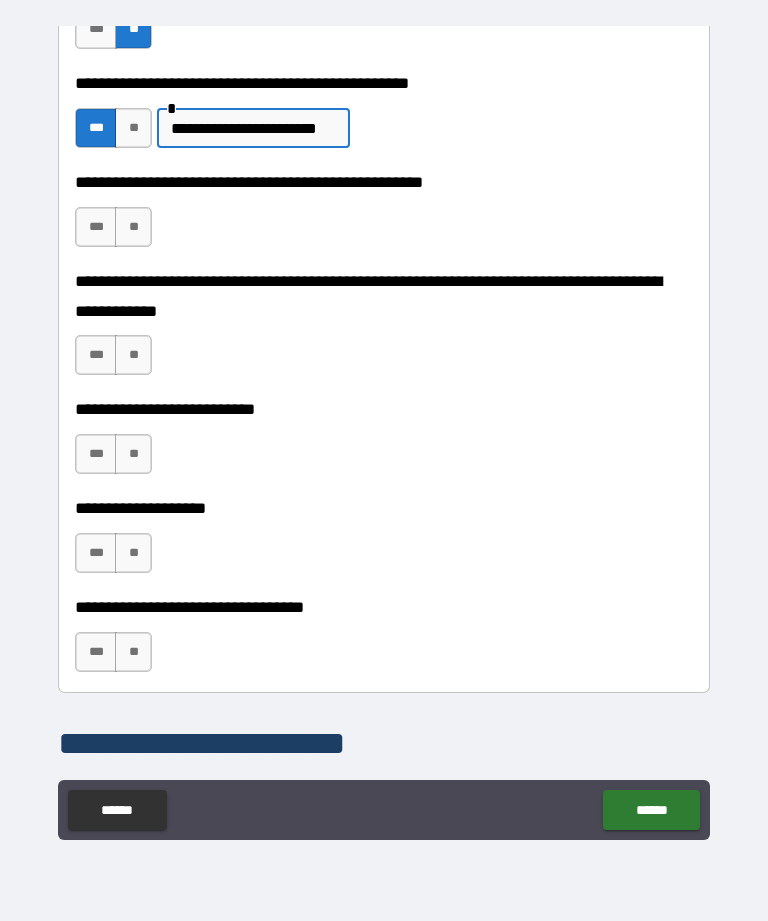 click on "**" at bounding box center (133, 227) 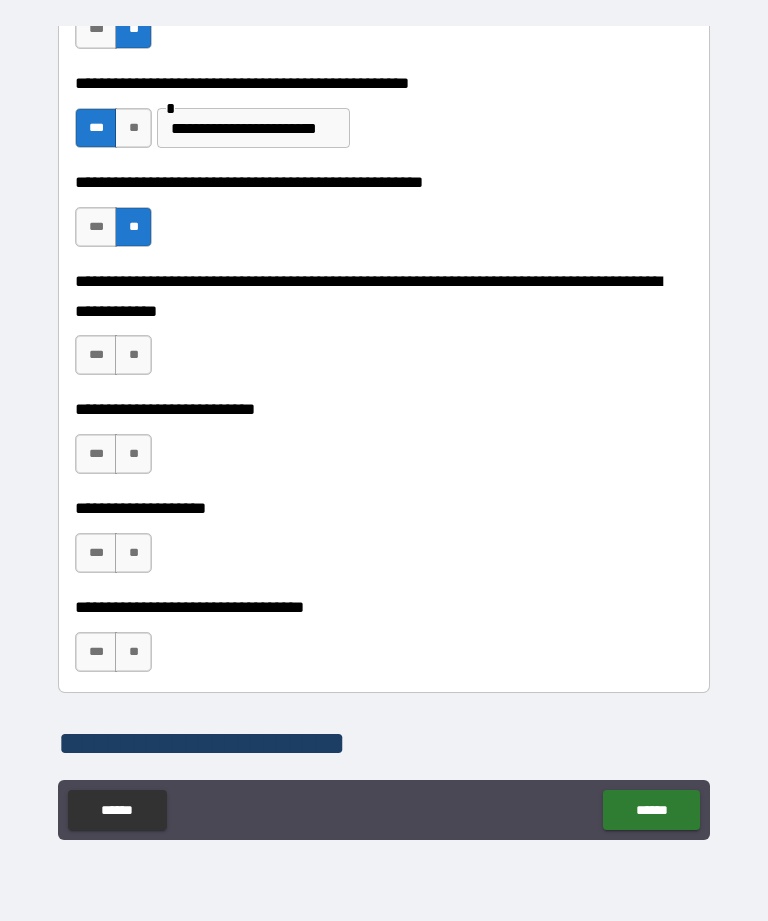 click on "**" at bounding box center [133, 355] 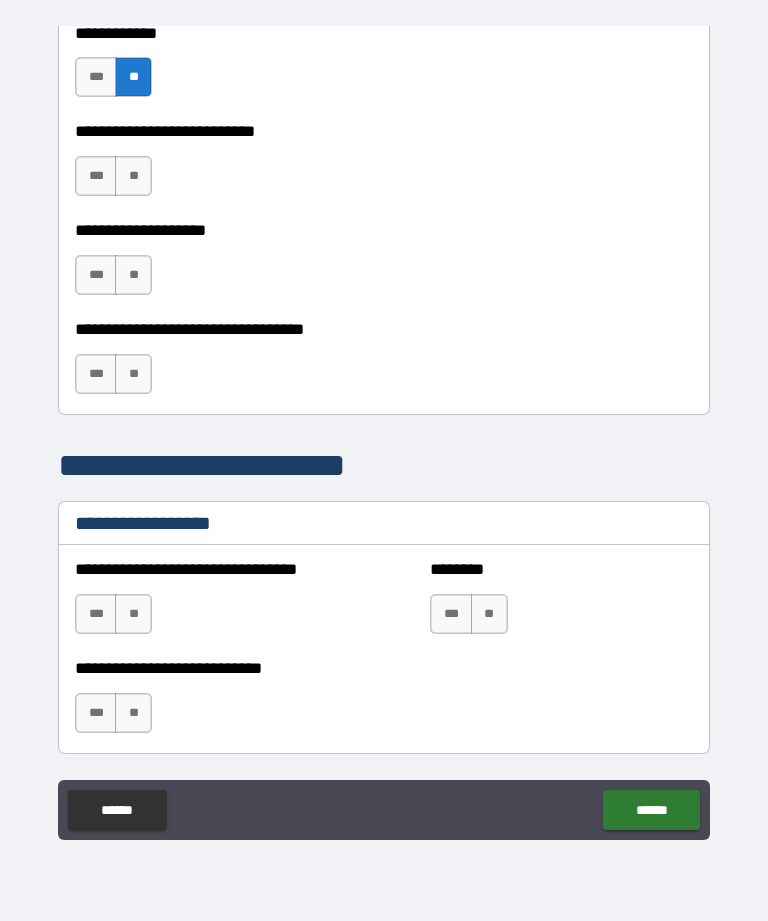 scroll, scrollTop: 1024, scrollLeft: 0, axis: vertical 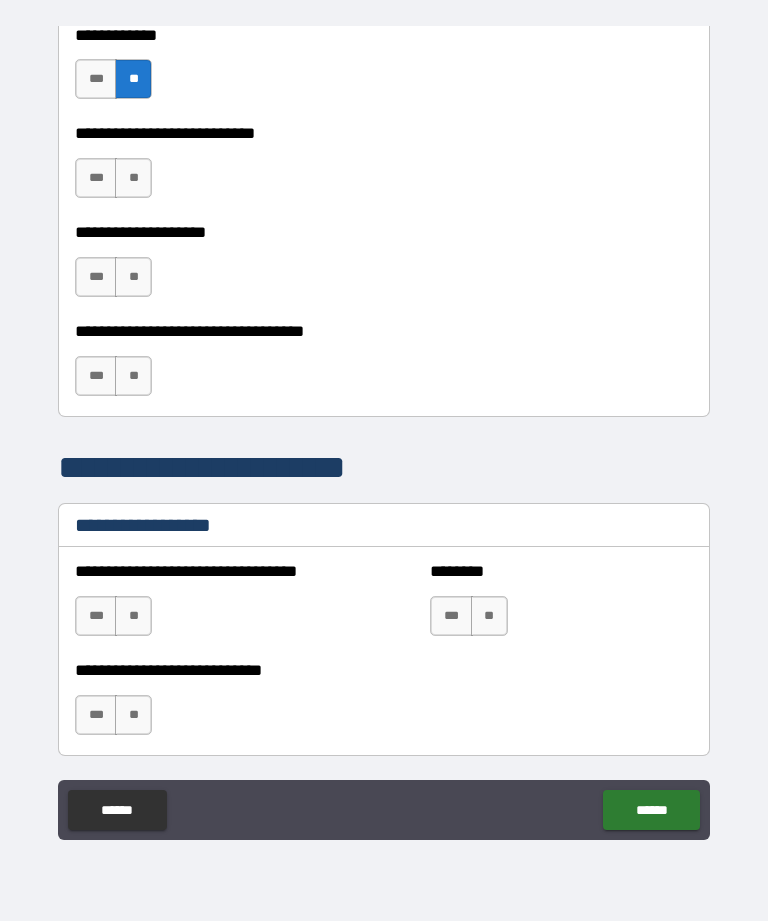 click on "**" at bounding box center (133, 178) 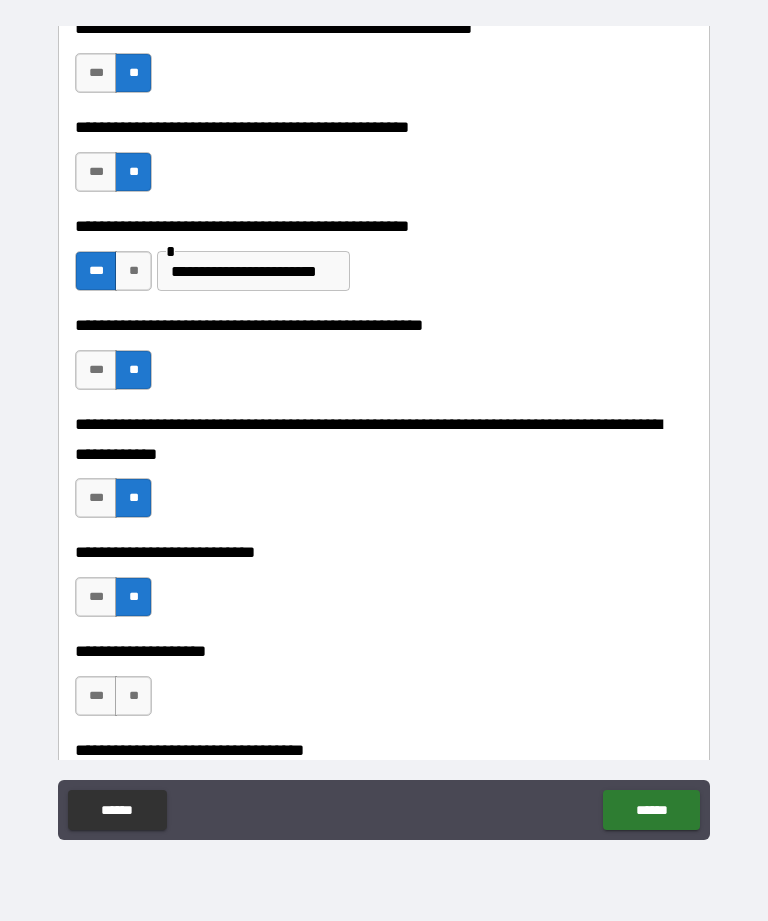 scroll, scrollTop: 610, scrollLeft: 0, axis: vertical 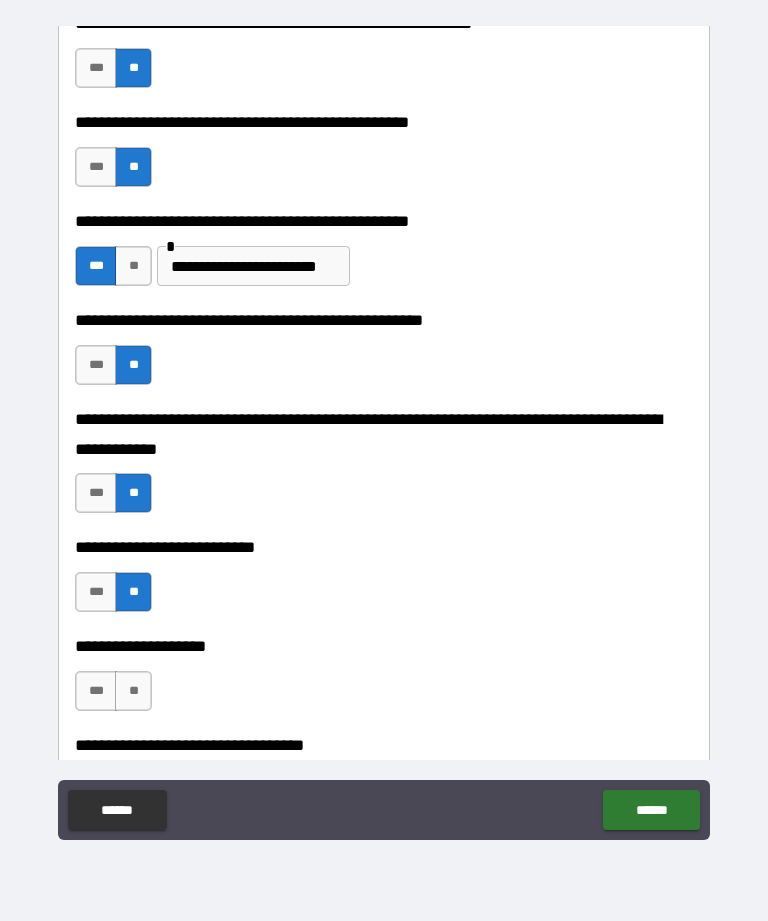 click on "**********" at bounding box center (253, 266) 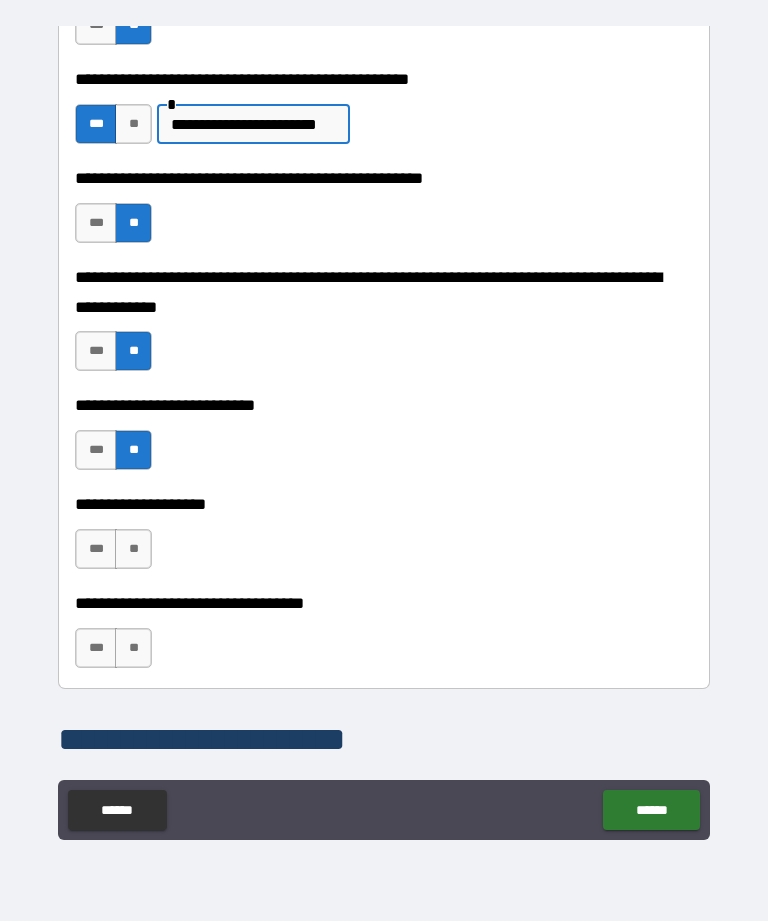 scroll, scrollTop: 750, scrollLeft: 0, axis: vertical 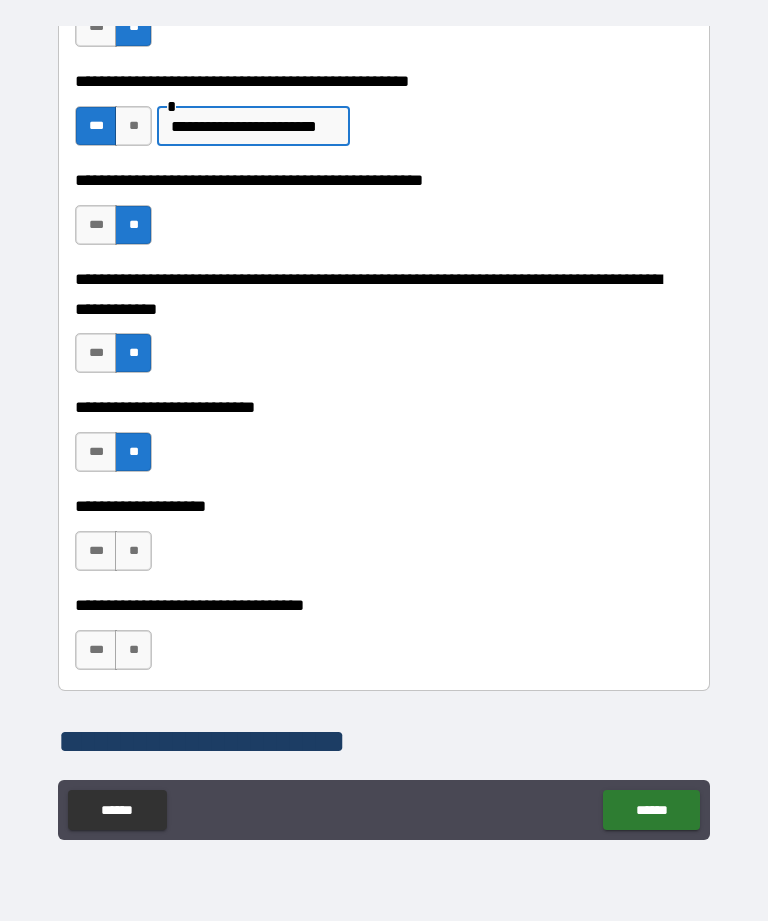 click on "**********" at bounding box center (253, 126) 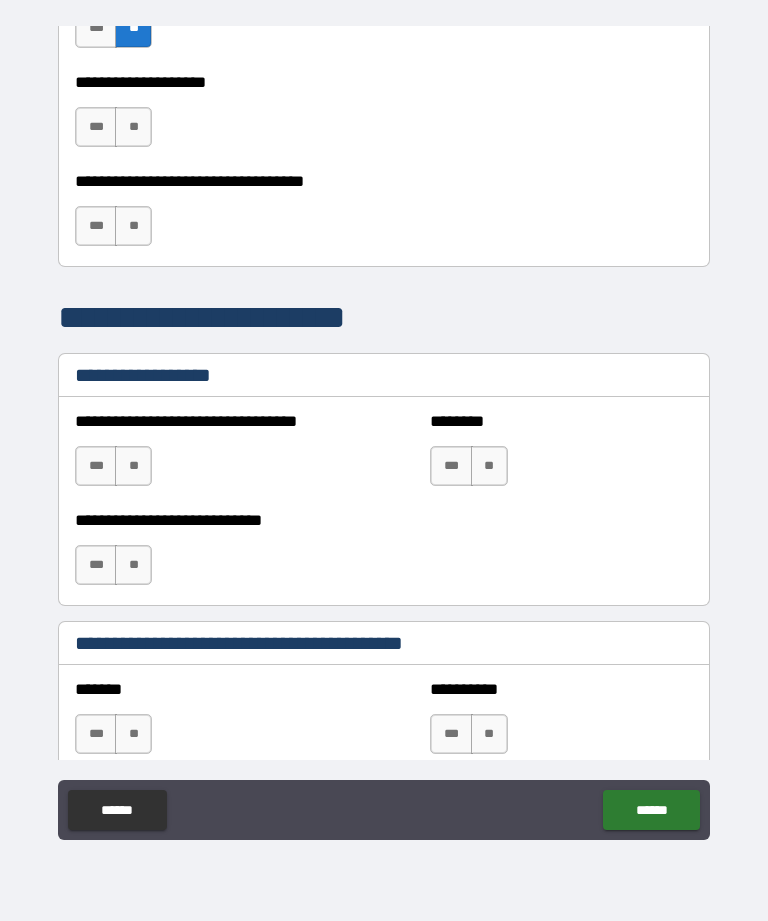 scroll, scrollTop: 1173, scrollLeft: 0, axis: vertical 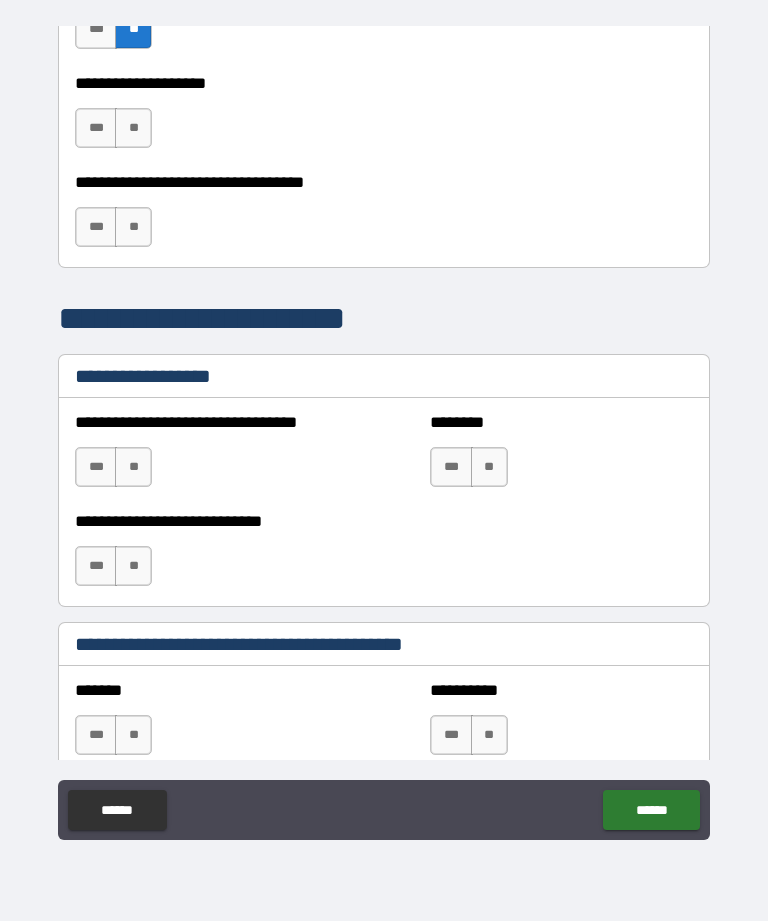 type on "**********" 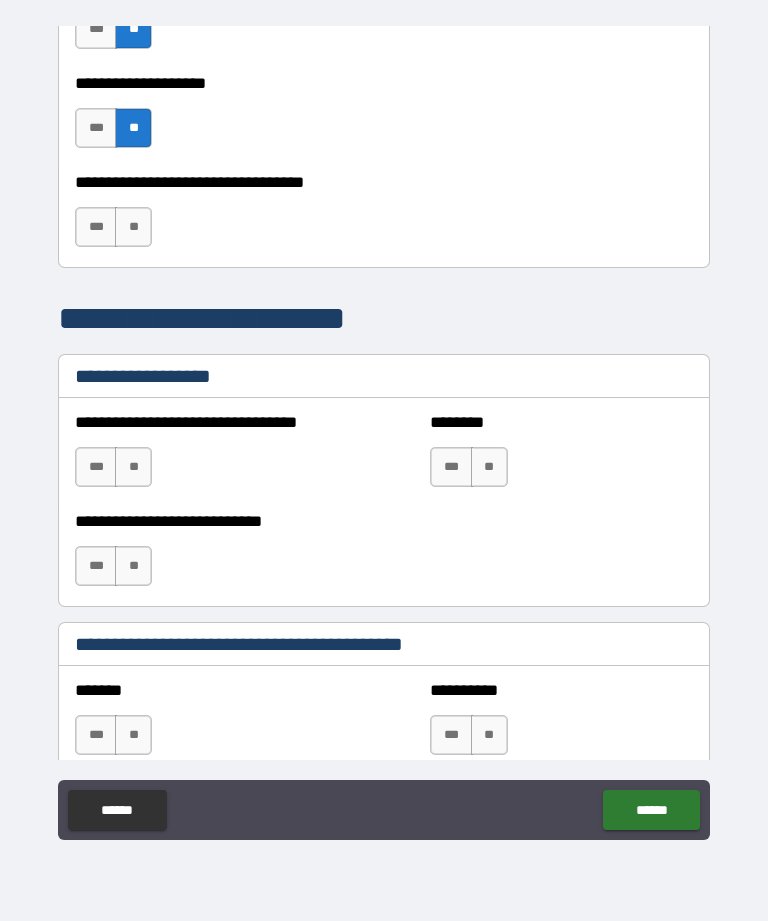click on "**" at bounding box center (133, 227) 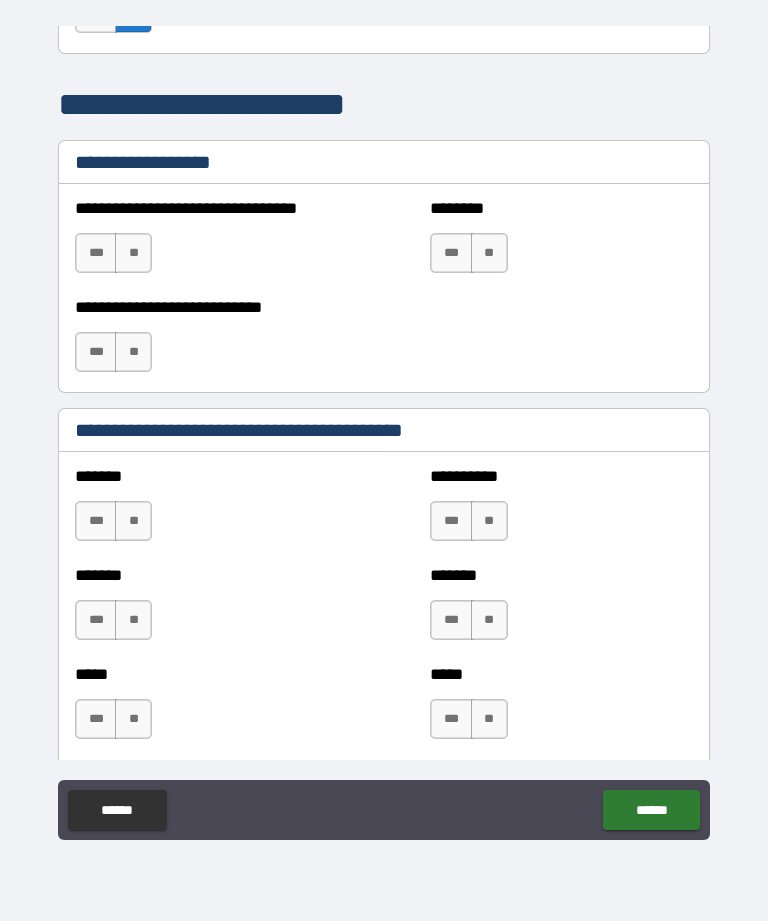 scroll, scrollTop: 1388, scrollLeft: 0, axis: vertical 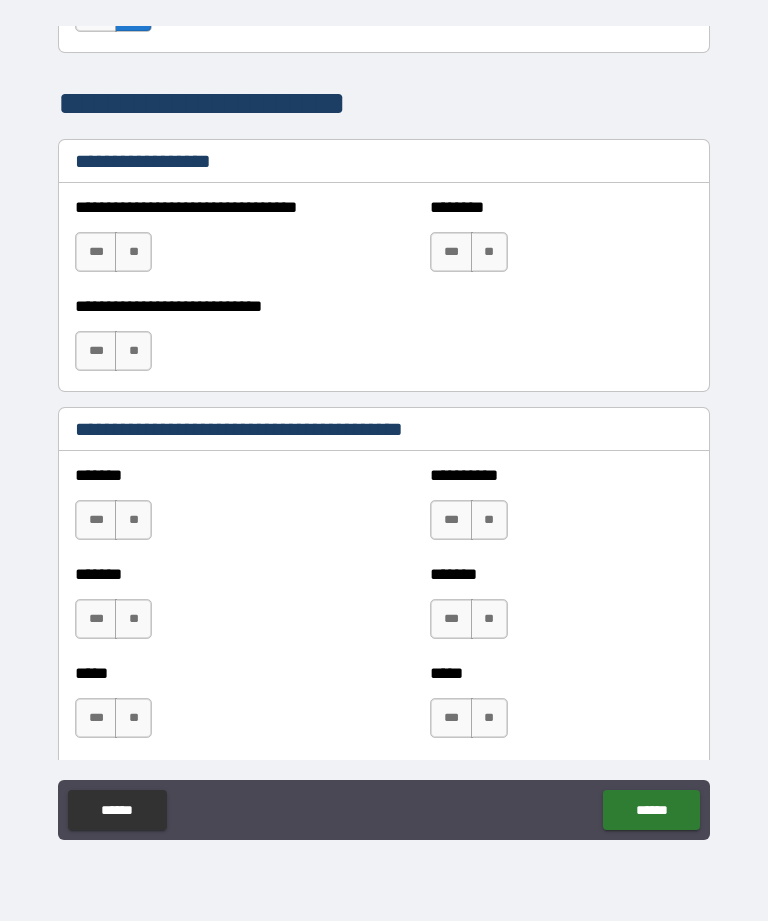 click on "**" at bounding box center (133, 252) 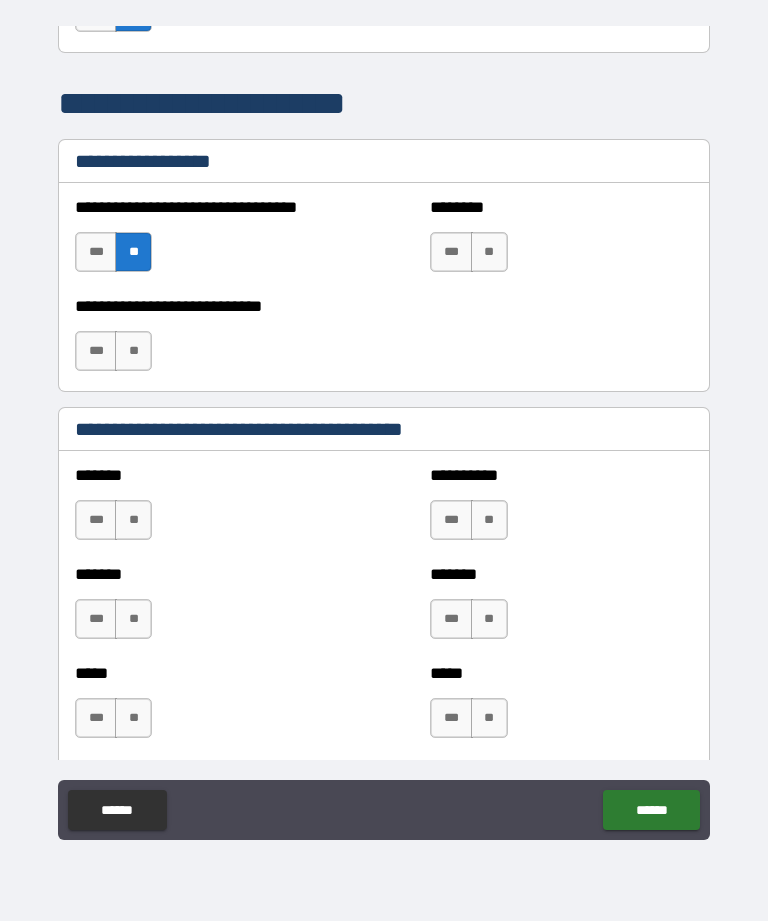 click on "**" at bounding box center (489, 252) 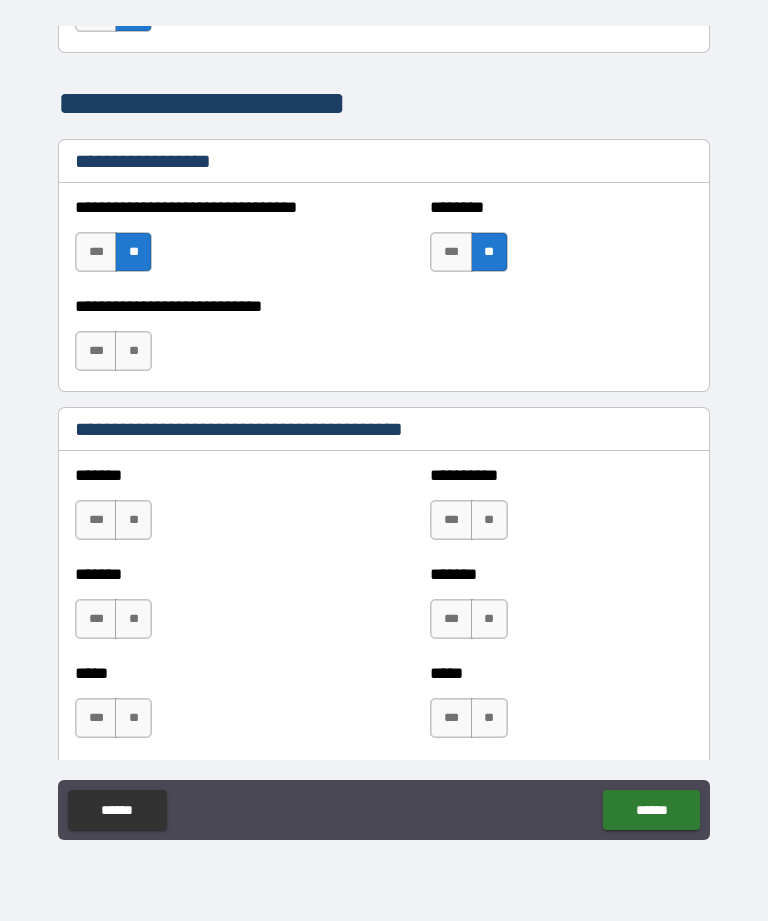 click on "**" at bounding box center [133, 351] 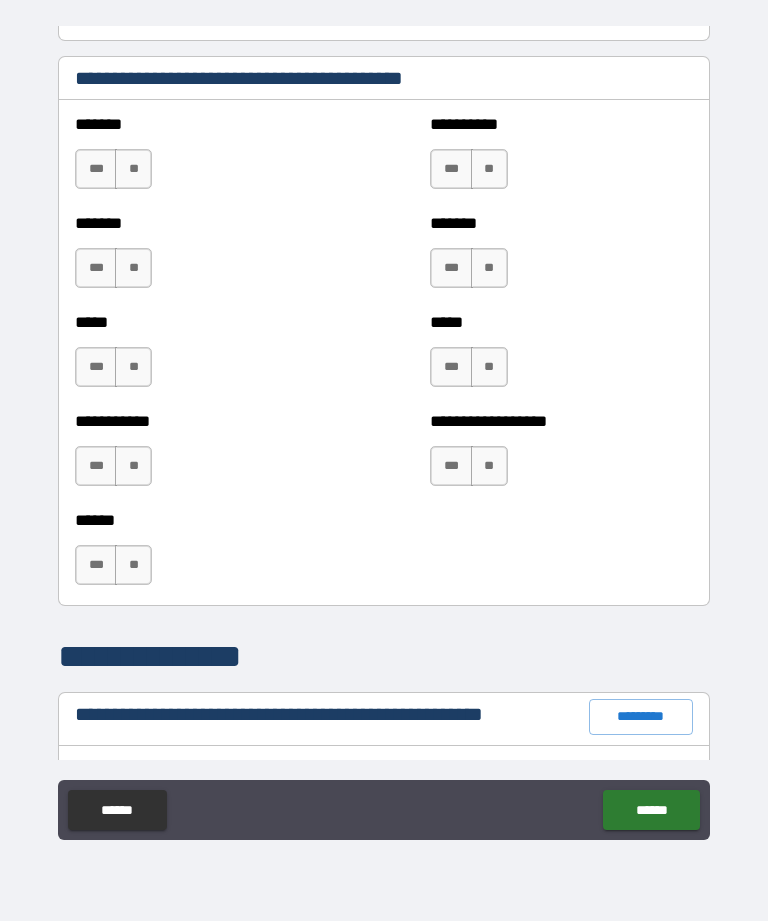 scroll, scrollTop: 1734, scrollLeft: 0, axis: vertical 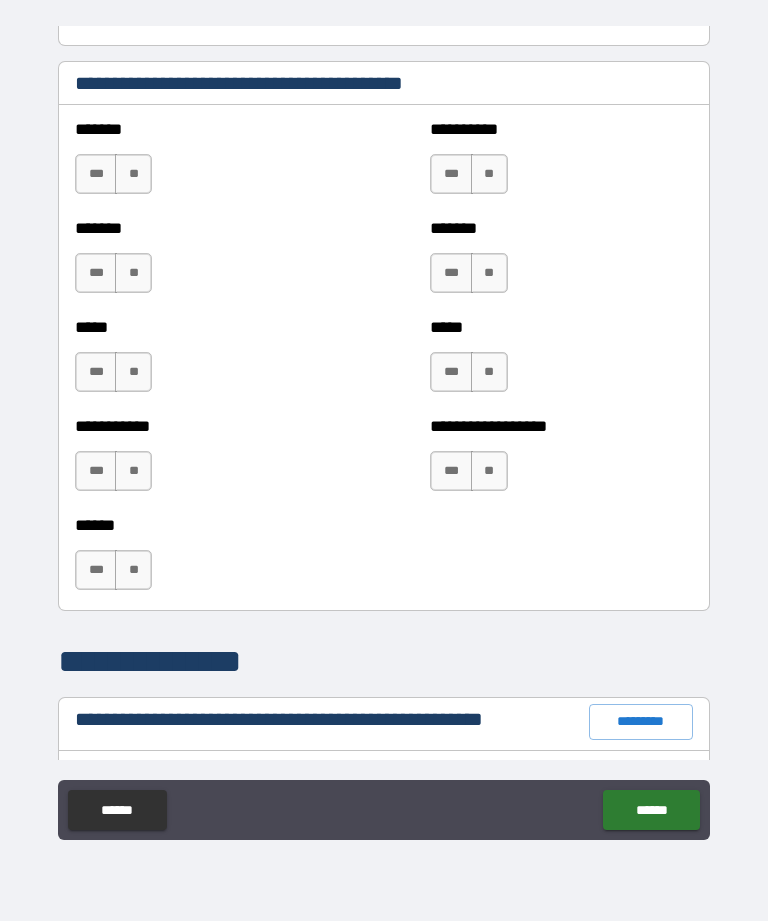 click on "**" at bounding box center [489, 174] 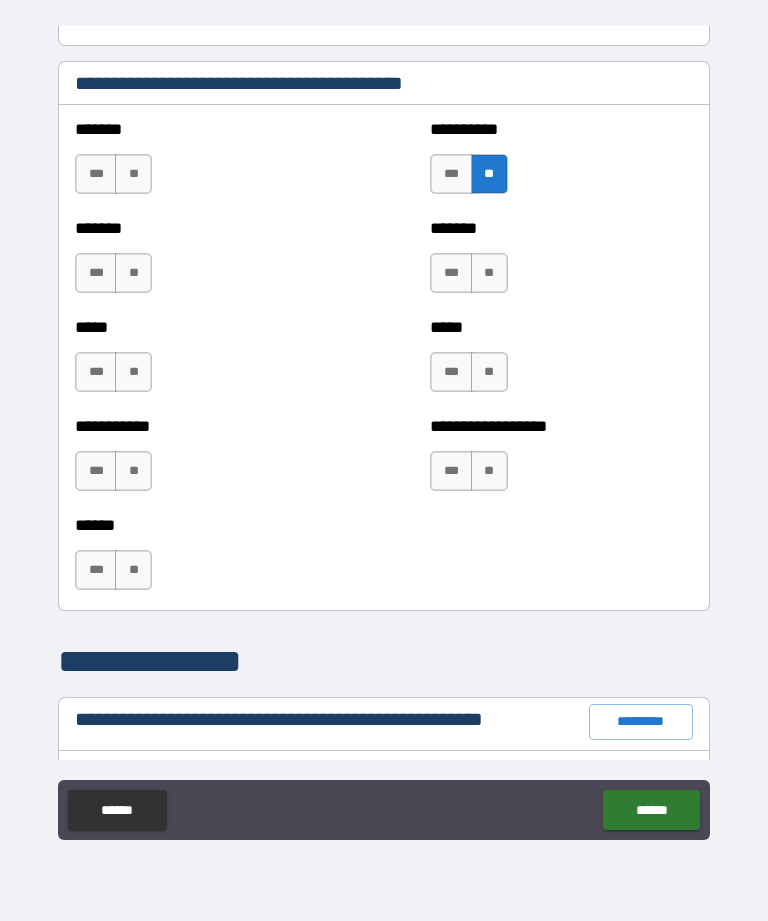 click on "**" at bounding box center (489, 273) 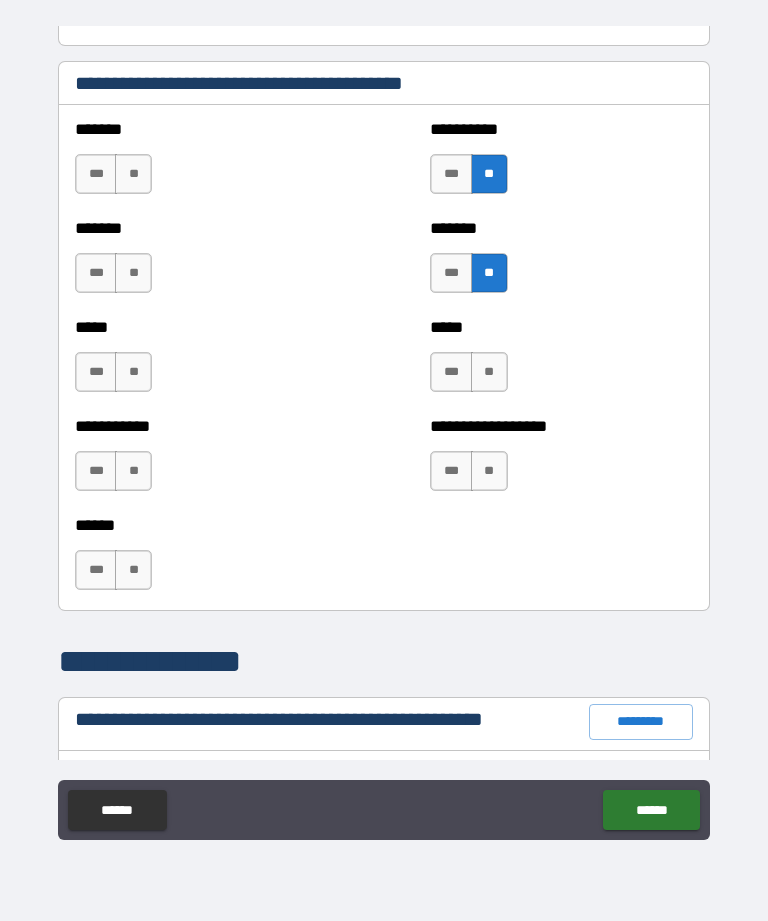 click on "**" at bounding box center [489, 372] 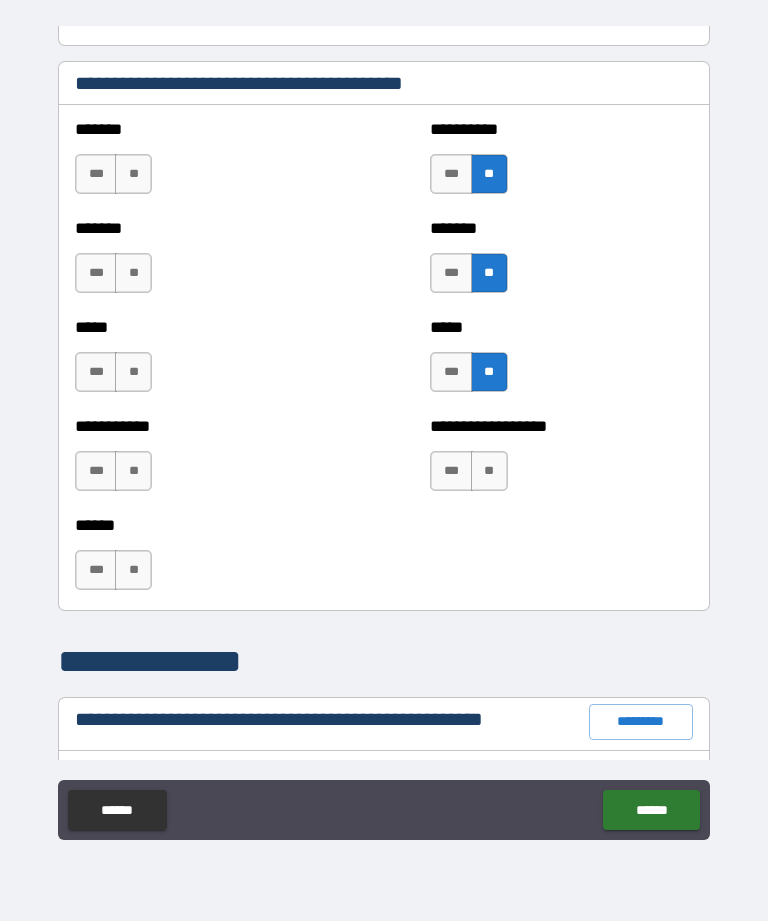 click on "**" at bounding box center [489, 471] 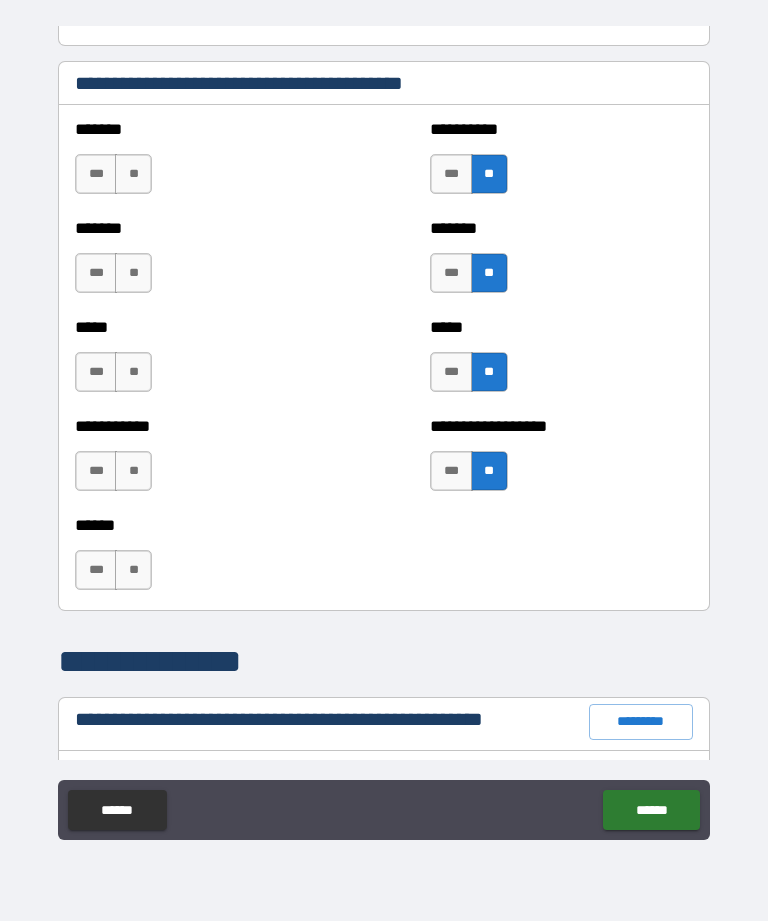 click on "**" at bounding box center (133, 570) 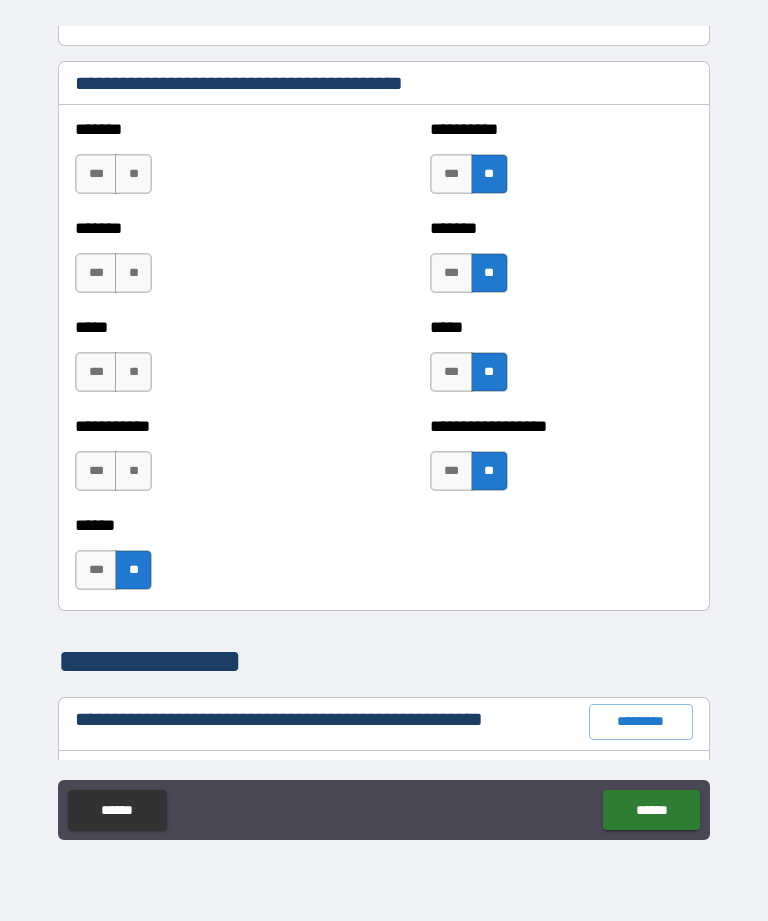 click on "**" at bounding box center (133, 471) 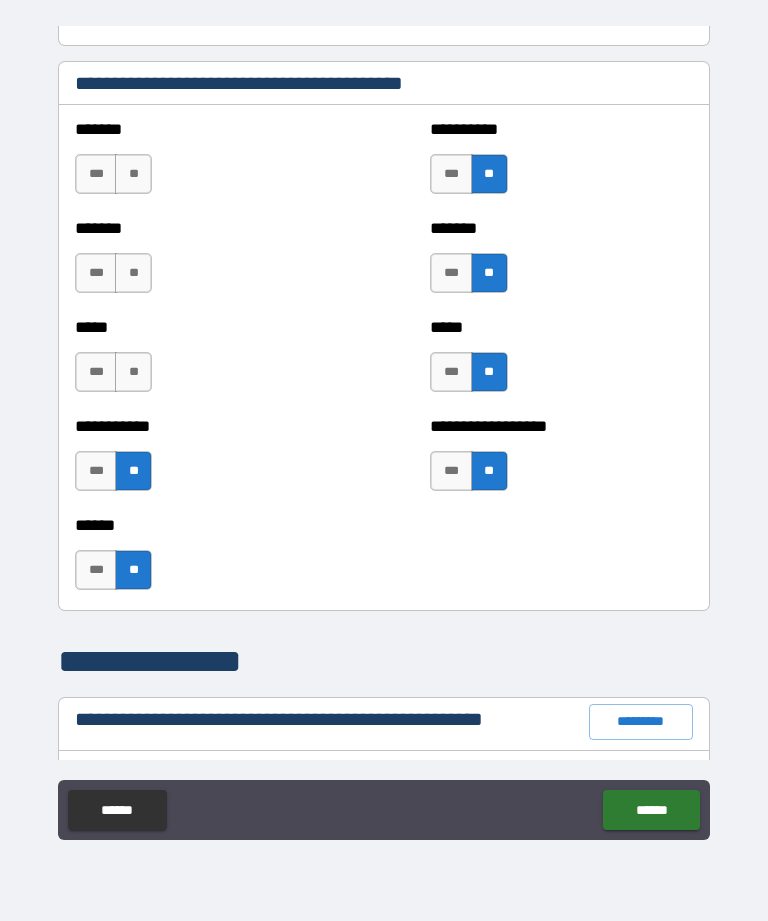click on "**" at bounding box center [133, 372] 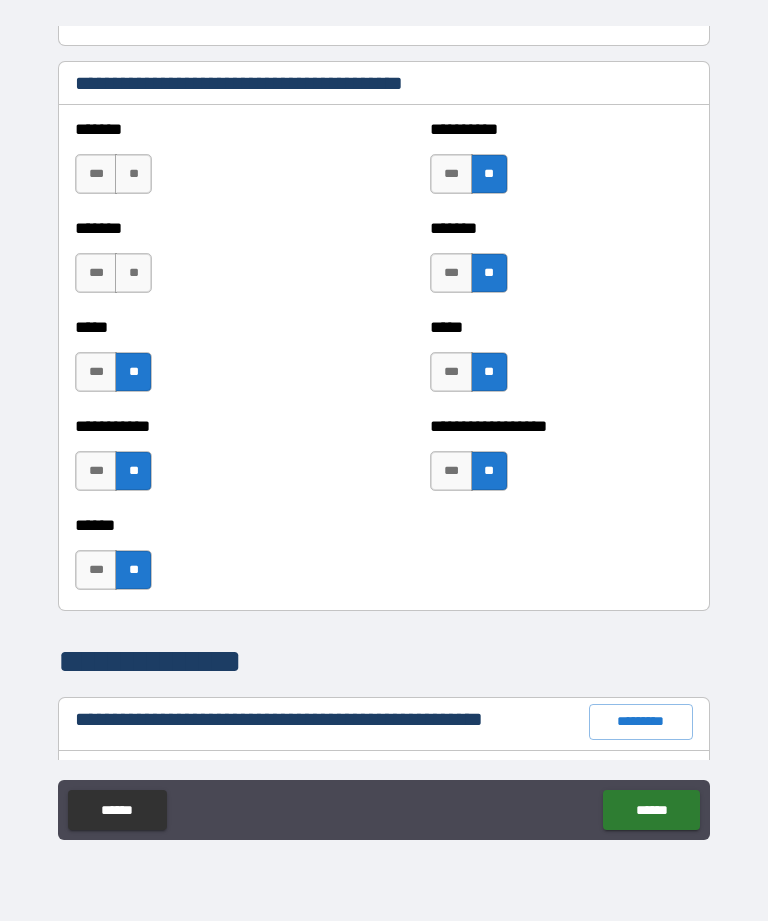 click on "**" at bounding box center [133, 273] 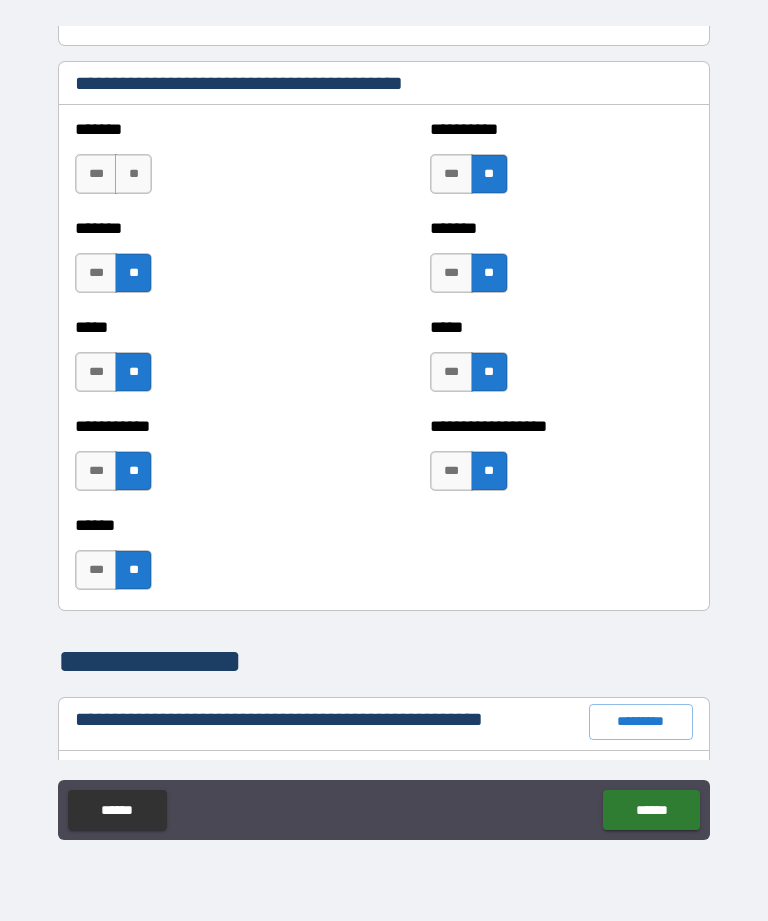 click on "**" at bounding box center (133, 174) 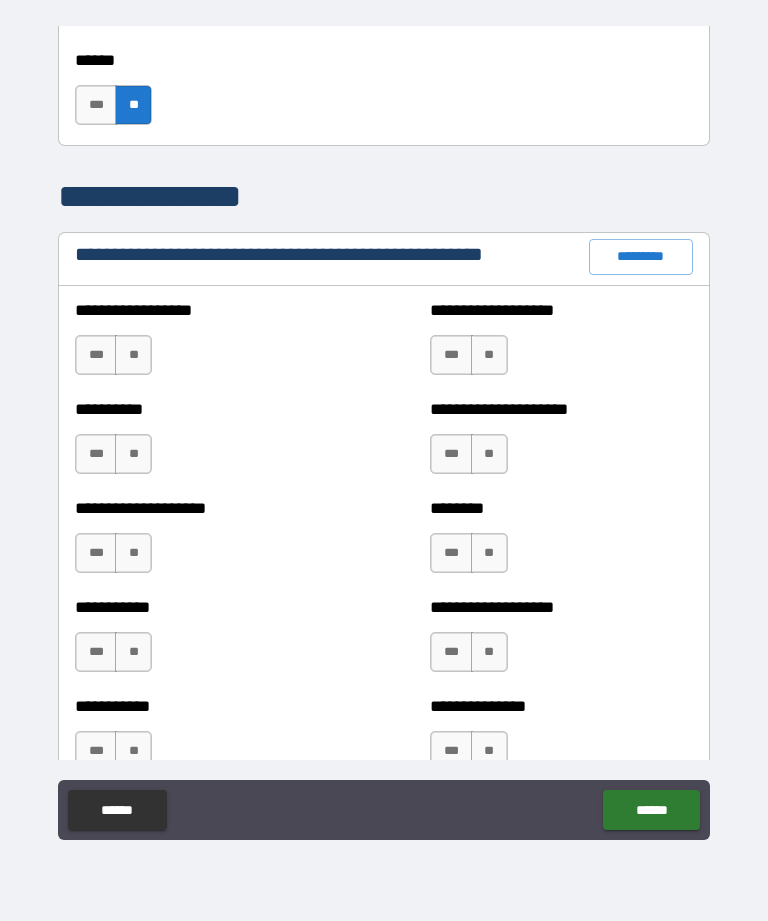 scroll, scrollTop: 2264, scrollLeft: 0, axis: vertical 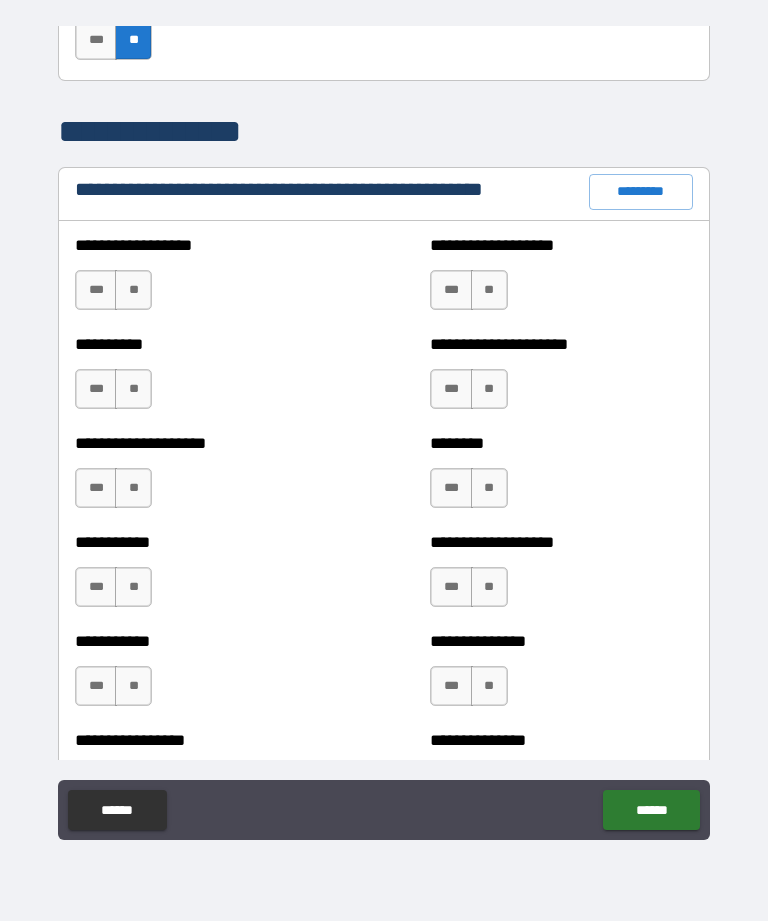 click on "*********" at bounding box center [641, 192] 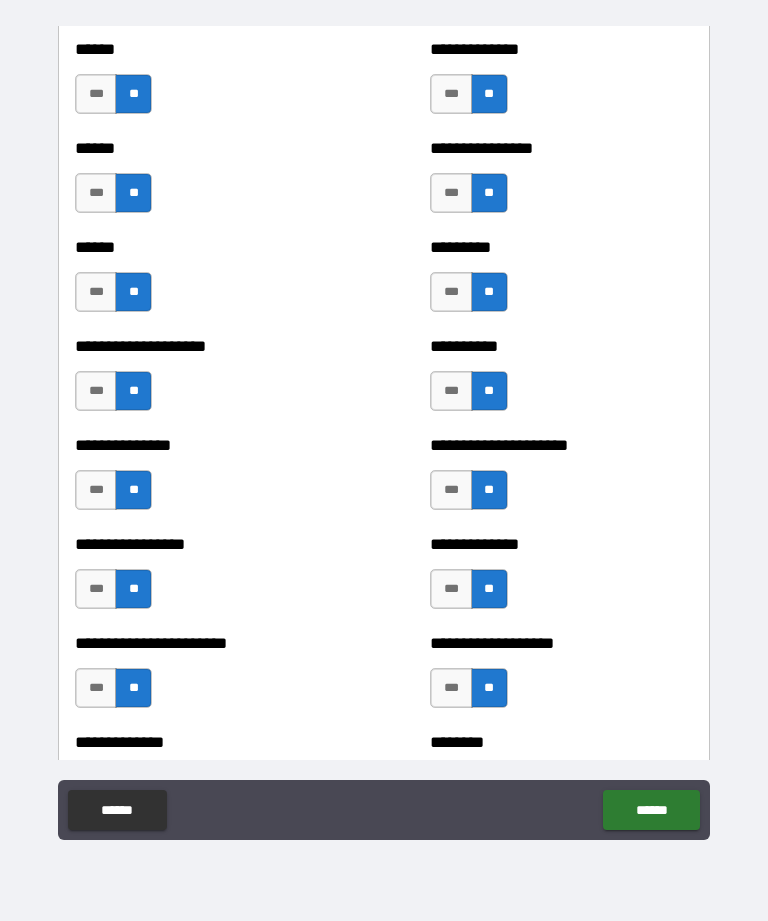 scroll, scrollTop: 3055, scrollLeft: 0, axis: vertical 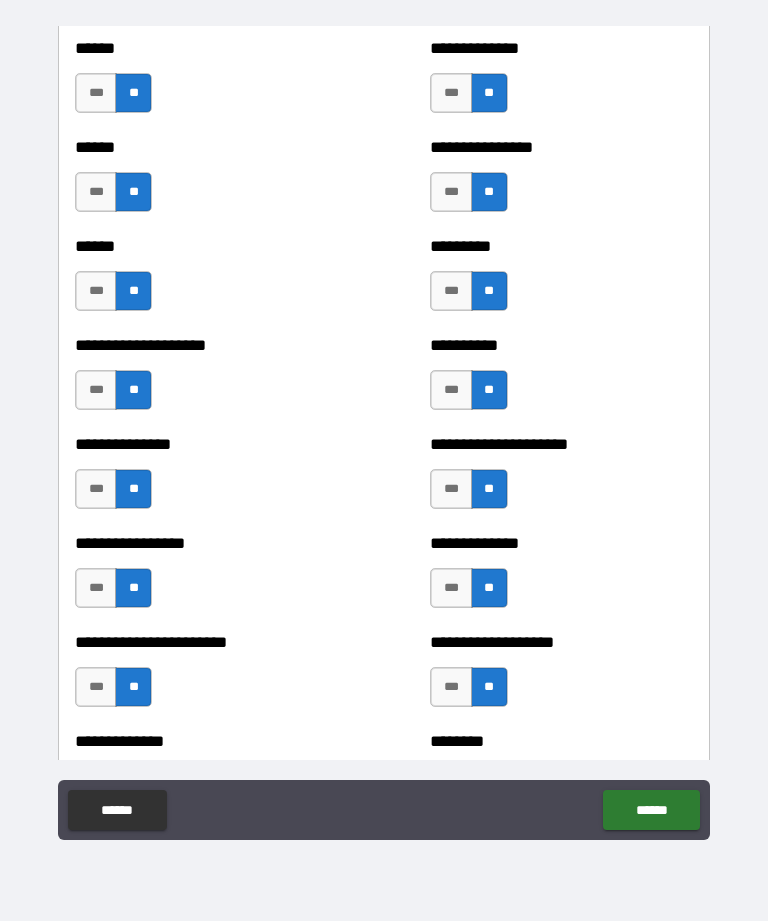 click on "***" at bounding box center (96, 390) 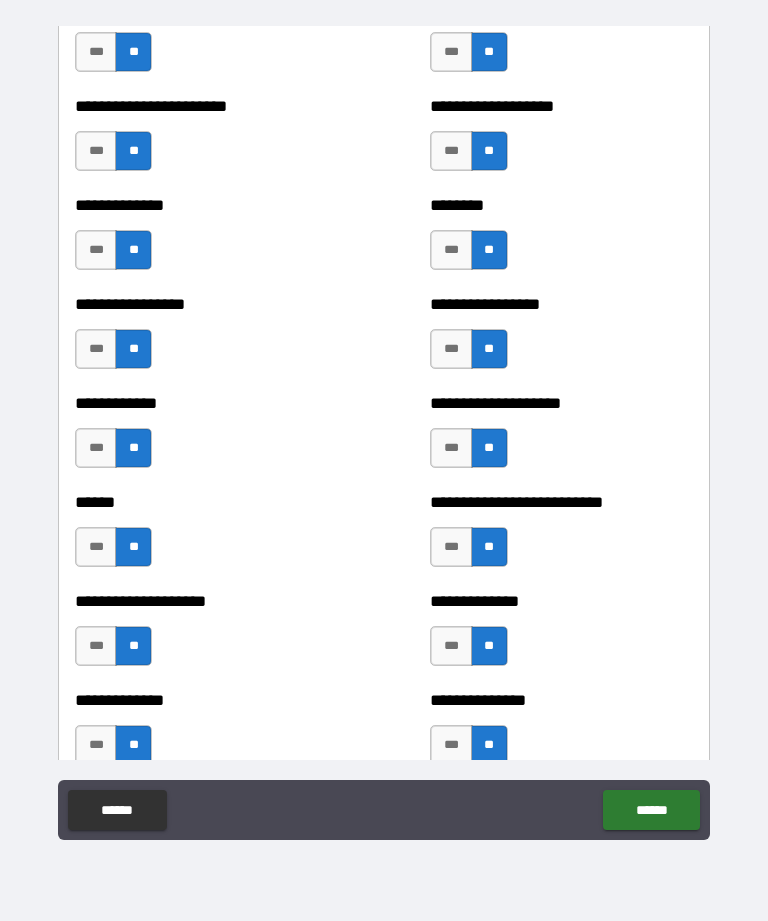 scroll, scrollTop: 3592, scrollLeft: 0, axis: vertical 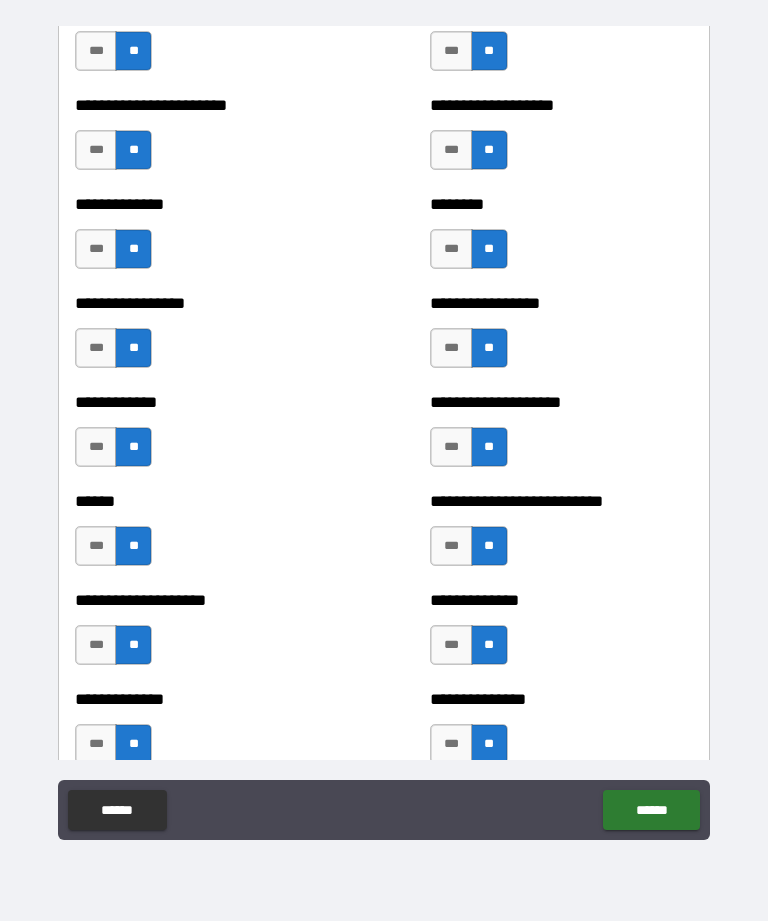 click on "***" at bounding box center (96, 546) 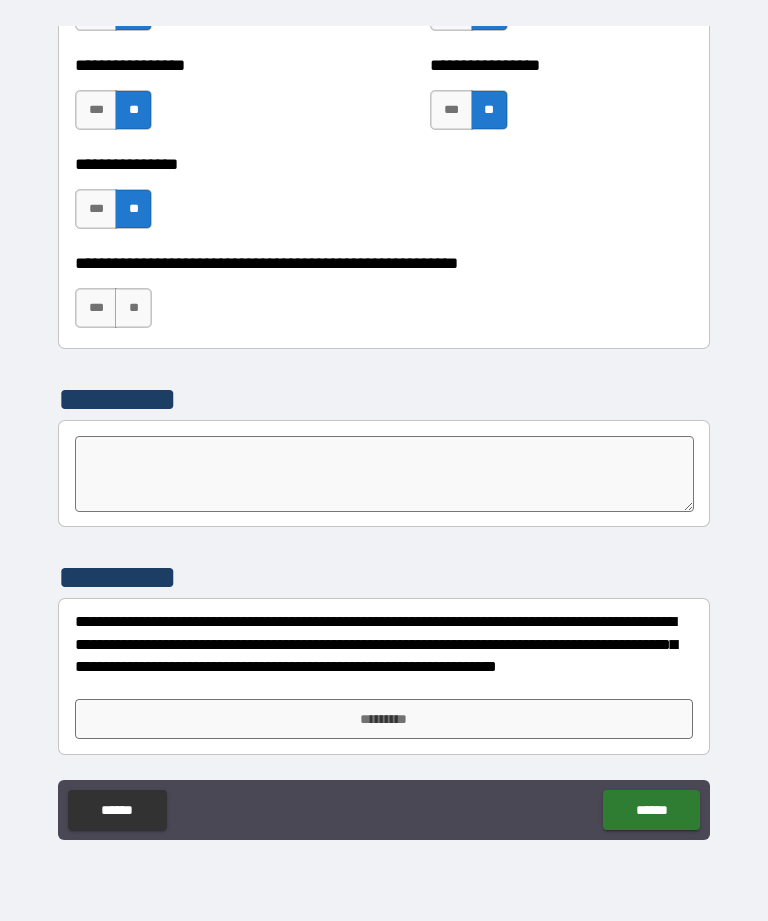 scroll, scrollTop: 6107, scrollLeft: 0, axis: vertical 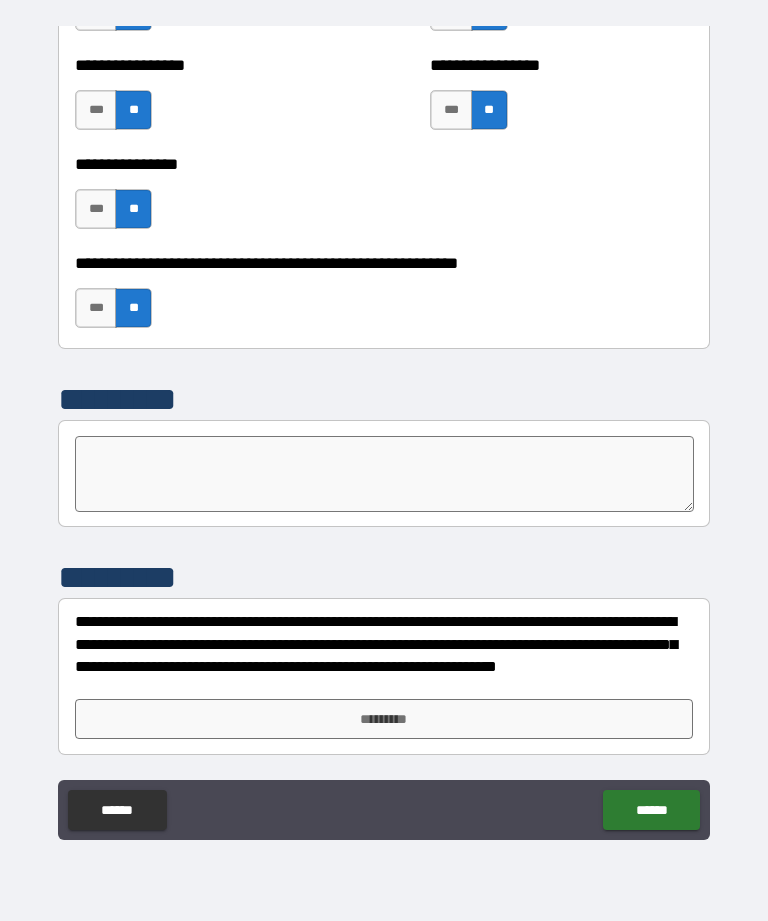 click on "*********" at bounding box center [384, 719] 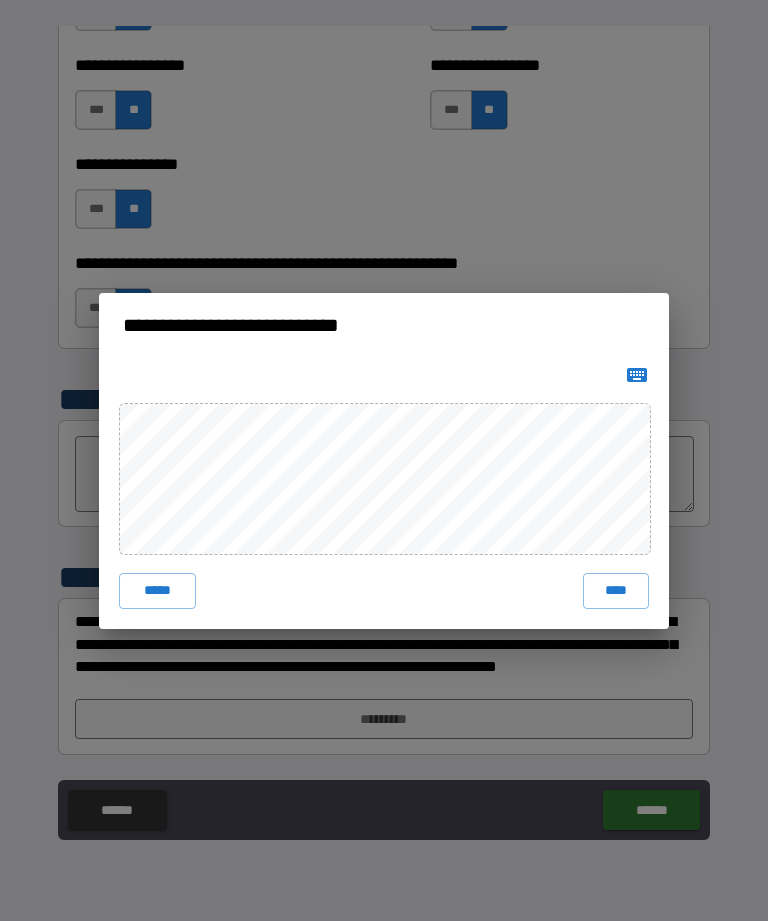 click on "****" at bounding box center [616, 591] 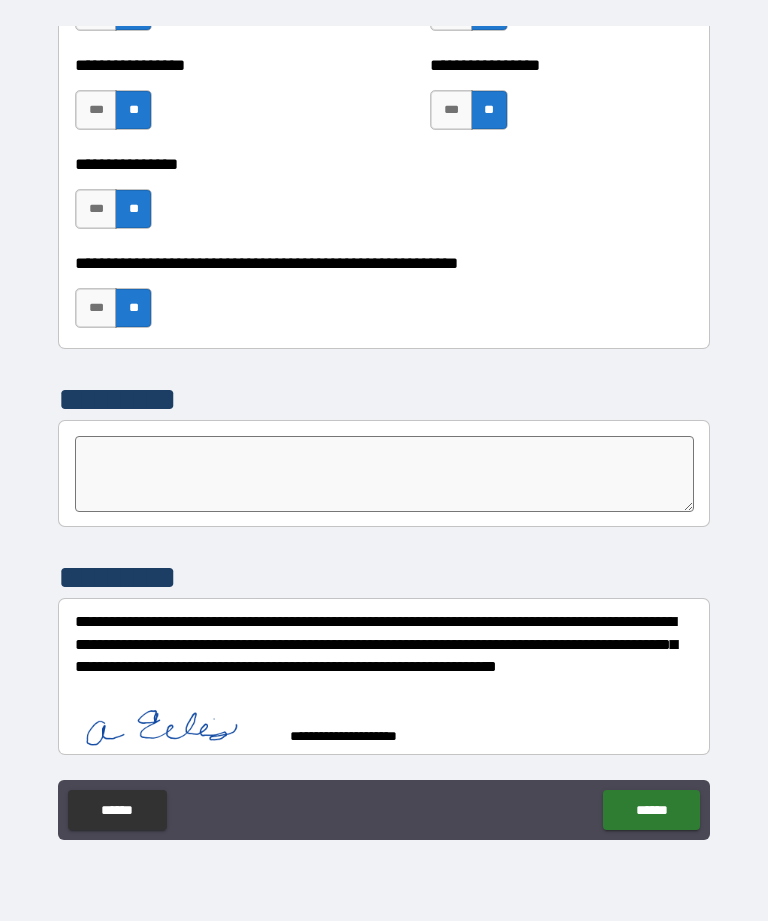 scroll, scrollTop: 6097, scrollLeft: 0, axis: vertical 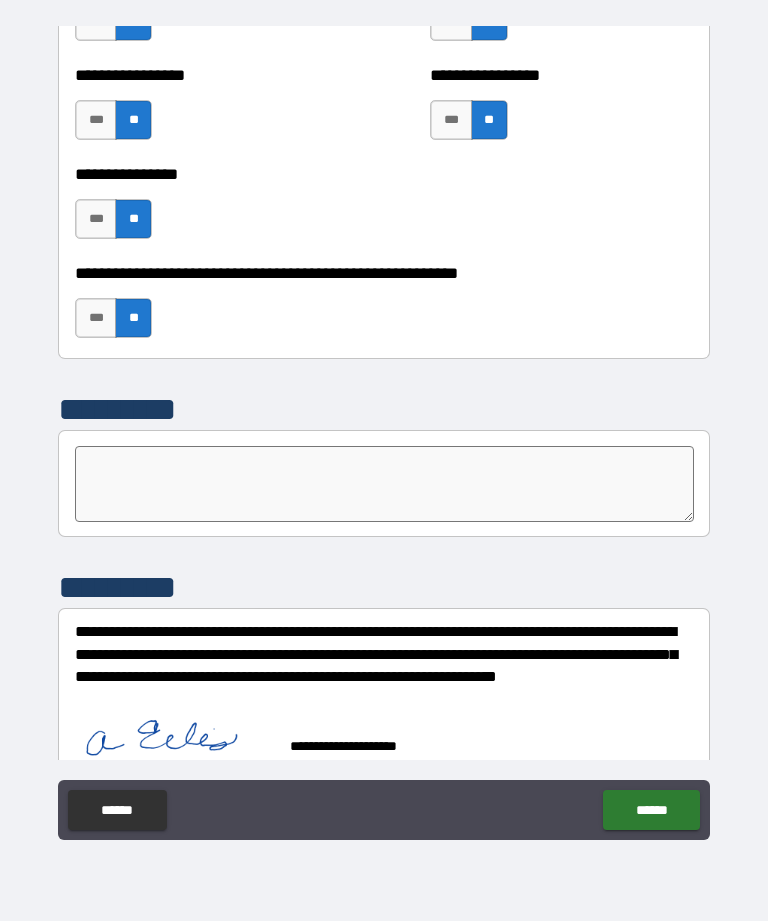click on "******" at bounding box center (651, 810) 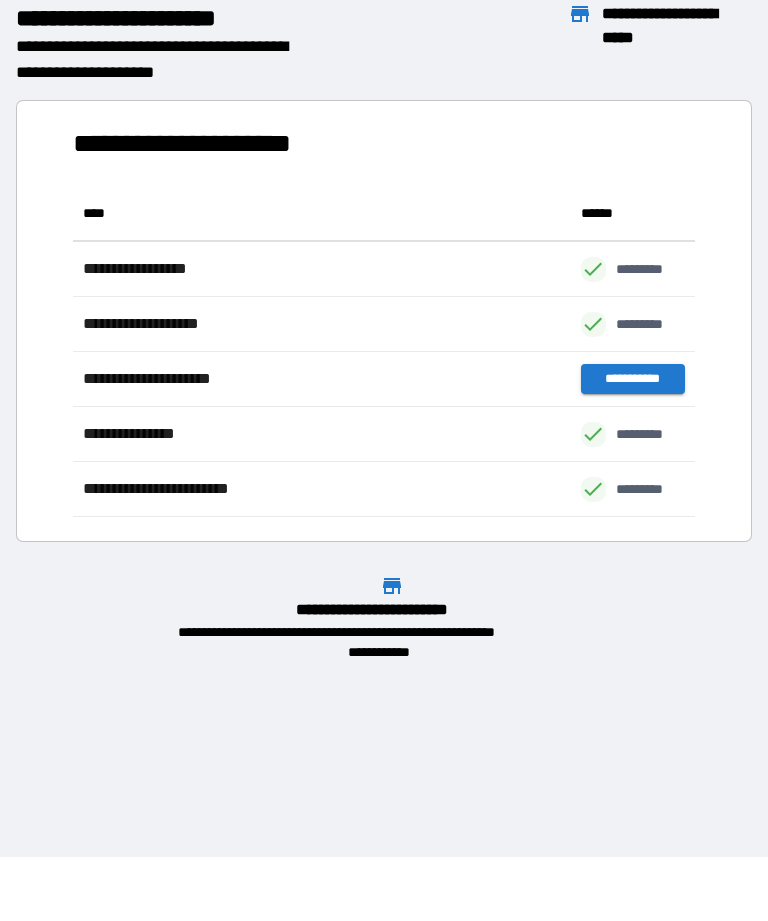 scroll, scrollTop: 1, scrollLeft: 1, axis: both 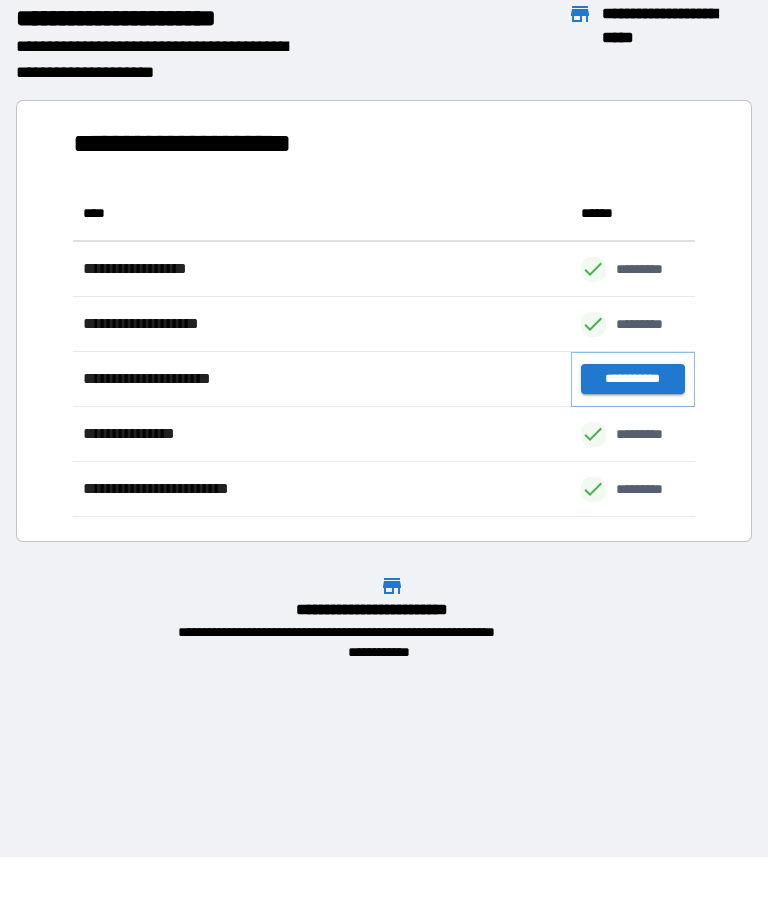 click on "**********" at bounding box center (633, 379) 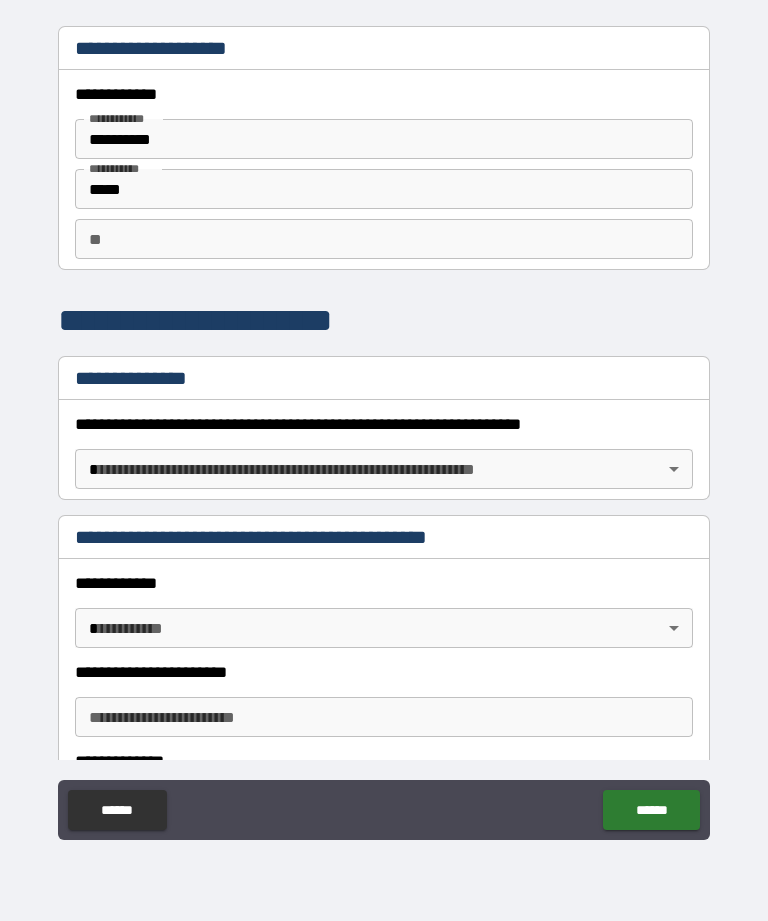 click on "**********" at bounding box center (384, 428) 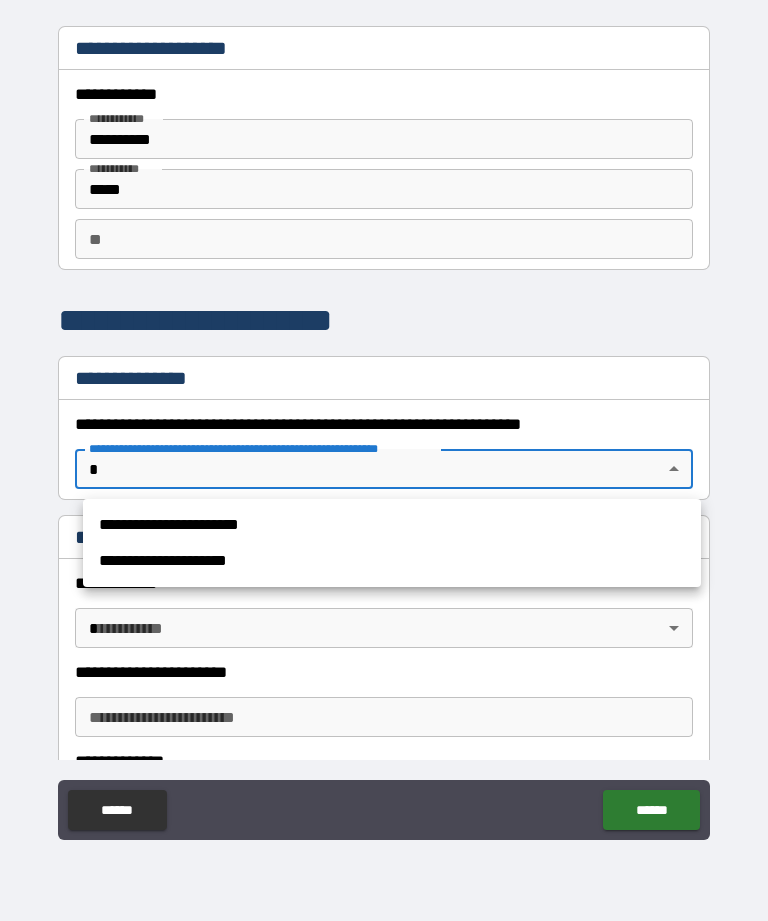 click on "**********" at bounding box center (392, 525) 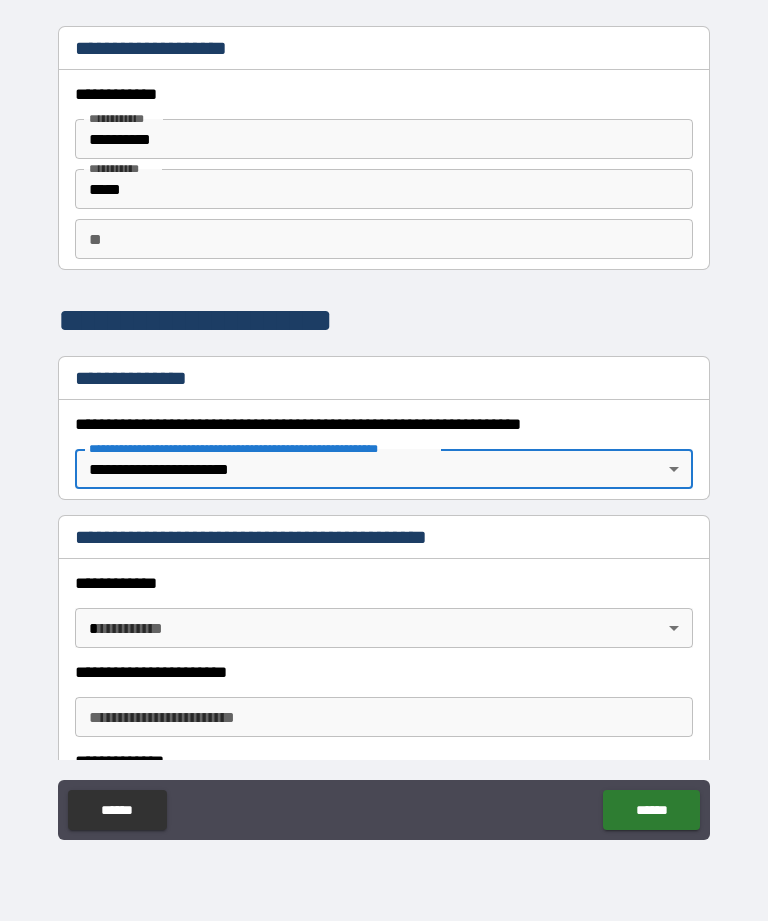 click on "**********" at bounding box center [384, 428] 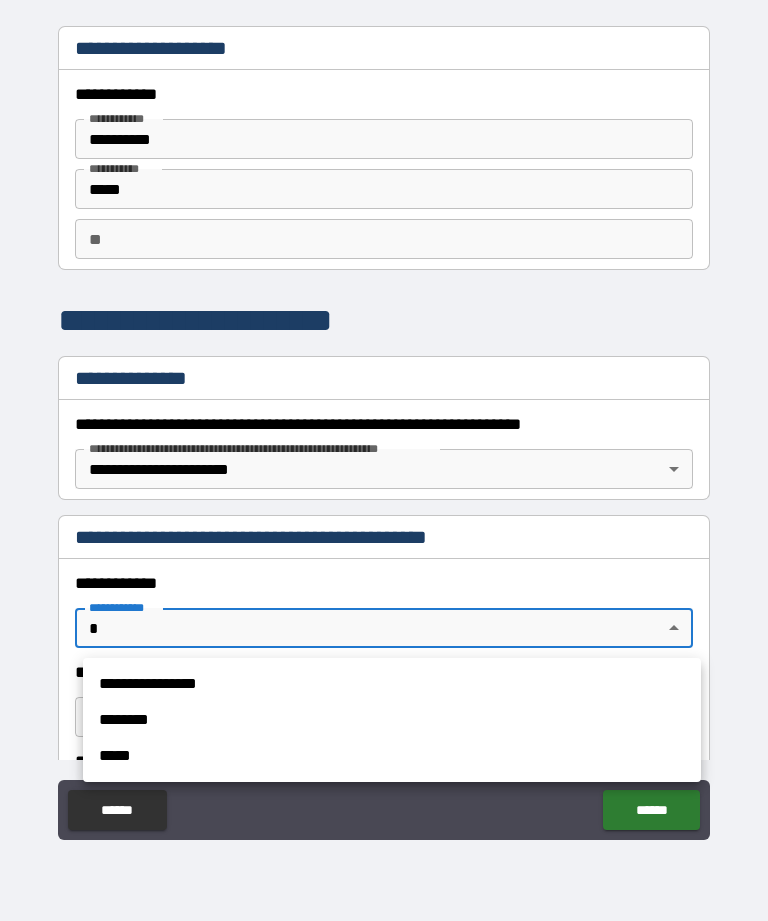 click on "********" at bounding box center [392, 720] 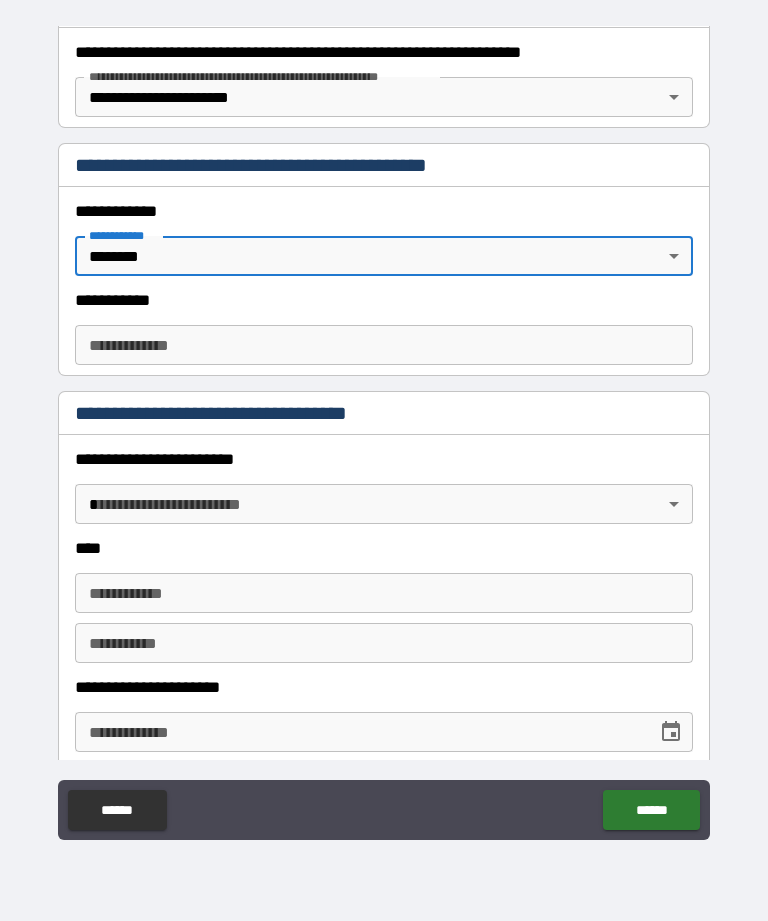 scroll, scrollTop: 394, scrollLeft: 0, axis: vertical 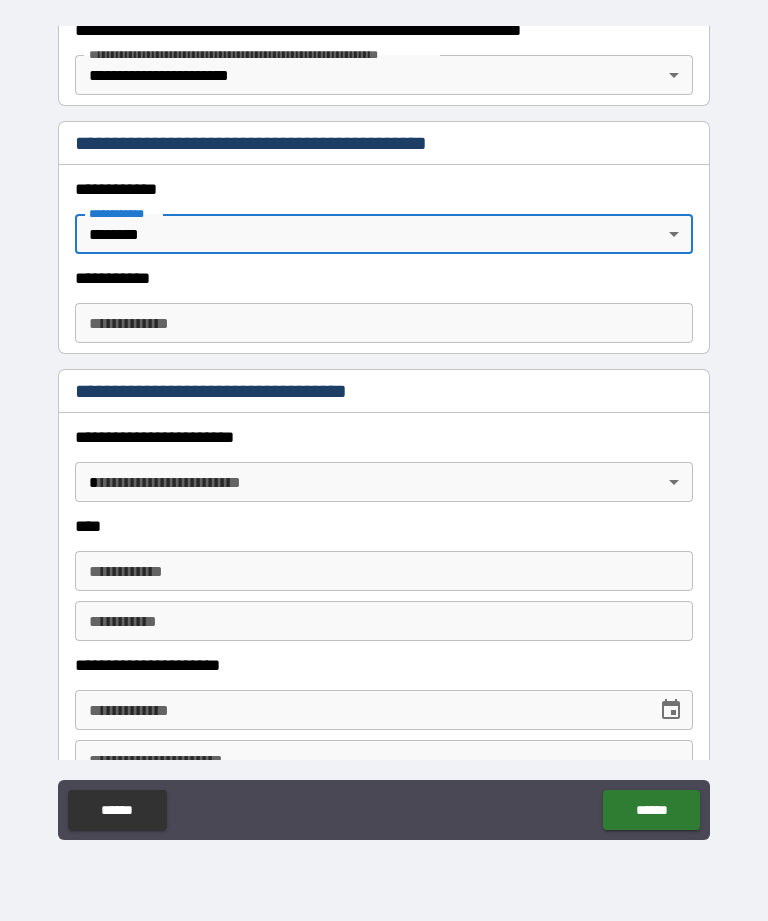 click on "**********" at bounding box center [384, 323] 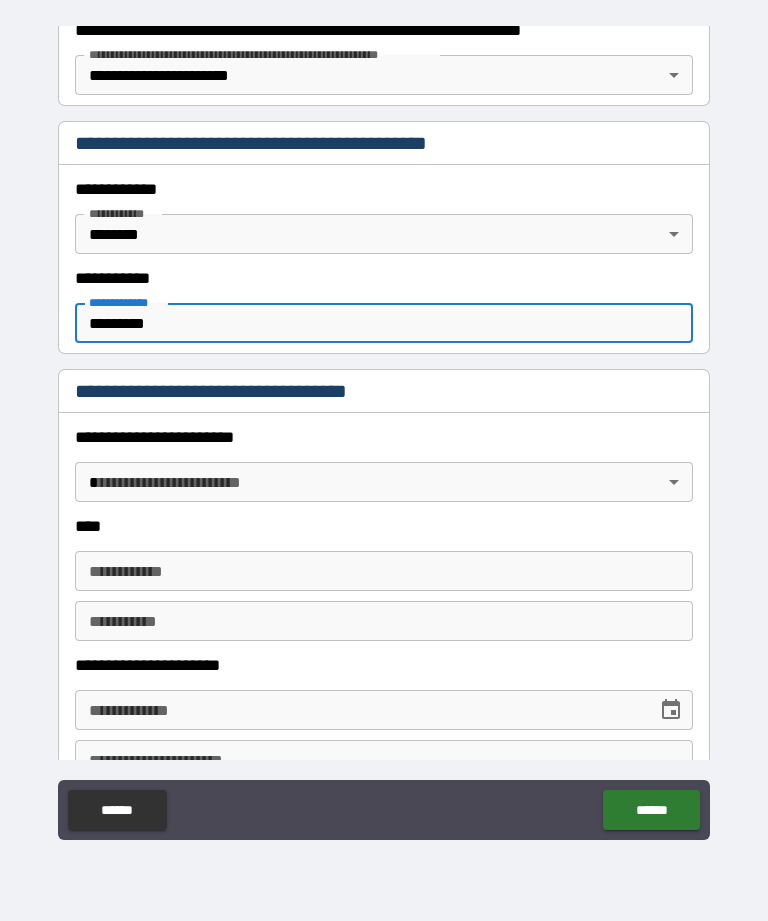 type on "*********" 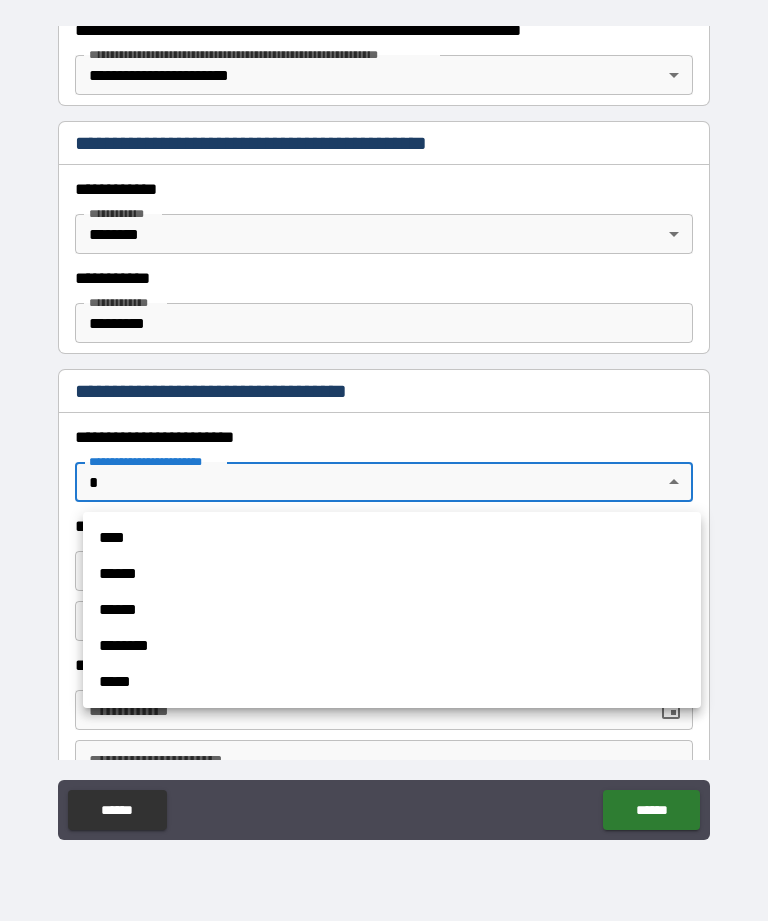 click on "****" at bounding box center [392, 538] 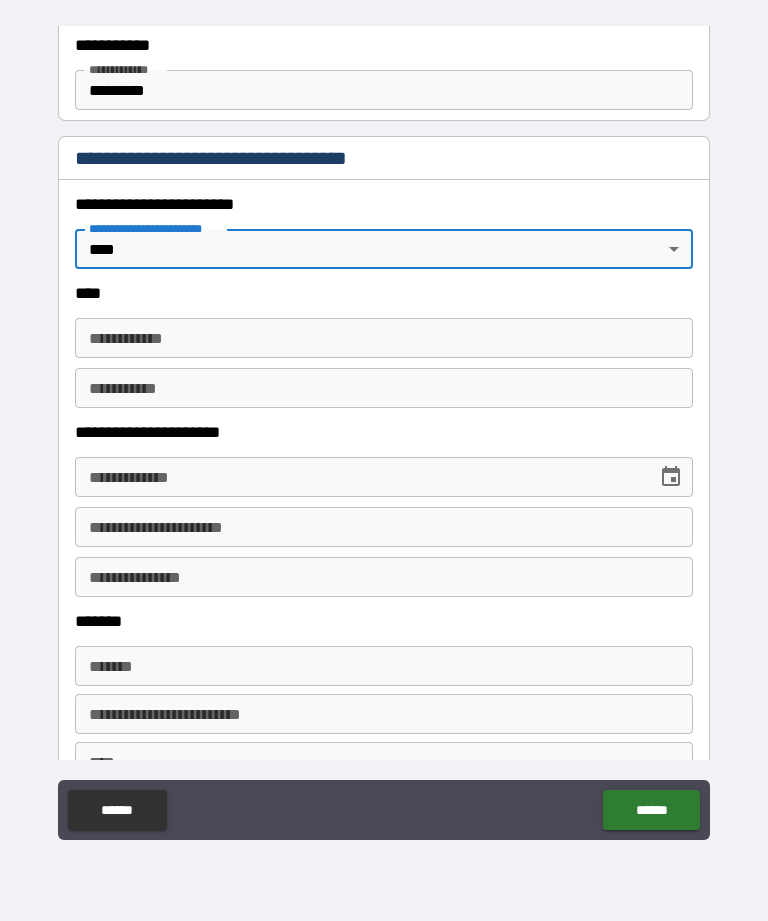 scroll, scrollTop: 629, scrollLeft: 0, axis: vertical 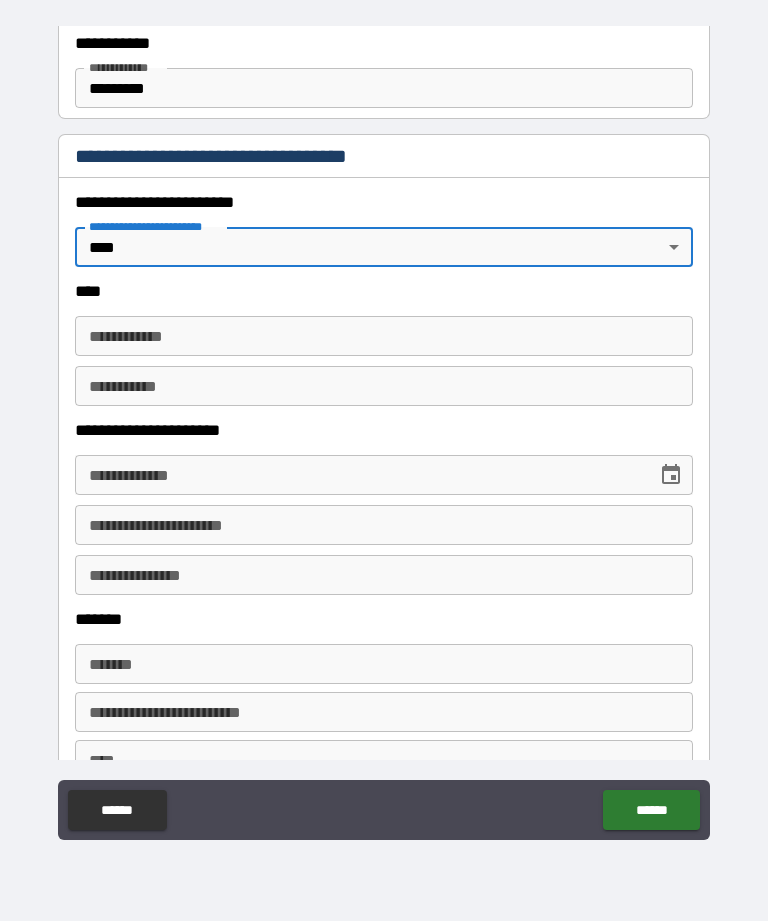 click on "**********" at bounding box center (384, 336) 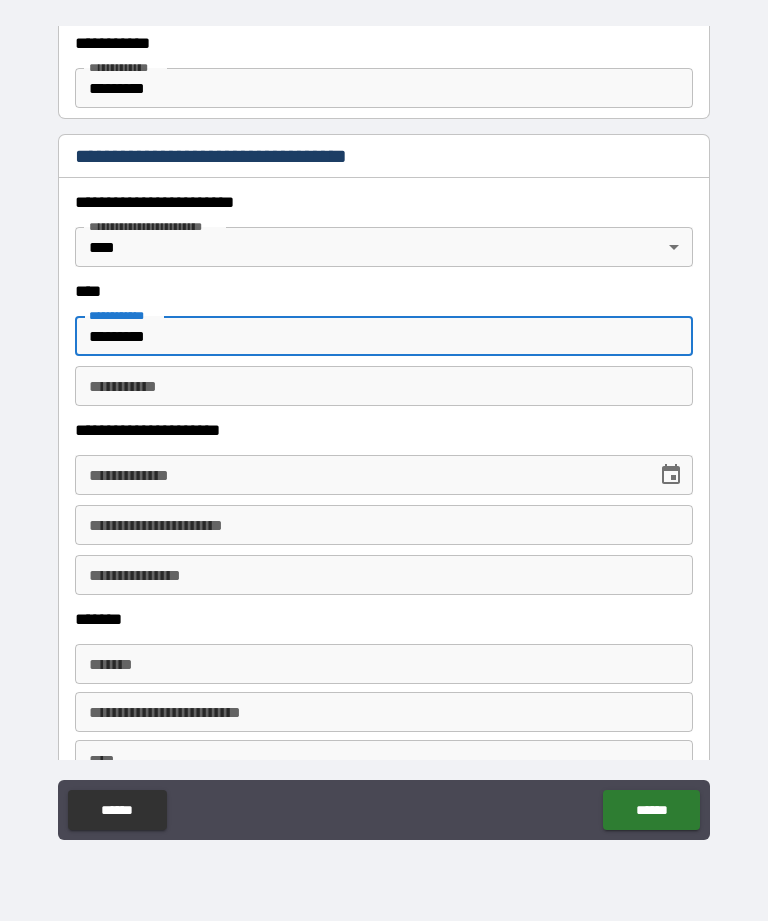 type on "*********" 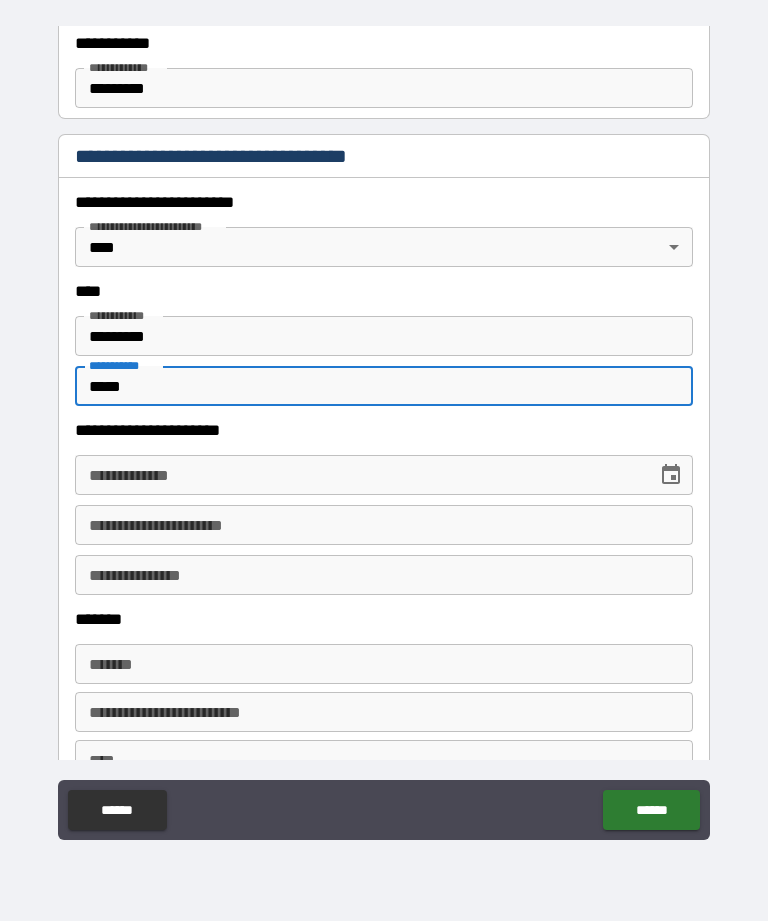 type on "*****" 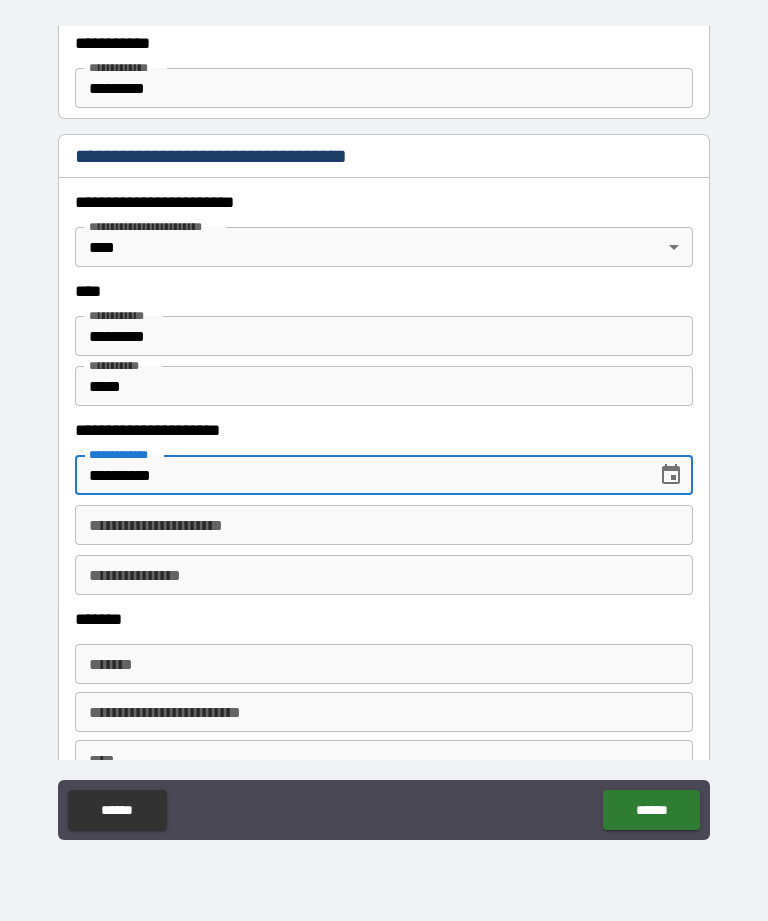 type on "**********" 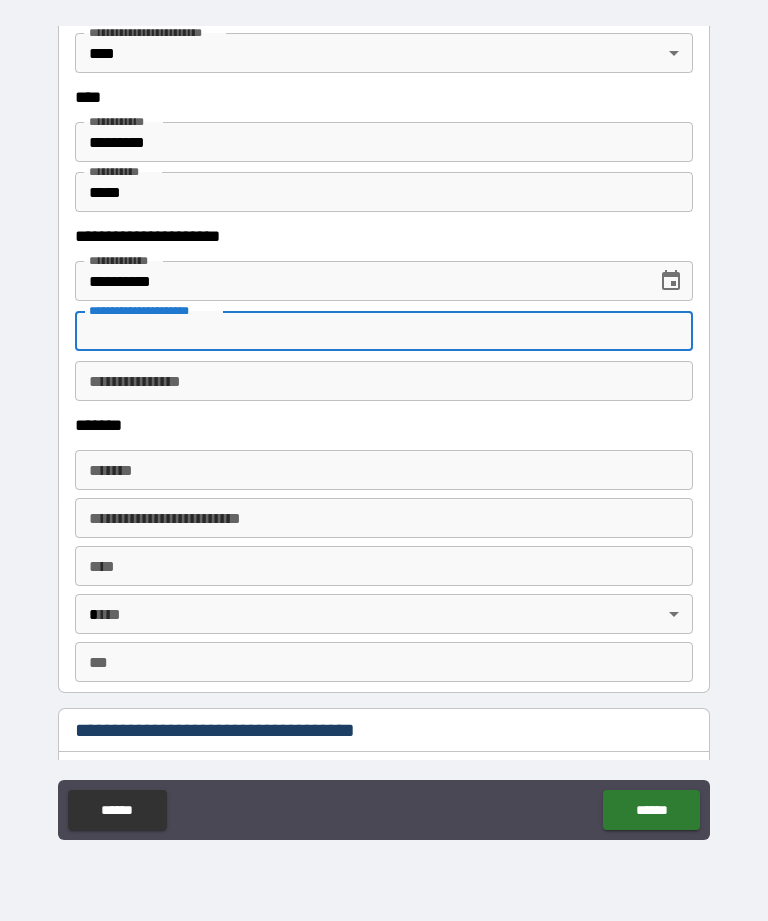 scroll, scrollTop: 838, scrollLeft: 0, axis: vertical 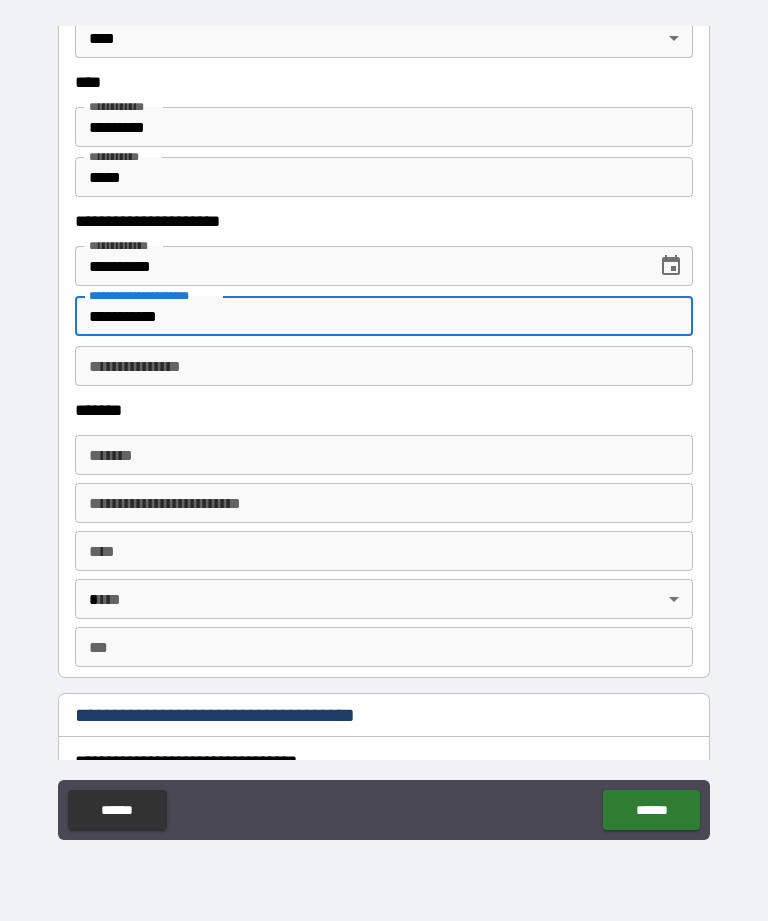 type on "**********" 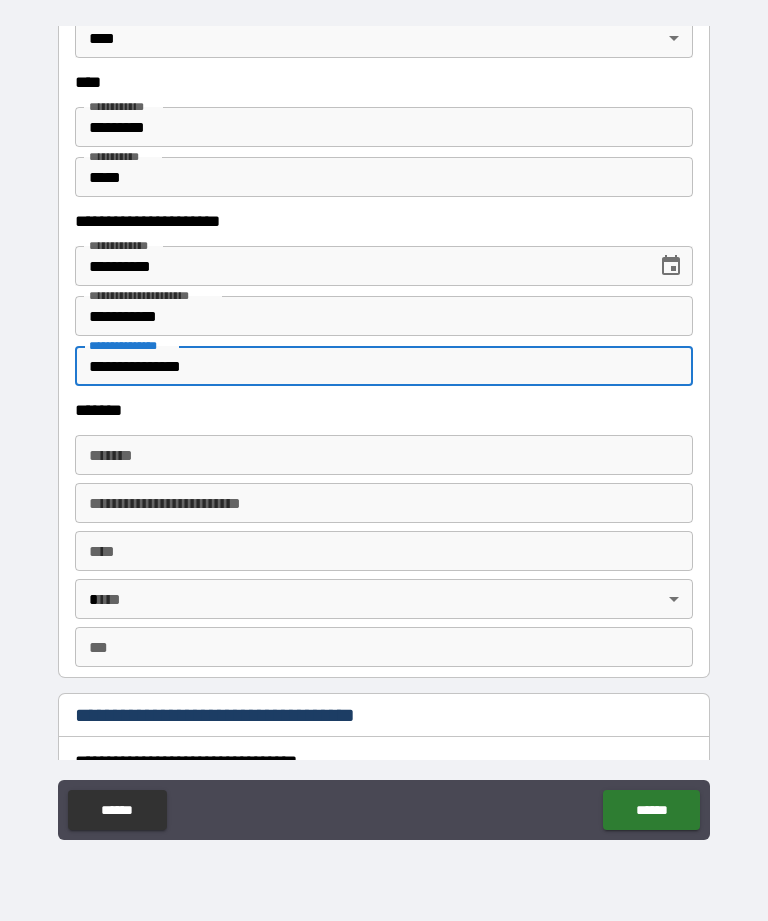 type on "**********" 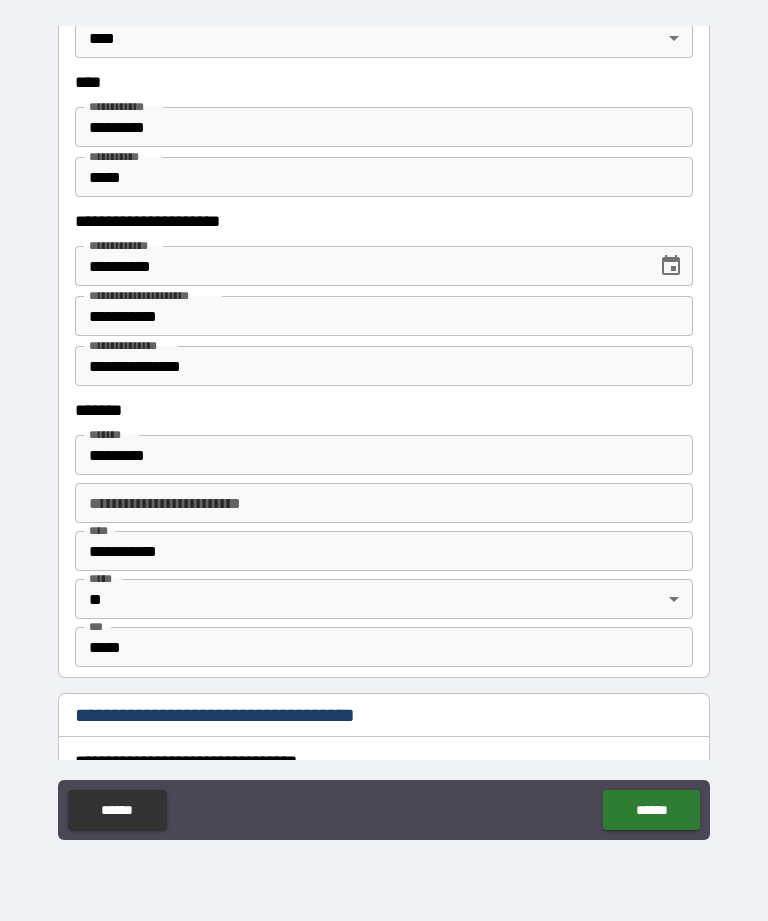type on "**********" 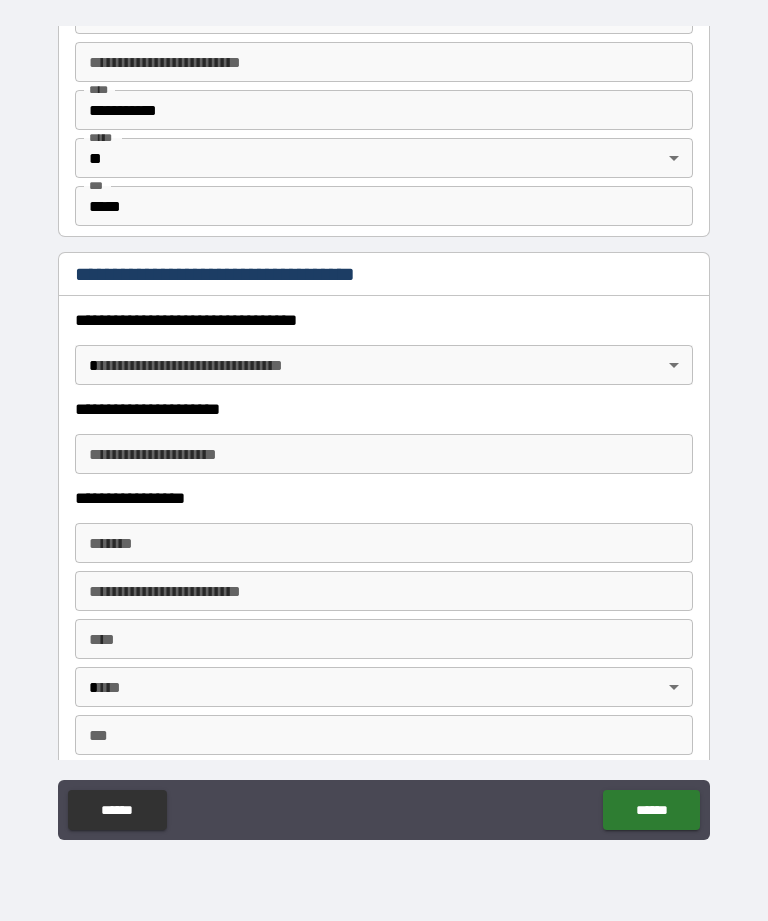 scroll, scrollTop: 1284, scrollLeft: 0, axis: vertical 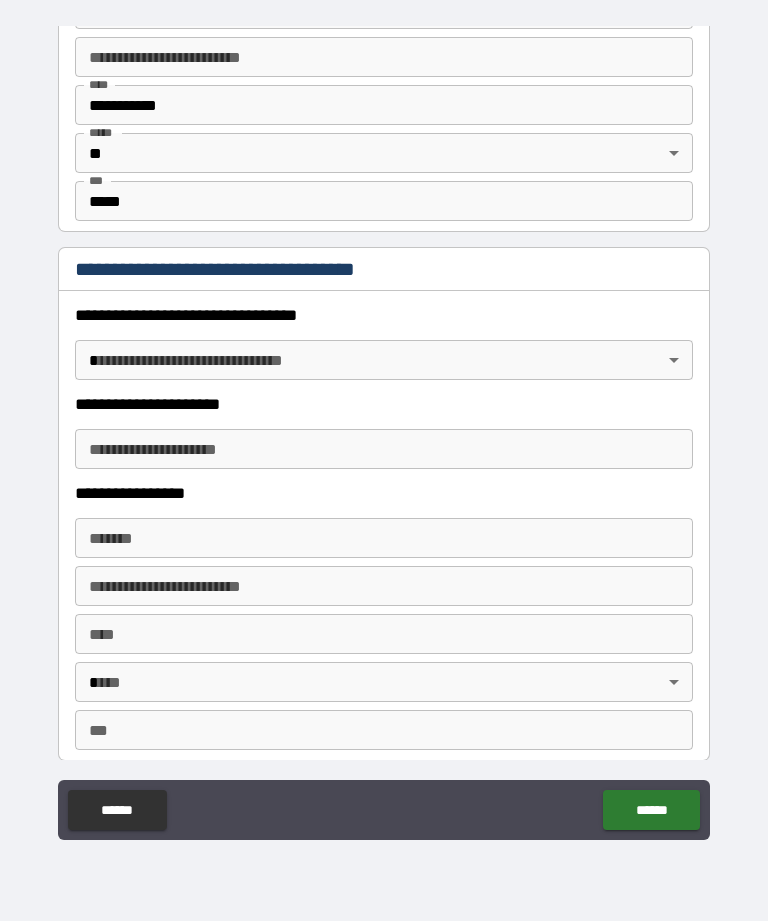 click on "**********" at bounding box center (384, 428) 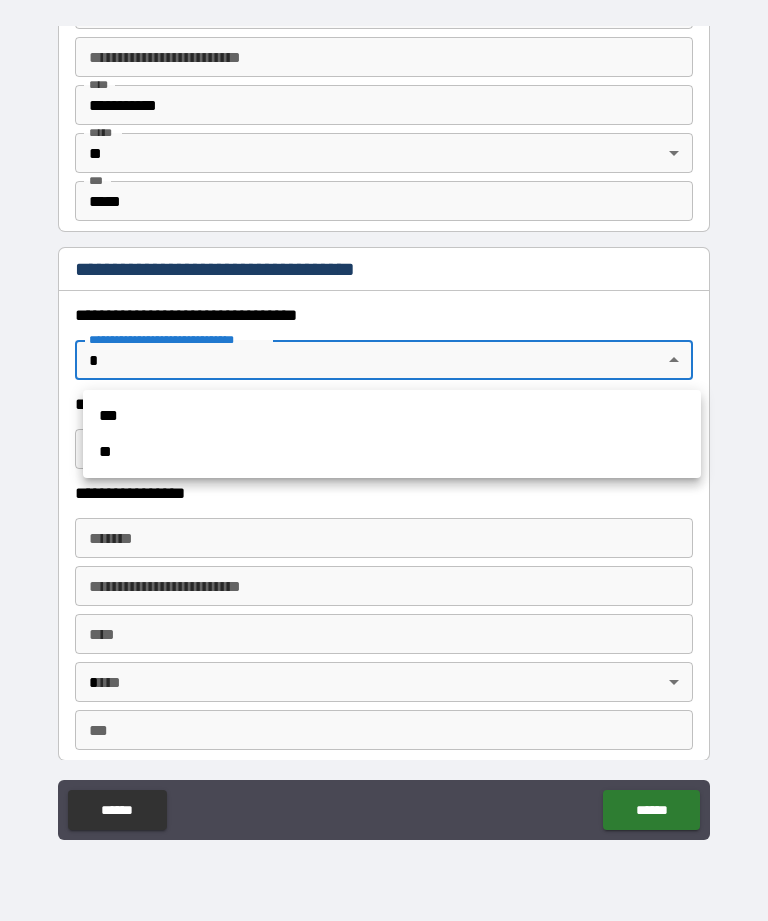 click on "**" at bounding box center (392, 452) 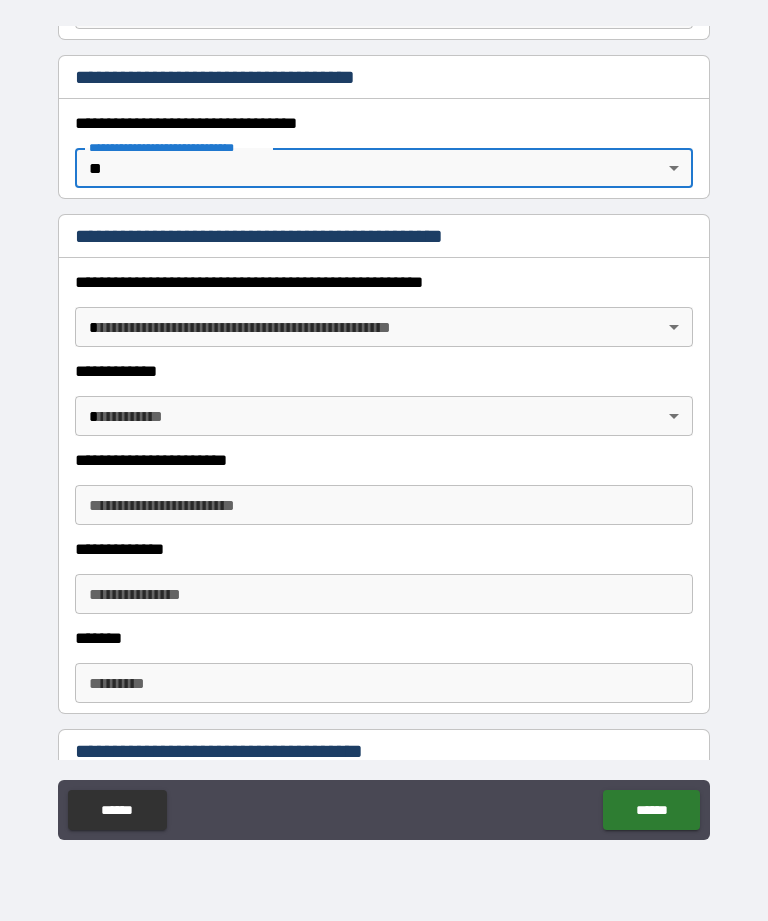 scroll, scrollTop: 1480, scrollLeft: 0, axis: vertical 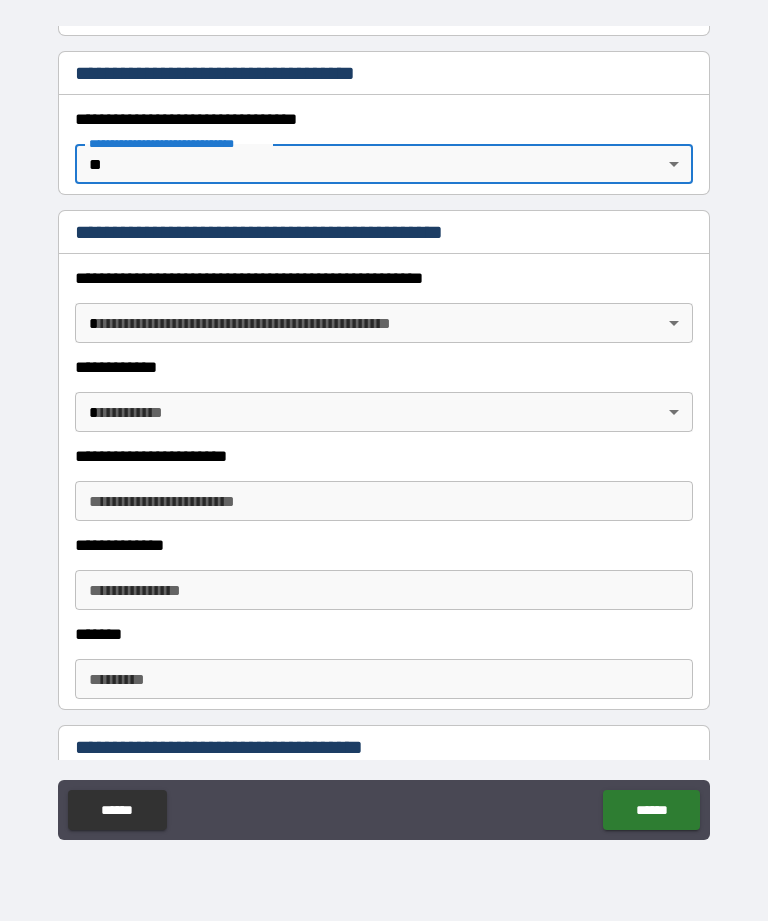 click on "**********" at bounding box center [384, 428] 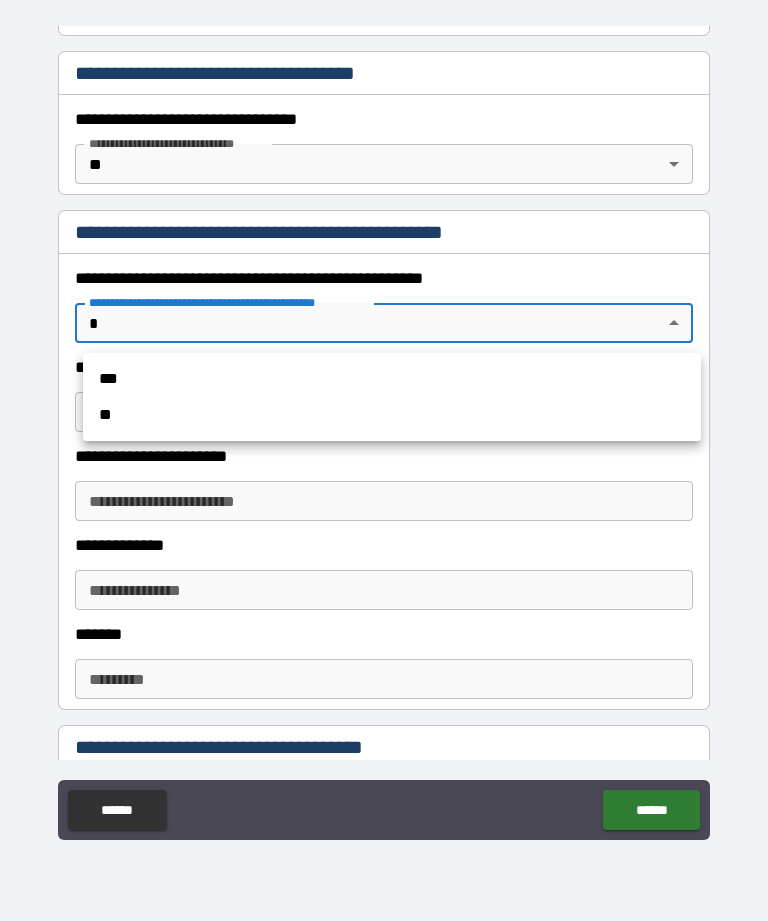 click on "**" at bounding box center [392, 415] 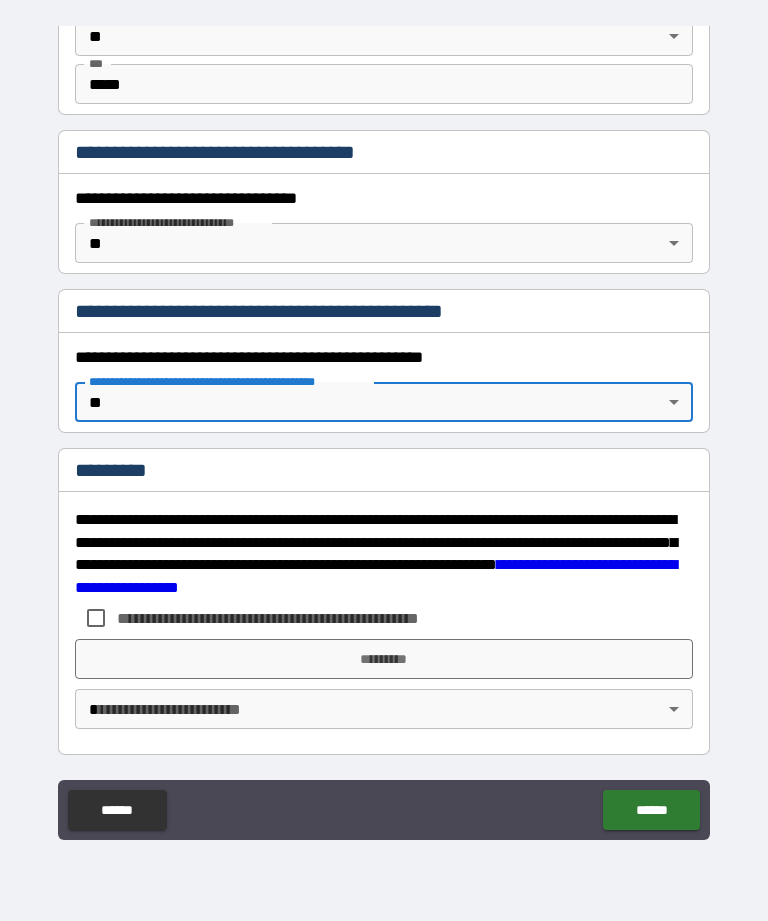 scroll, scrollTop: 1401, scrollLeft: 0, axis: vertical 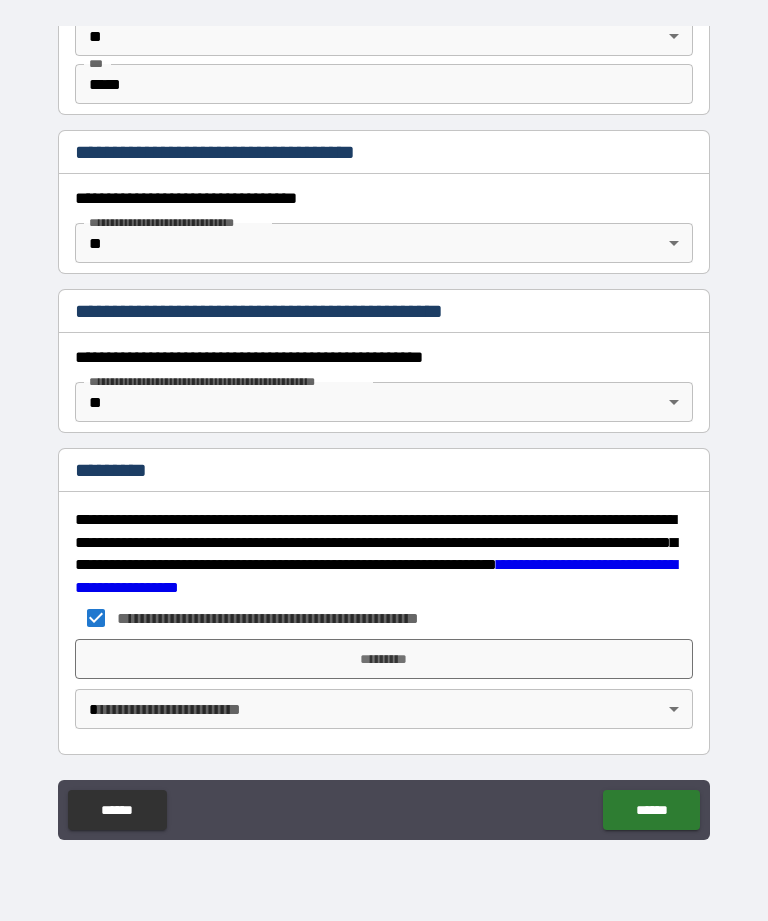 click on "**********" at bounding box center (384, 428) 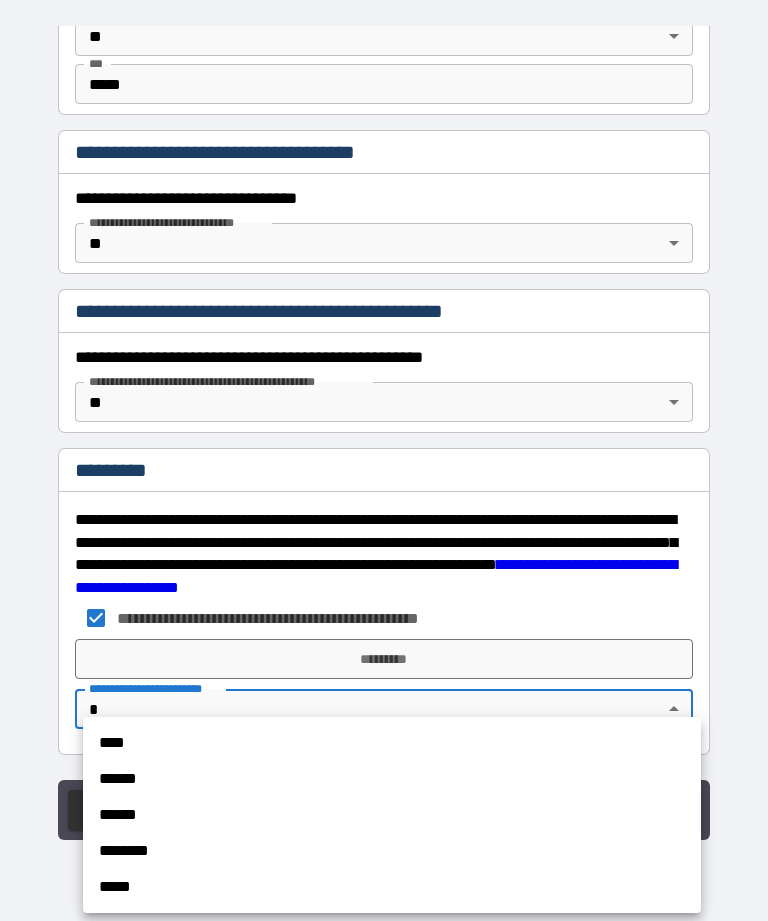 click on "****" at bounding box center (392, 743) 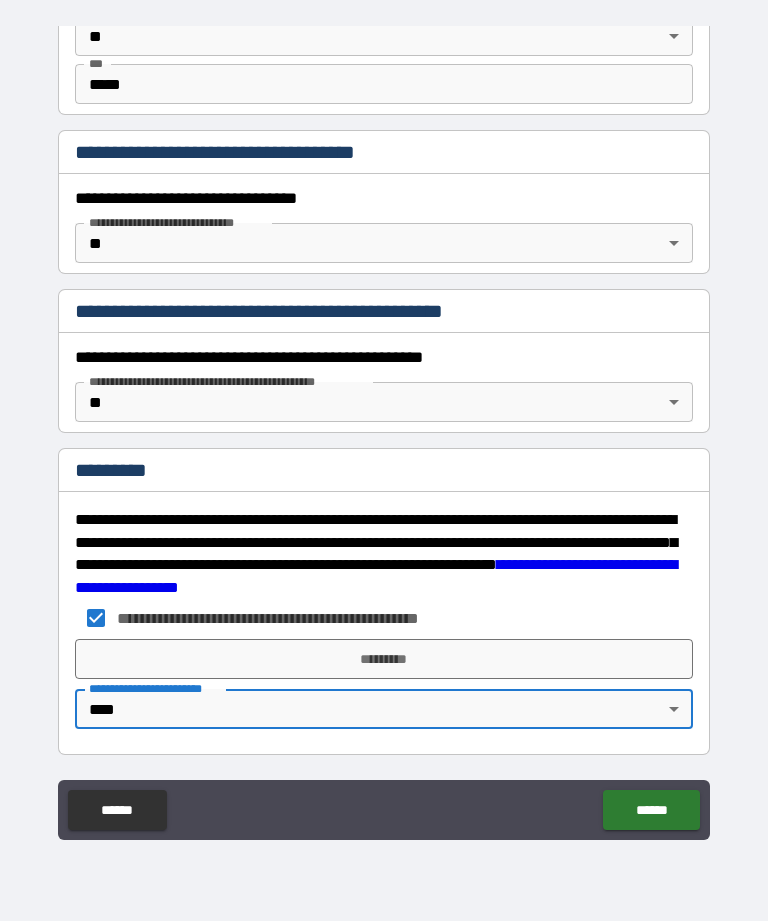 click on "*********" at bounding box center (384, 659) 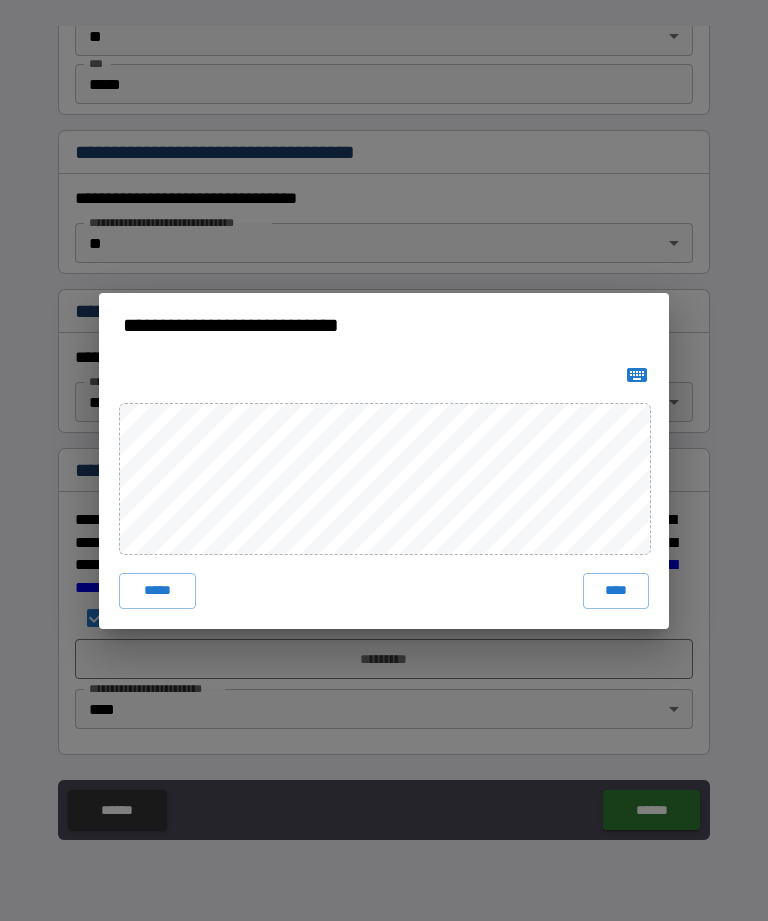 click on "****" at bounding box center (616, 591) 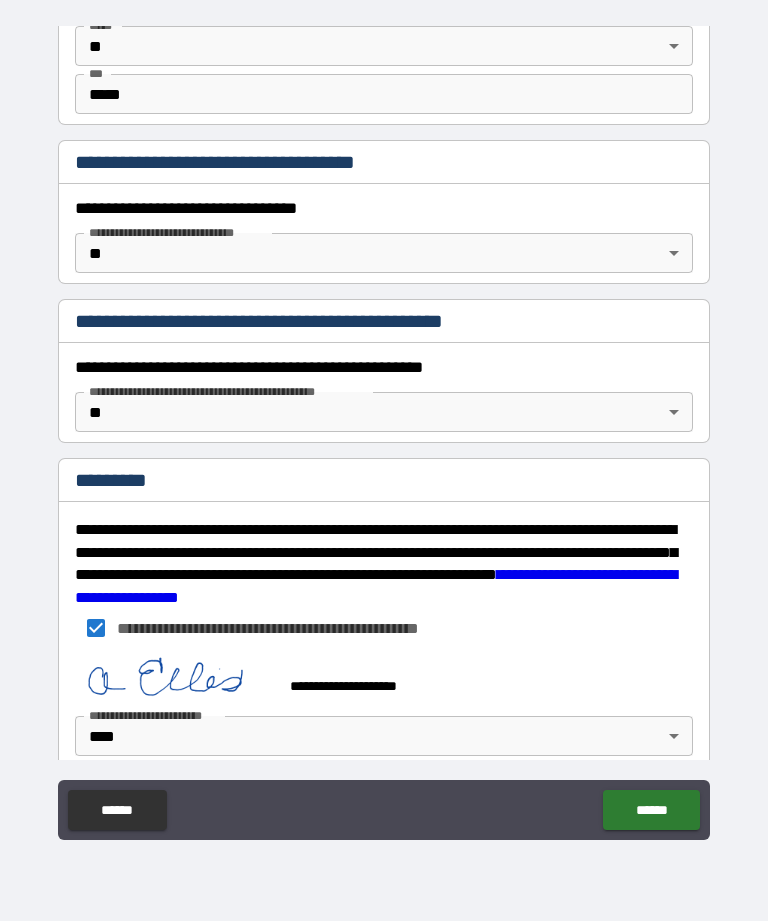 click on "******" at bounding box center (651, 810) 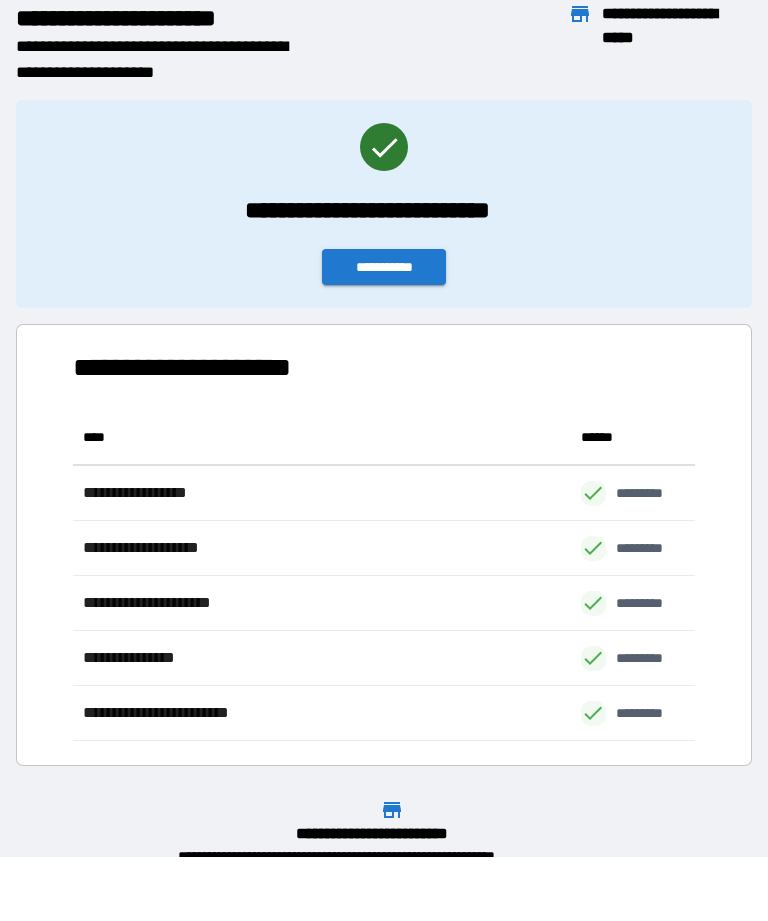 scroll, scrollTop: 1, scrollLeft: 1, axis: both 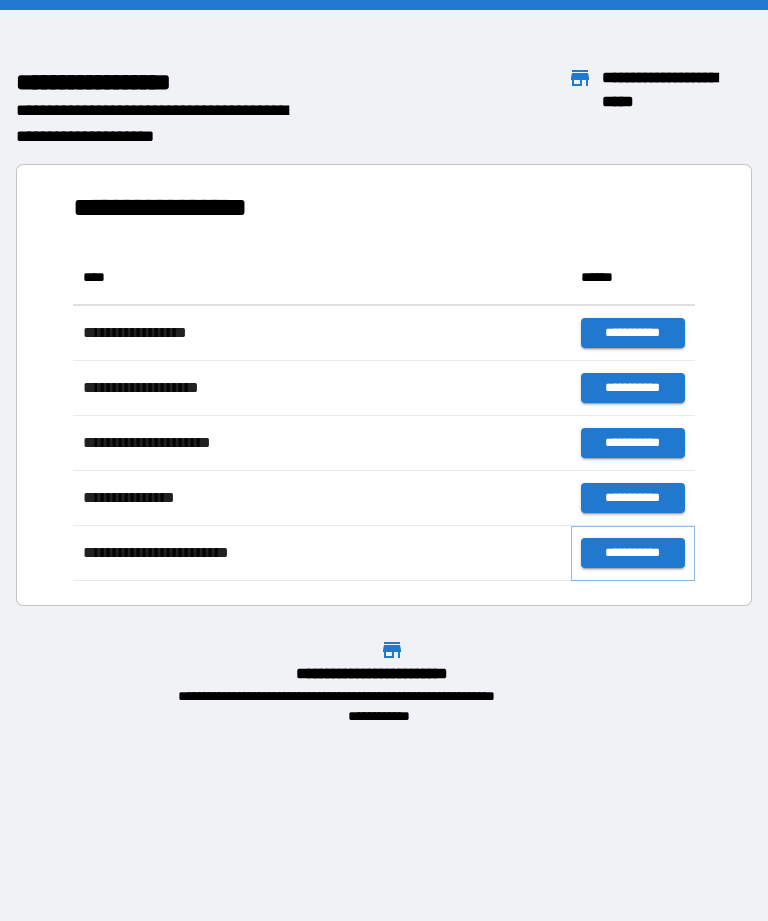 click on "**********" at bounding box center (633, 553) 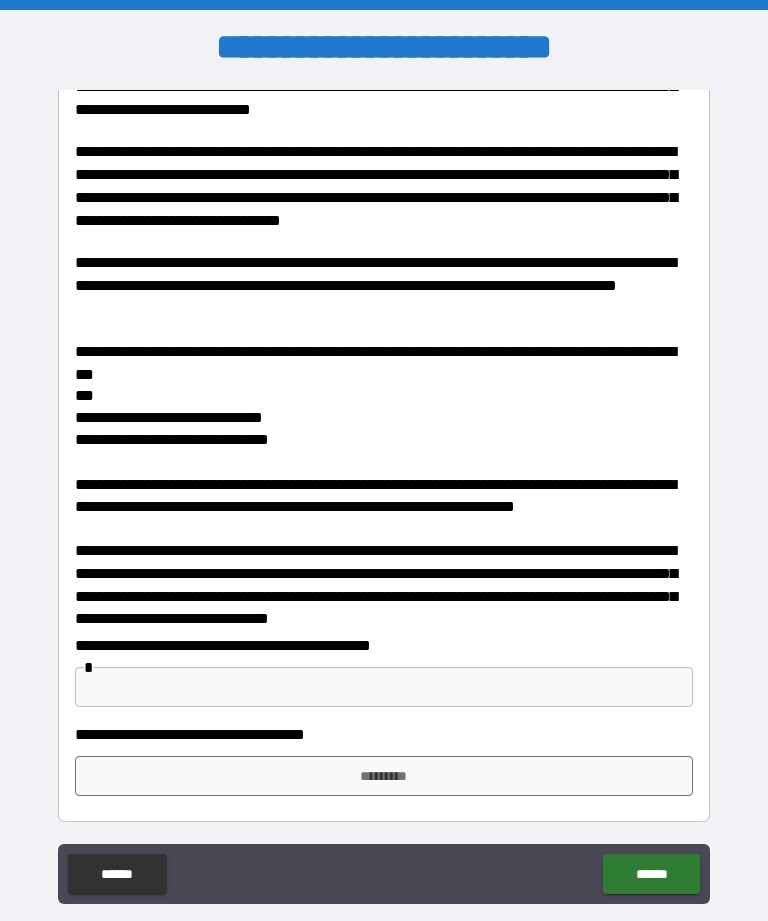 scroll, scrollTop: 420, scrollLeft: 0, axis: vertical 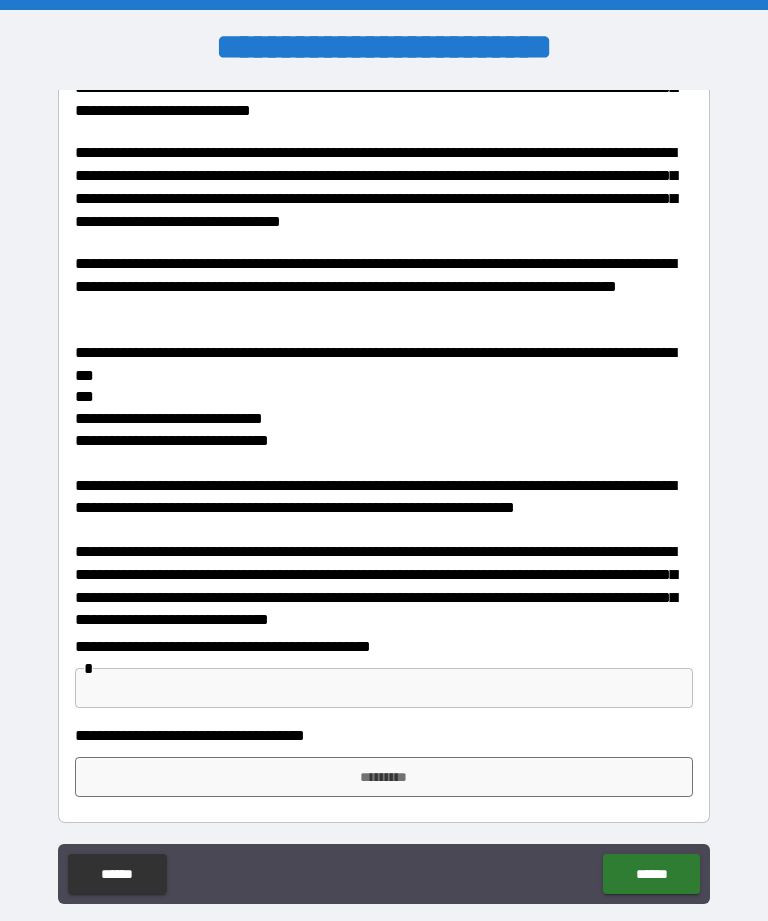 click at bounding box center [384, 688] 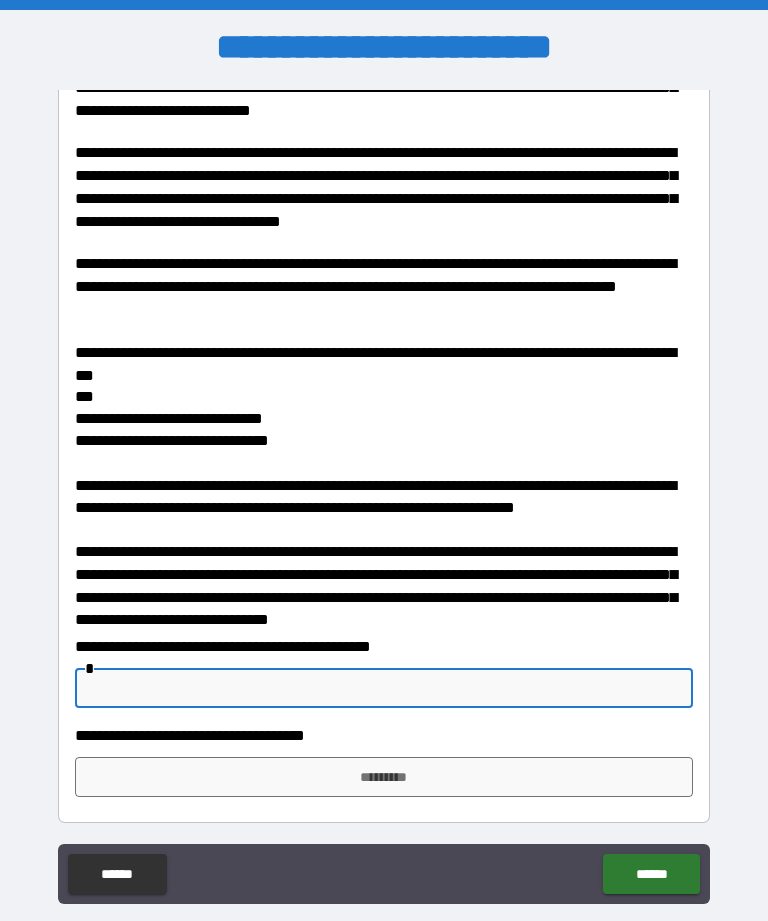 scroll, scrollTop: 64, scrollLeft: 0, axis: vertical 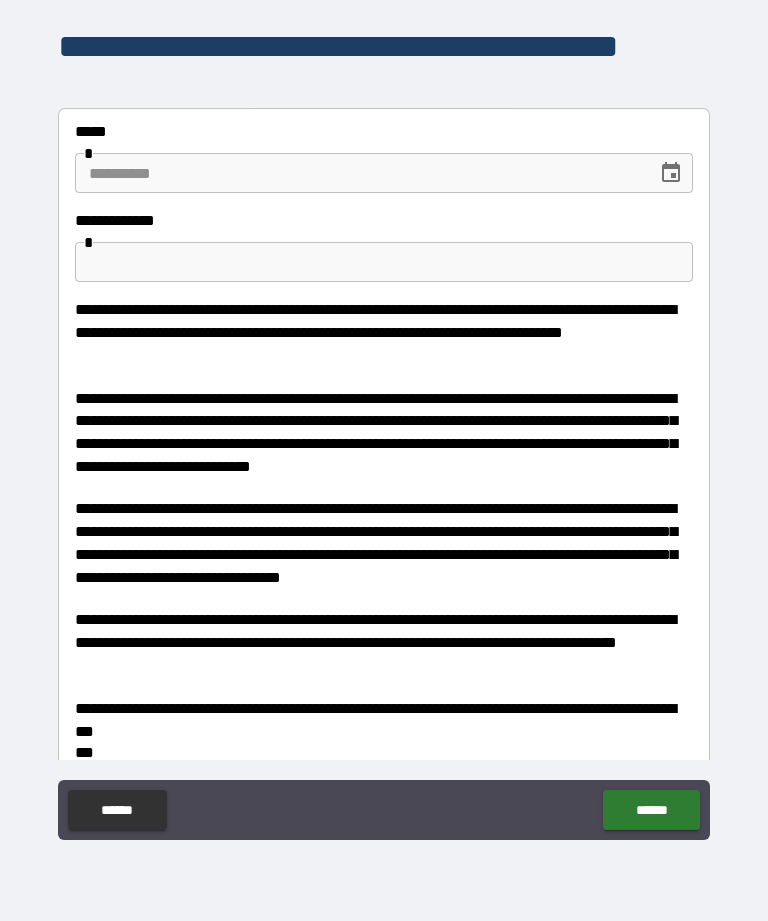 type on "****" 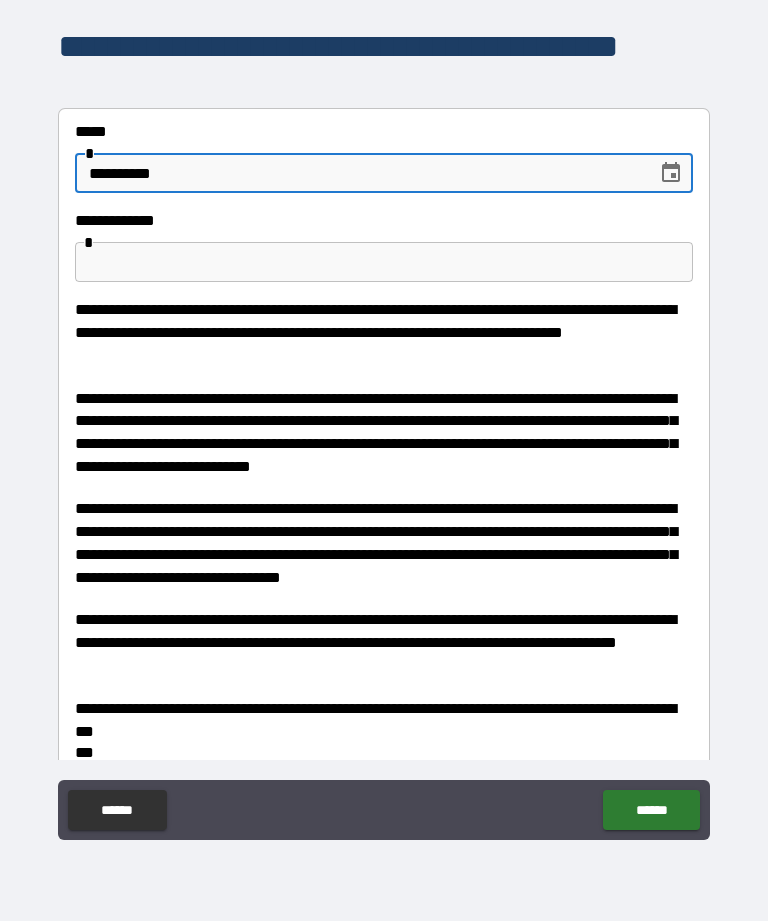 type on "**********" 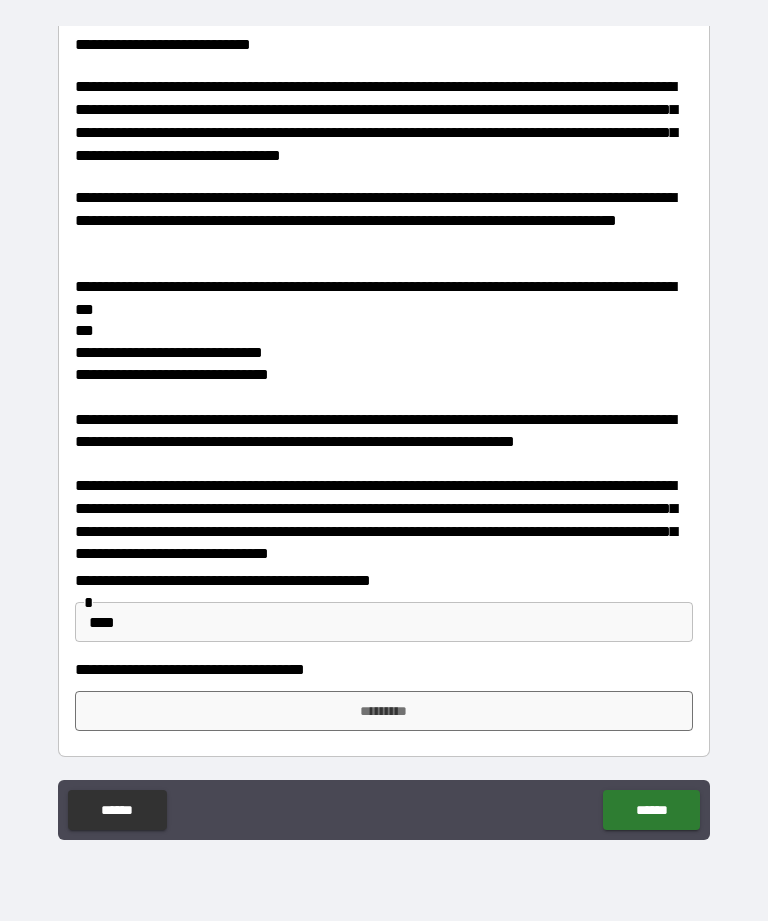 scroll, scrollTop: 420, scrollLeft: 0, axis: vertical 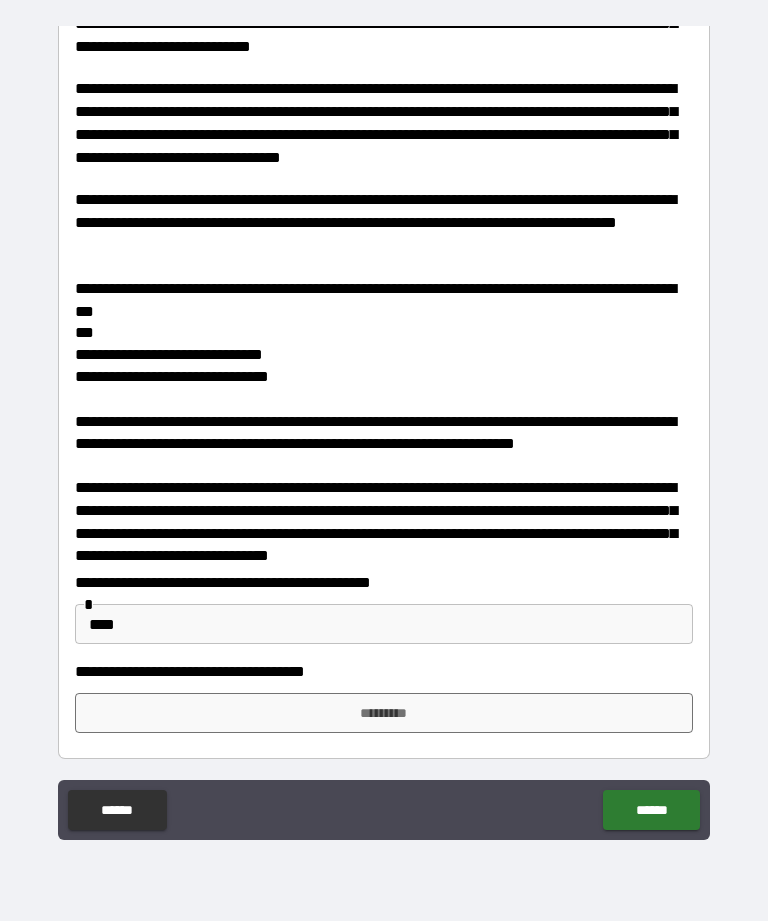 type on "**********" 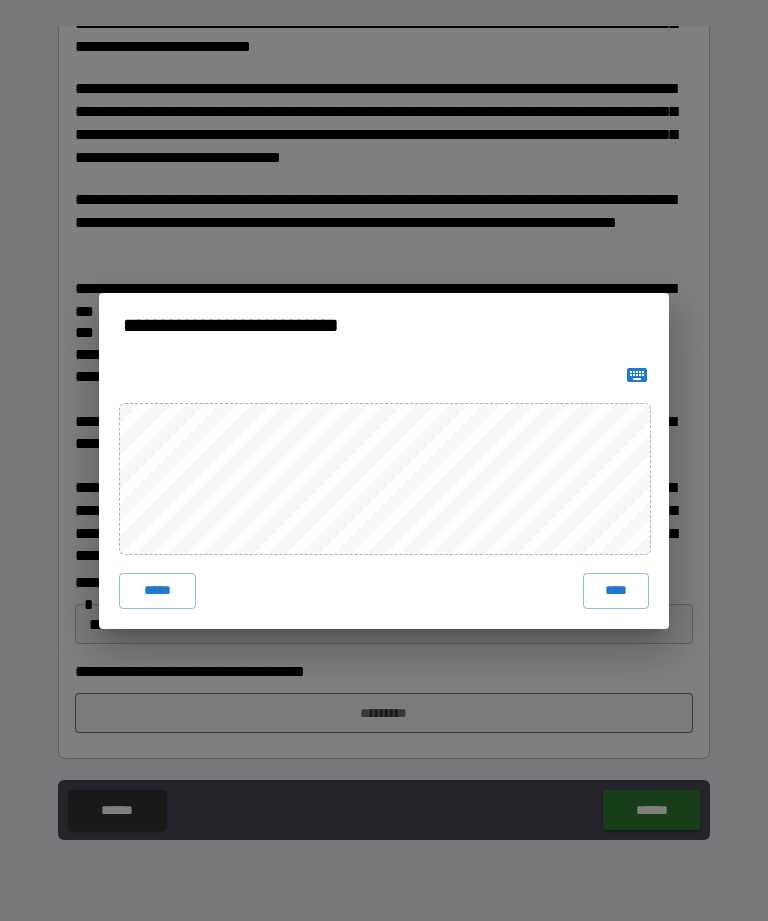 click on "****" at bounding box center (616, 591) 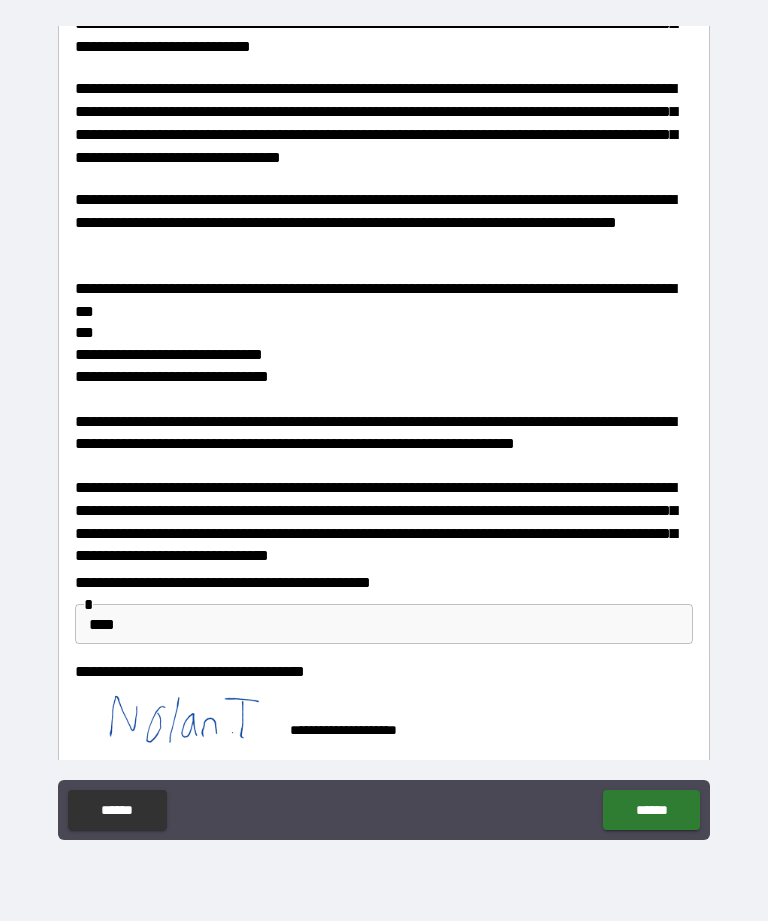 scroll, scrollTop: 410, scrollLeft: 0, axis: vertical 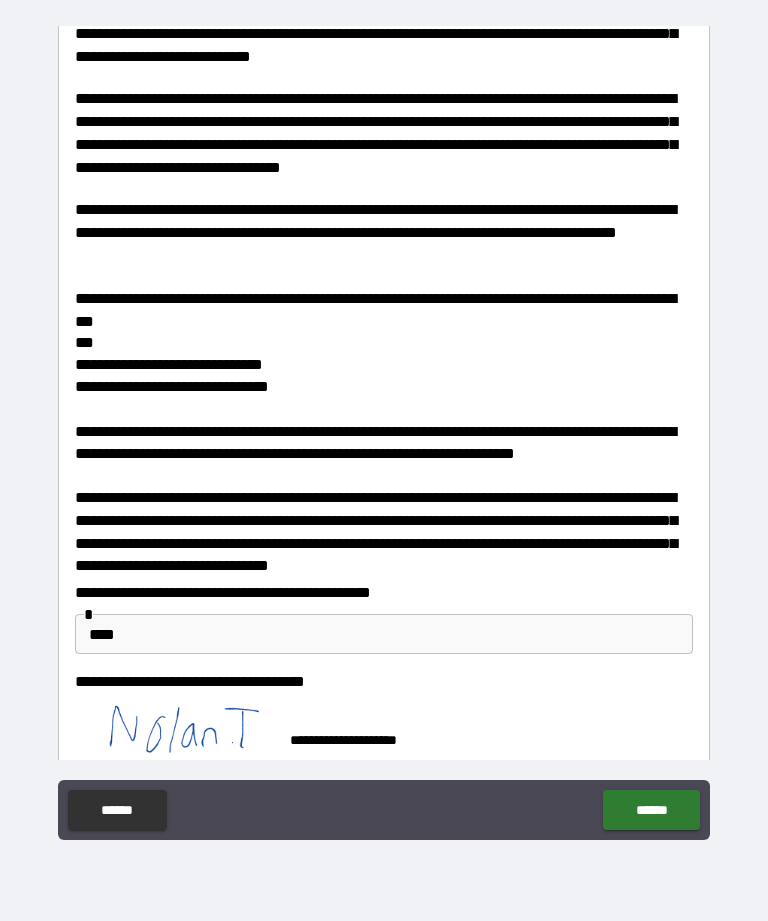 click on "******" at bounding box center [651, 810] 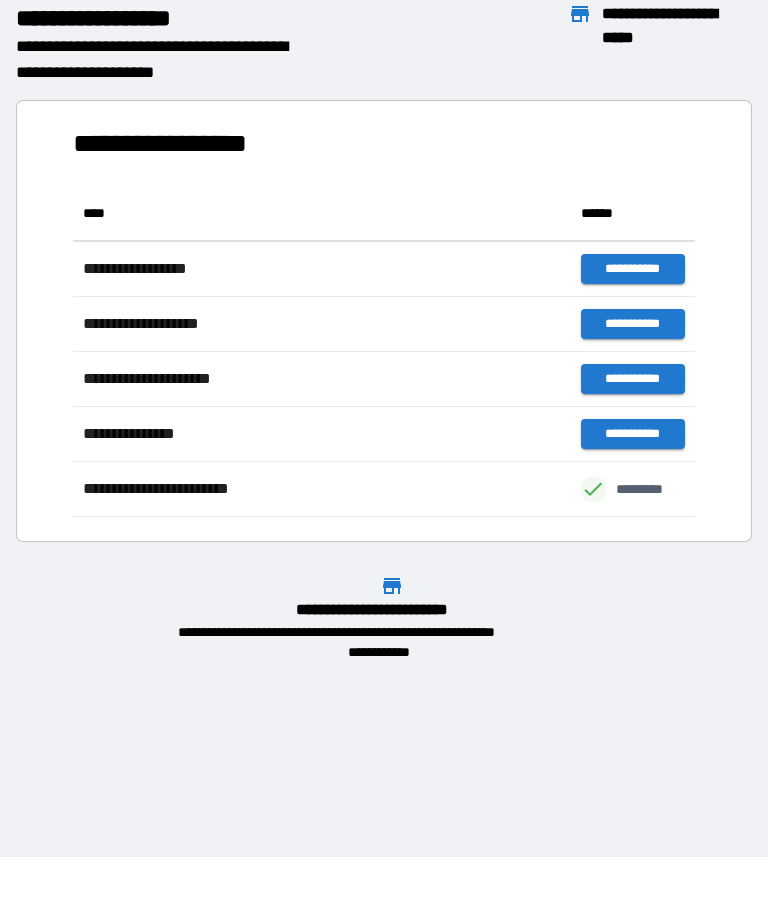 scroll, scrollTop: 1, scrollLeft: 1, axis: both 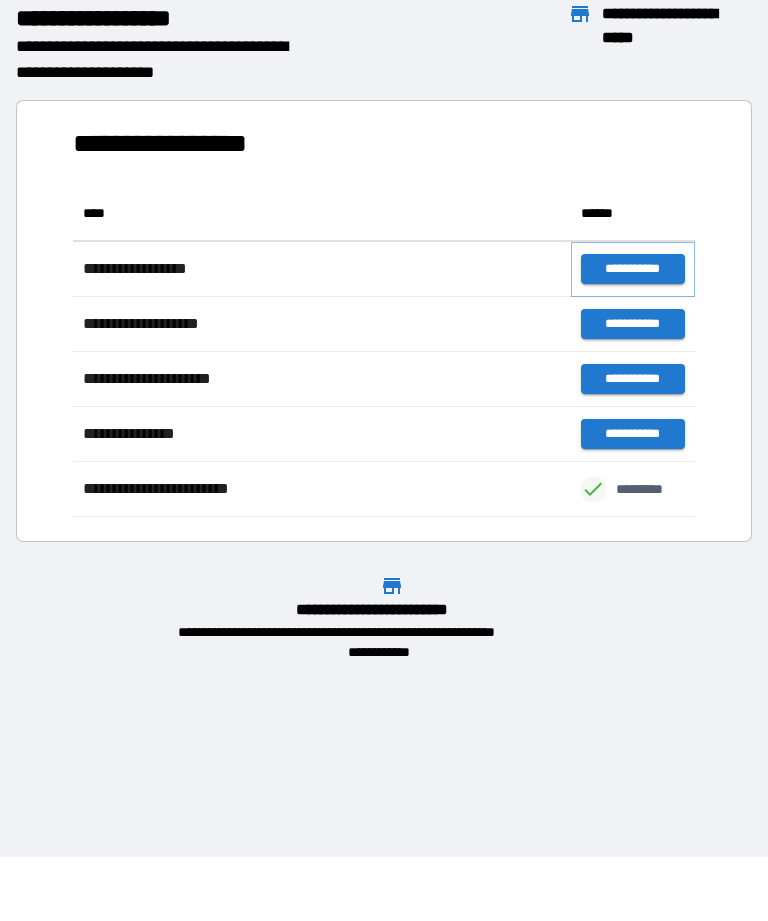 click on "**********" at bounding box center [633, 269] 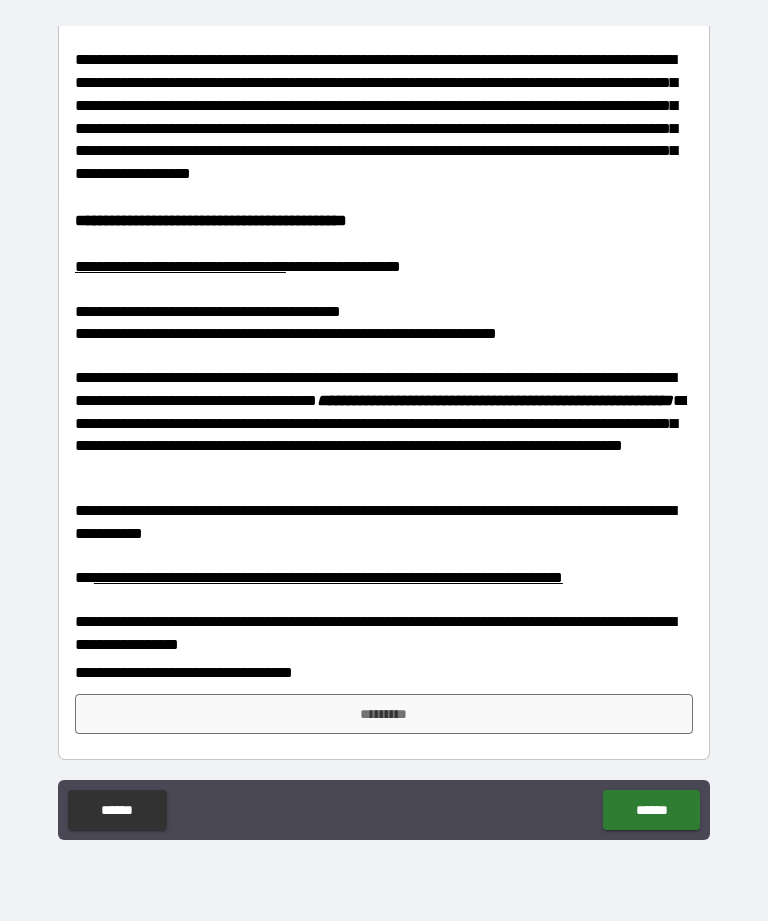 click on "*********" at bounding box center [384, 714] 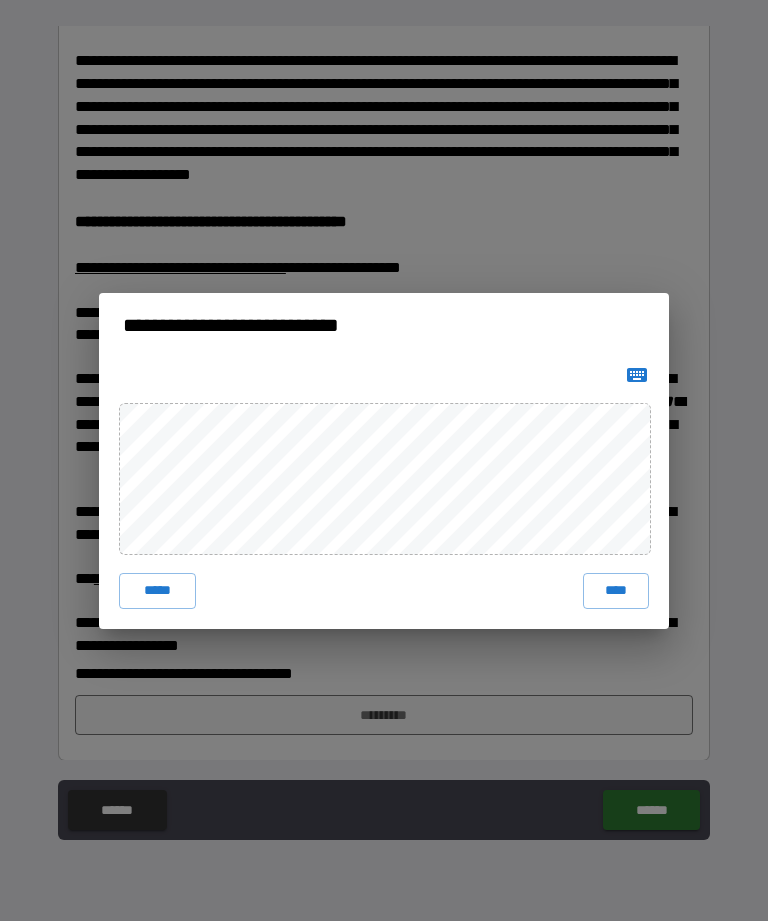 click on "****" at bounding box center [616, 591] 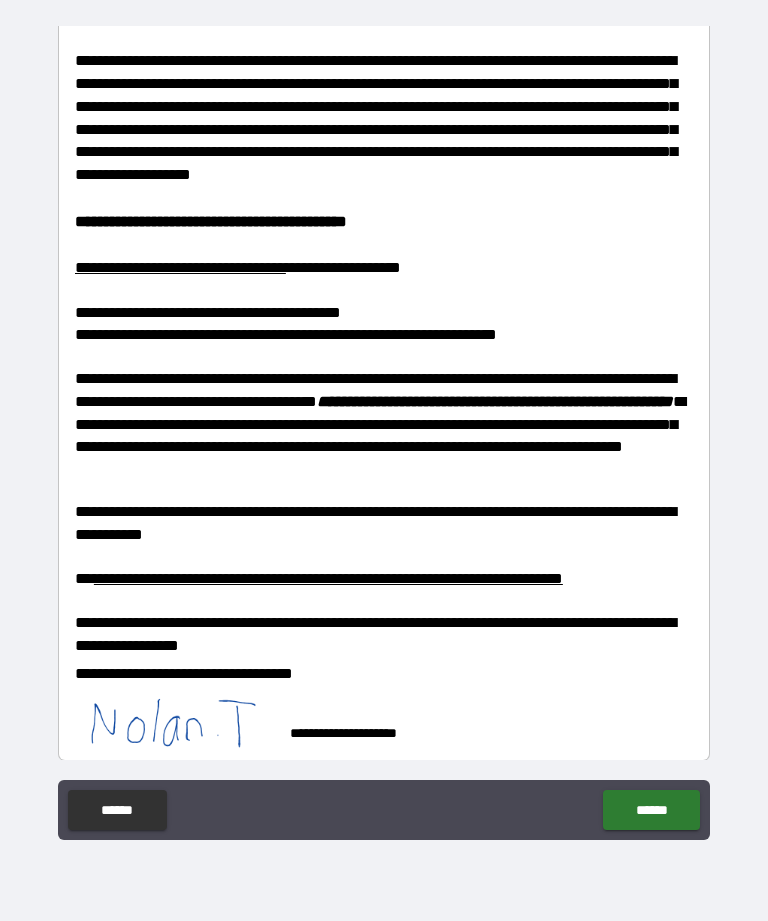 scroll, scrollTop: 65, scrollLeft: 0, axis: vertical 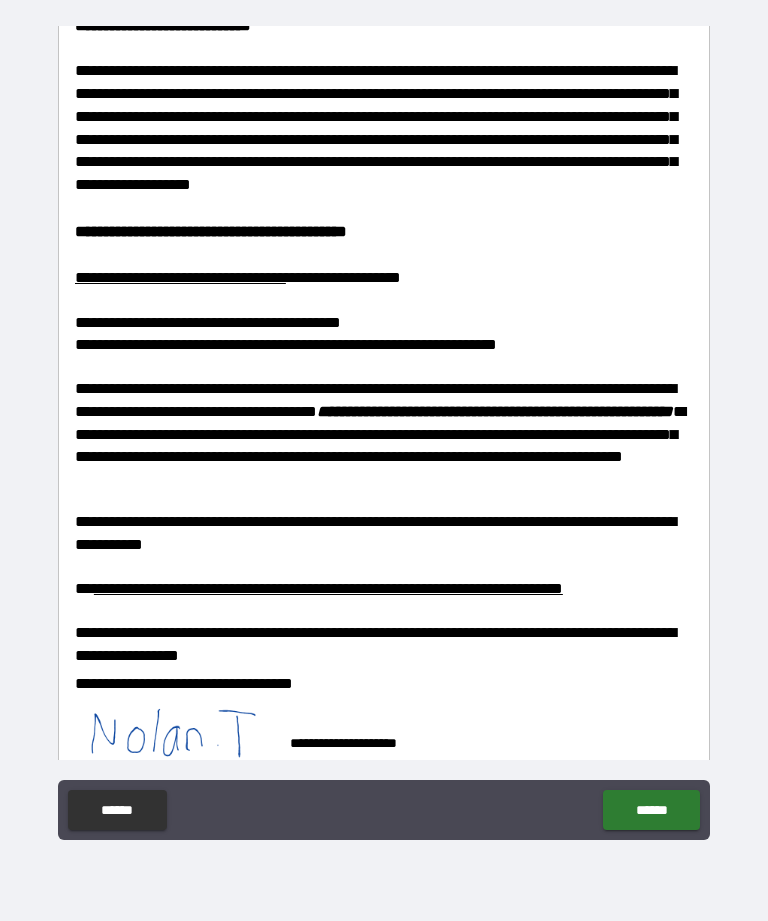 click on "******" at bounding box center (651, 810) 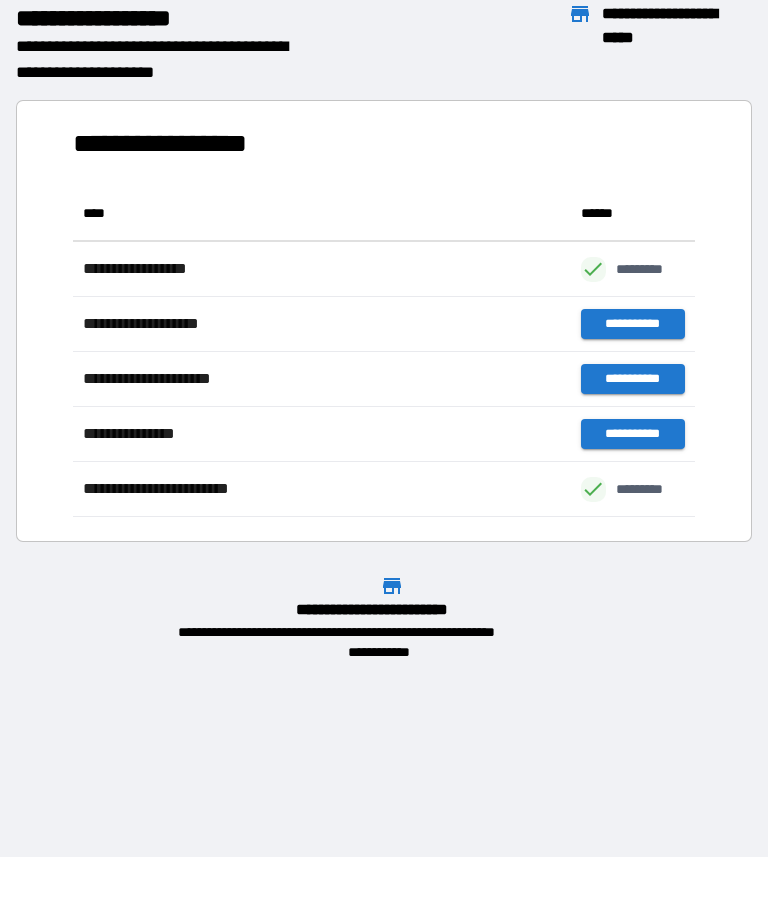 scroll, scrollTop: 331, scrollLeft: 622, axis: both 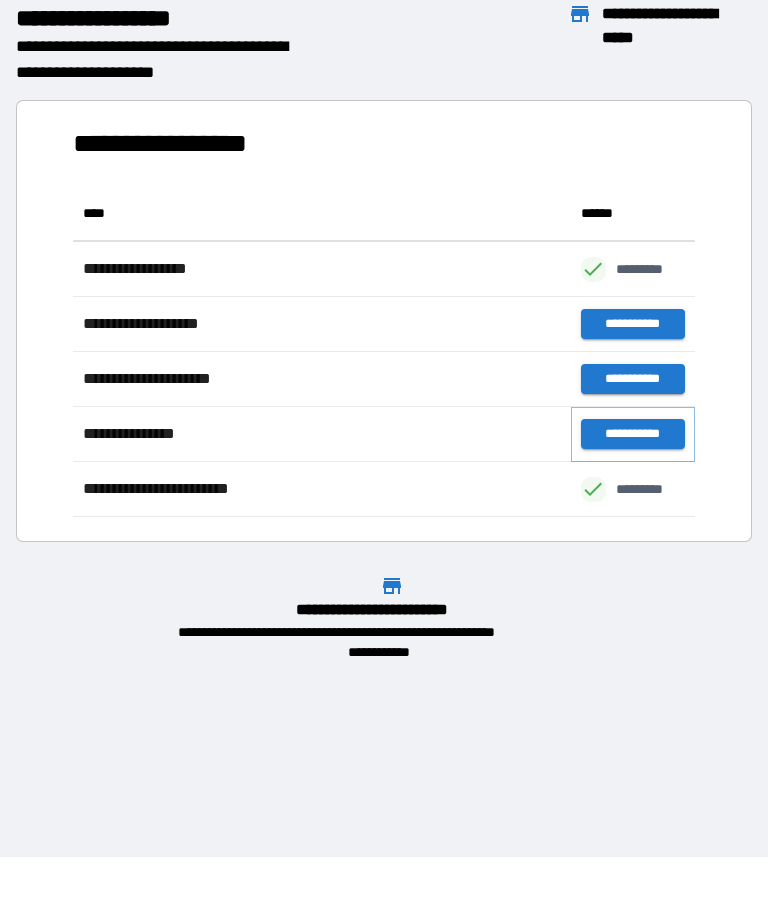 click on "**********" at bounding box center [633, 434] 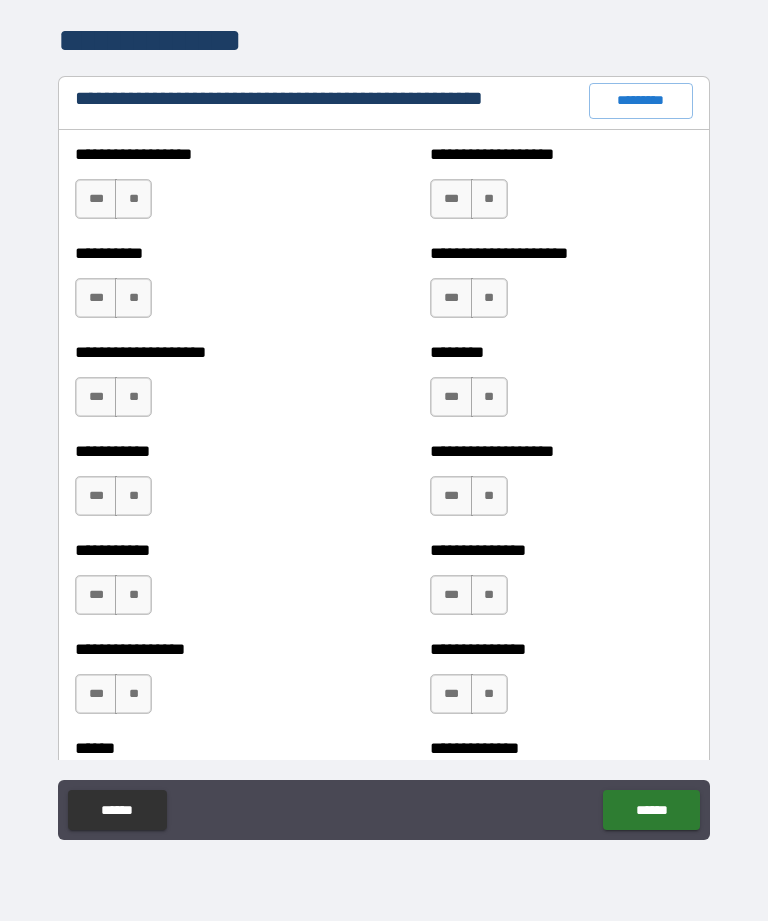 scroll, scrollTop: 2373, scrollLeft: 0, axis: vertical 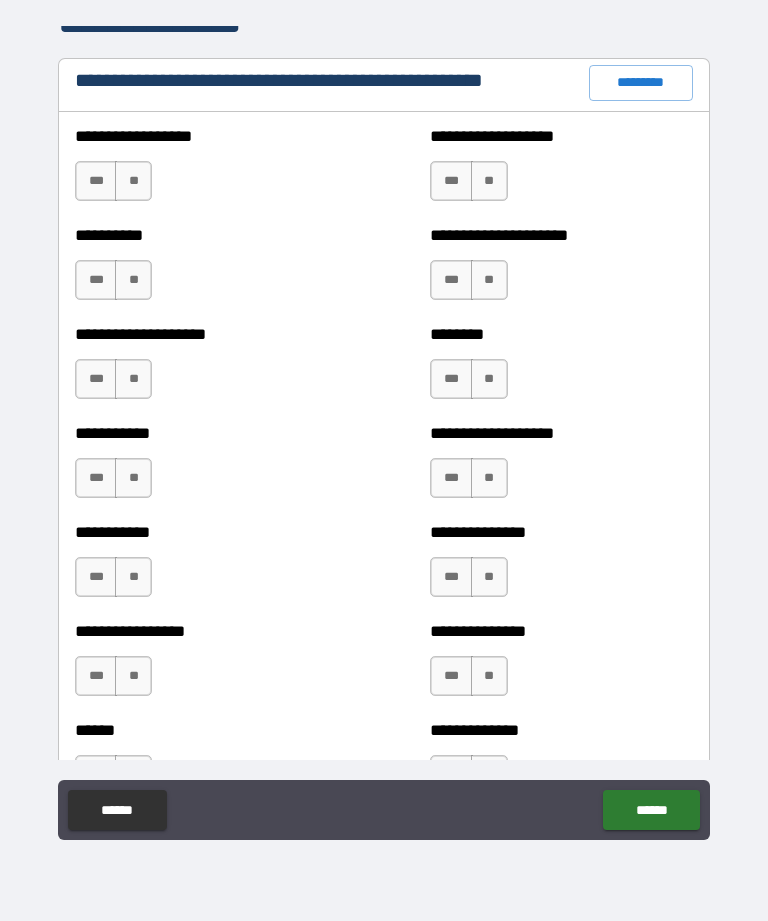 click on "*********" at bounding box center [641, 83] 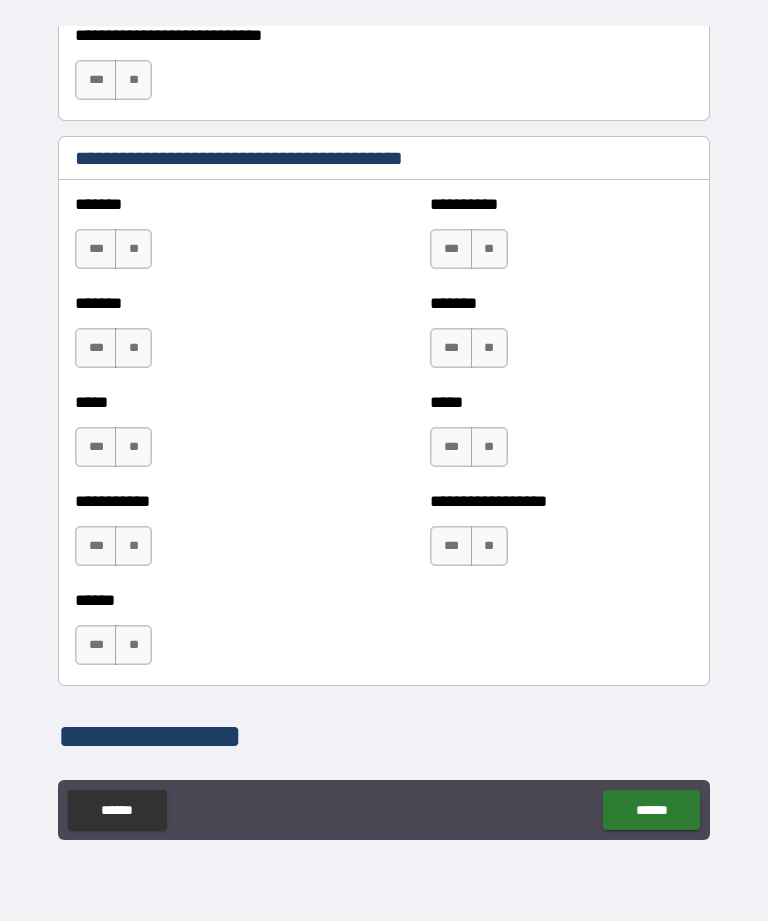scroll, scrollTop: 1642, scrollLeft: 0, axis: vertical 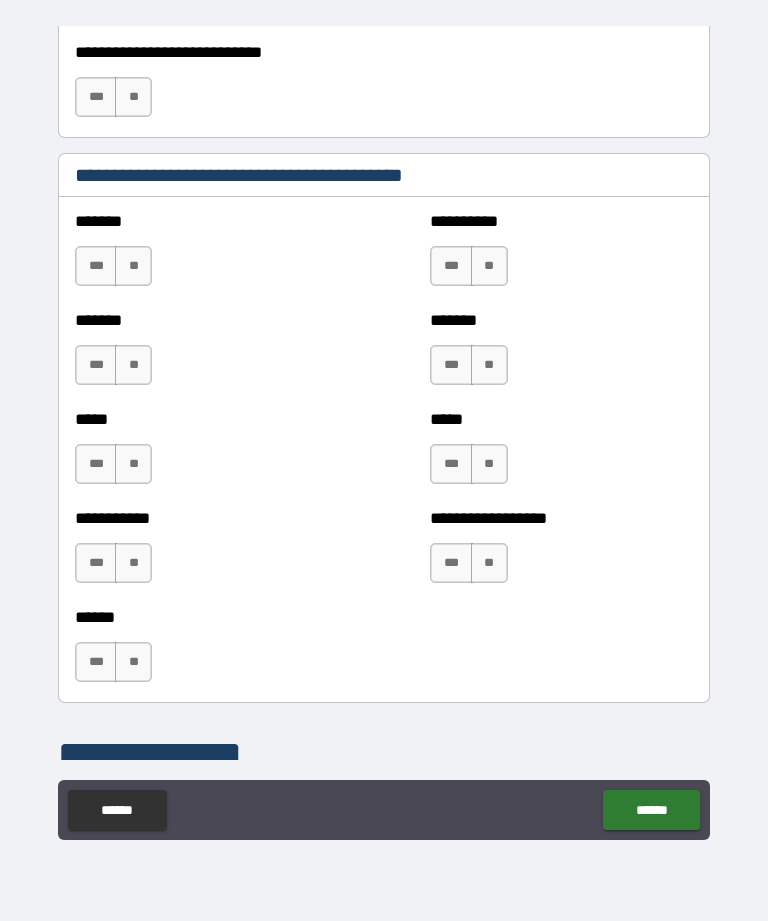 click on "**" at bounding box center [489, 563] 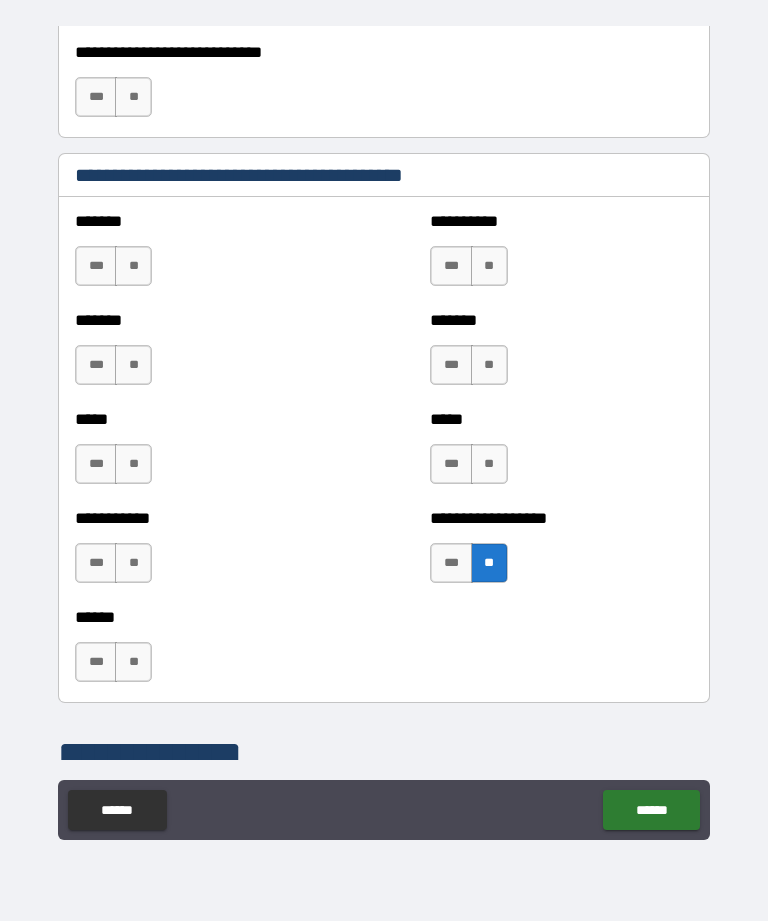 click on "**" at bounding box center [489, 464] 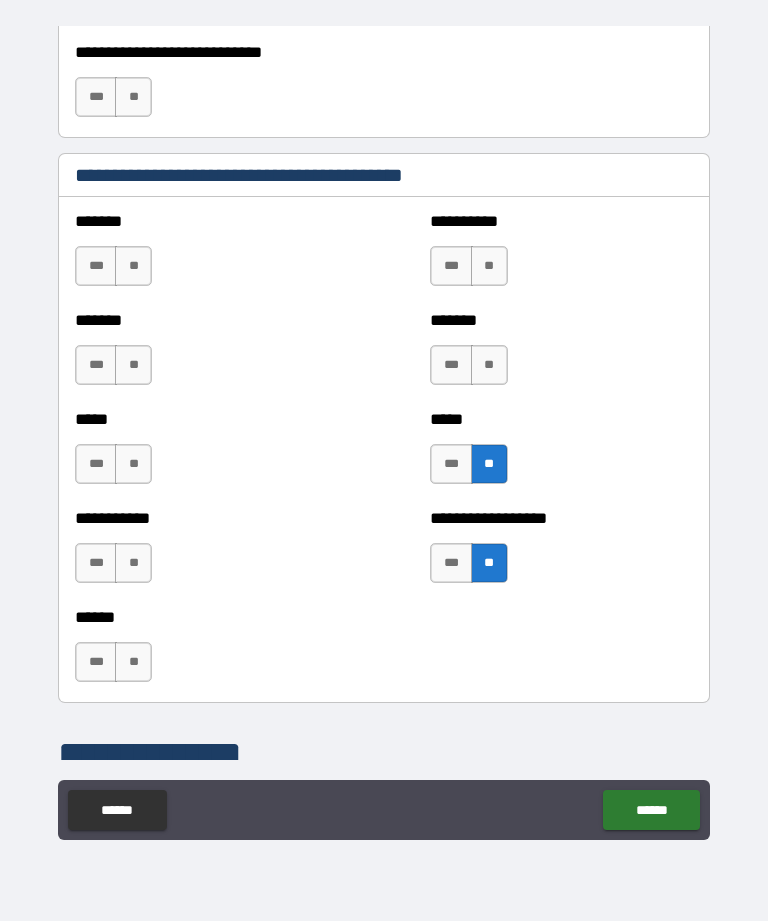 click on "**" at bounding box center [489, 365] 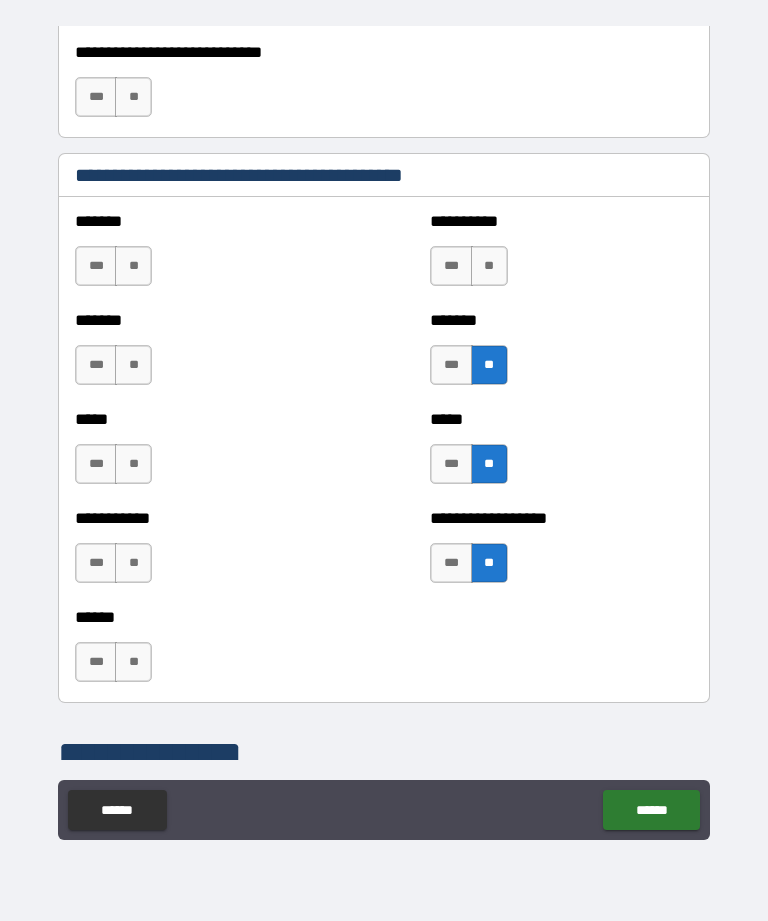 click on "**" at bounding box center [489, 266] 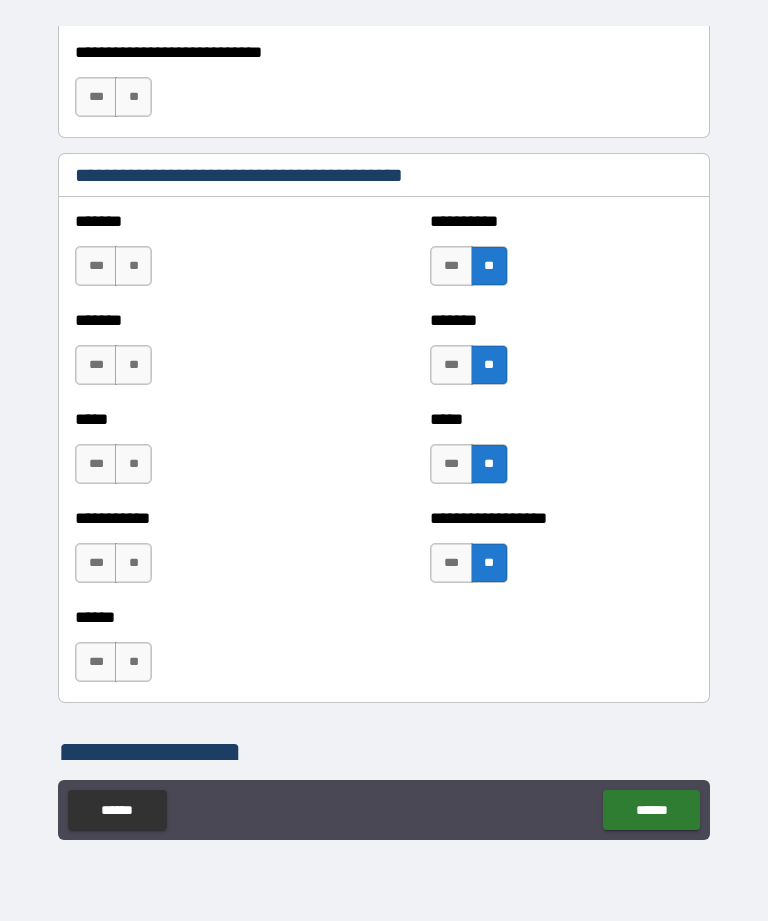 click on "**" at bounding box center (133, 266) 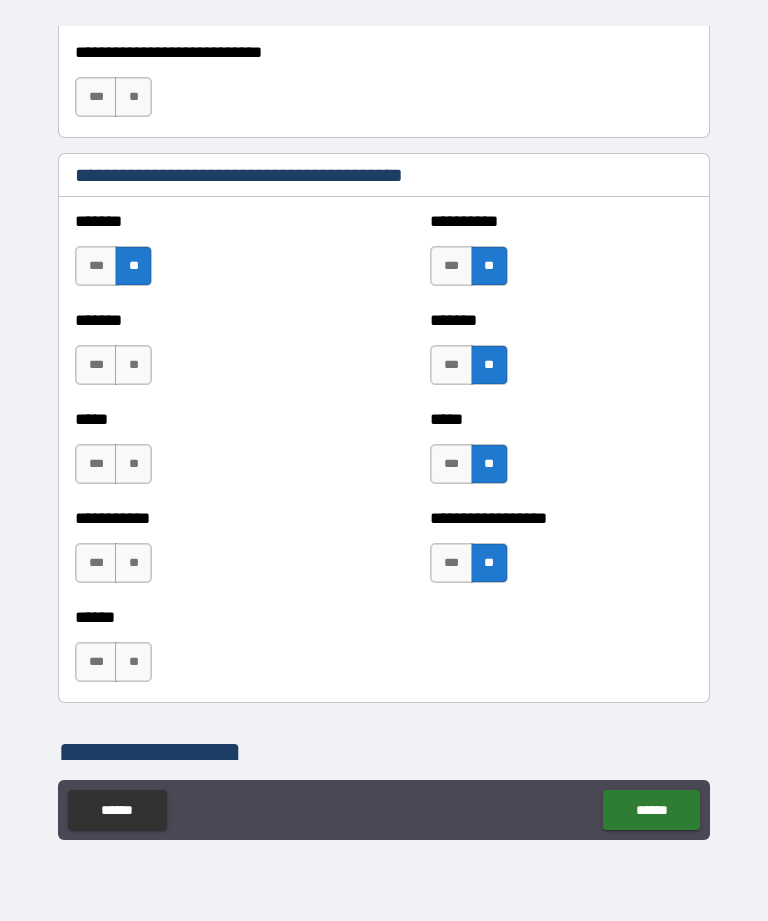 click on "**" at bounding box center [133, 365] 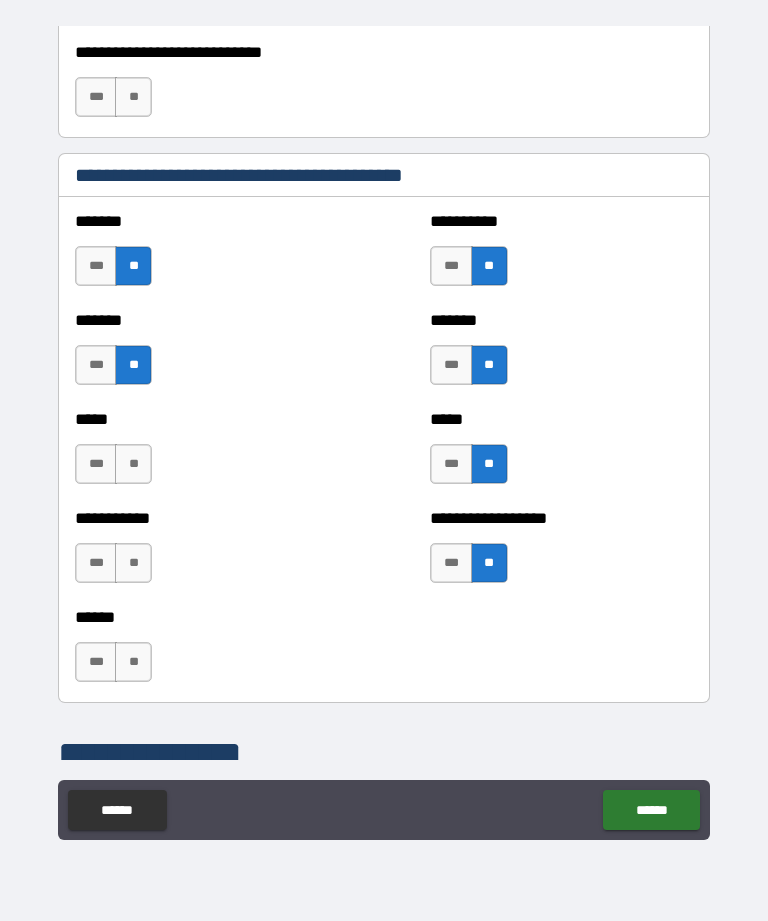 click on "**" at bounding box center [133, 464] 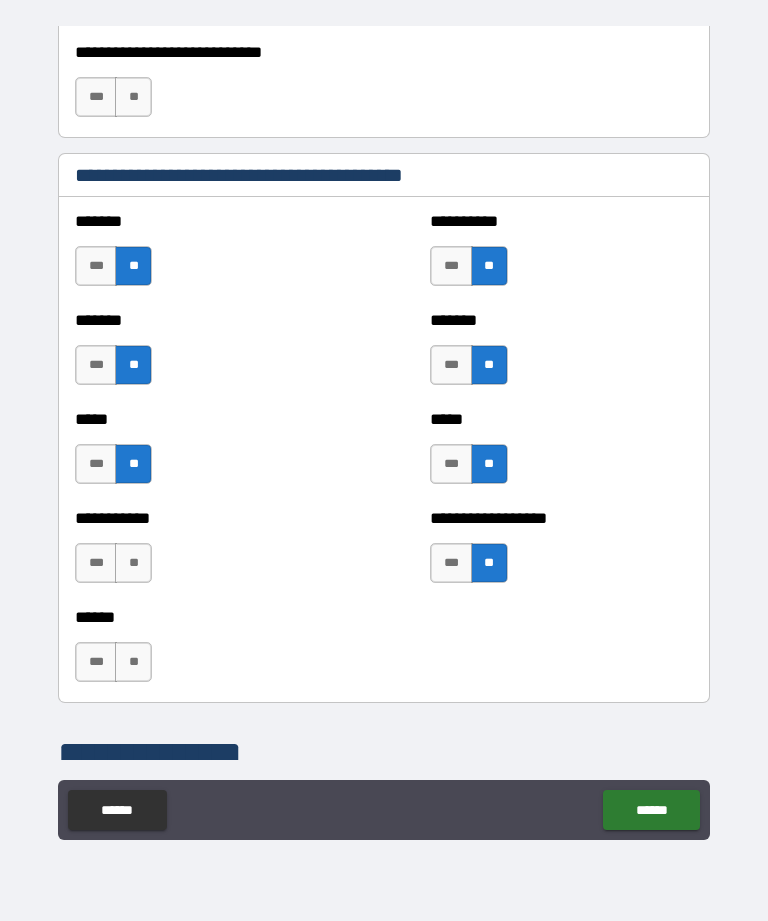 click on "**" at bounding box center (133, 563) 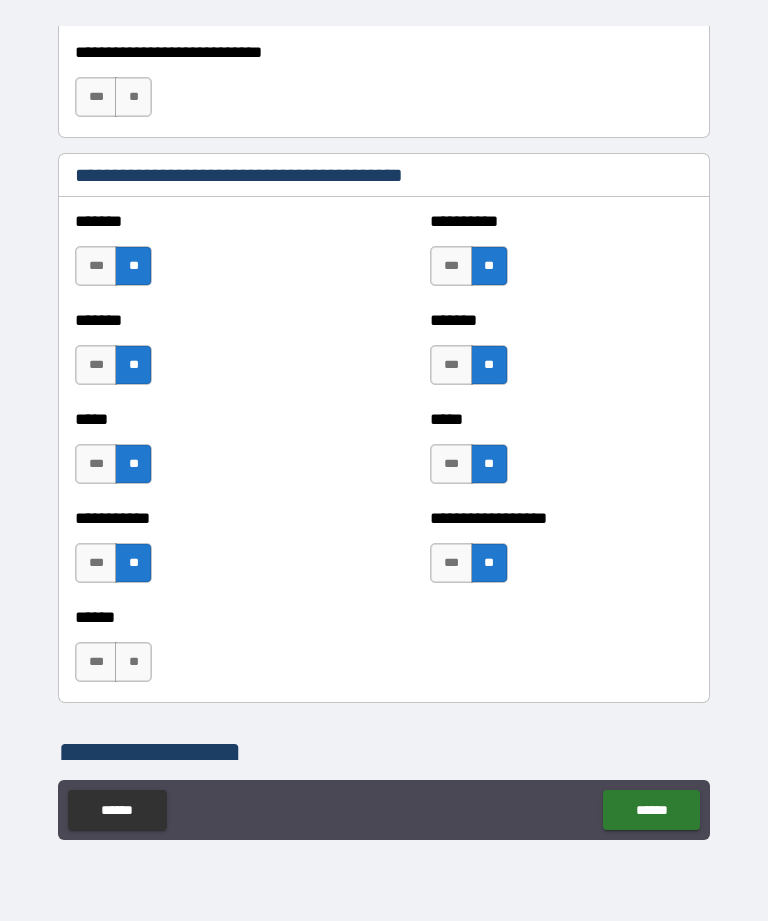 click on "**" at bounding box center [133, 662] 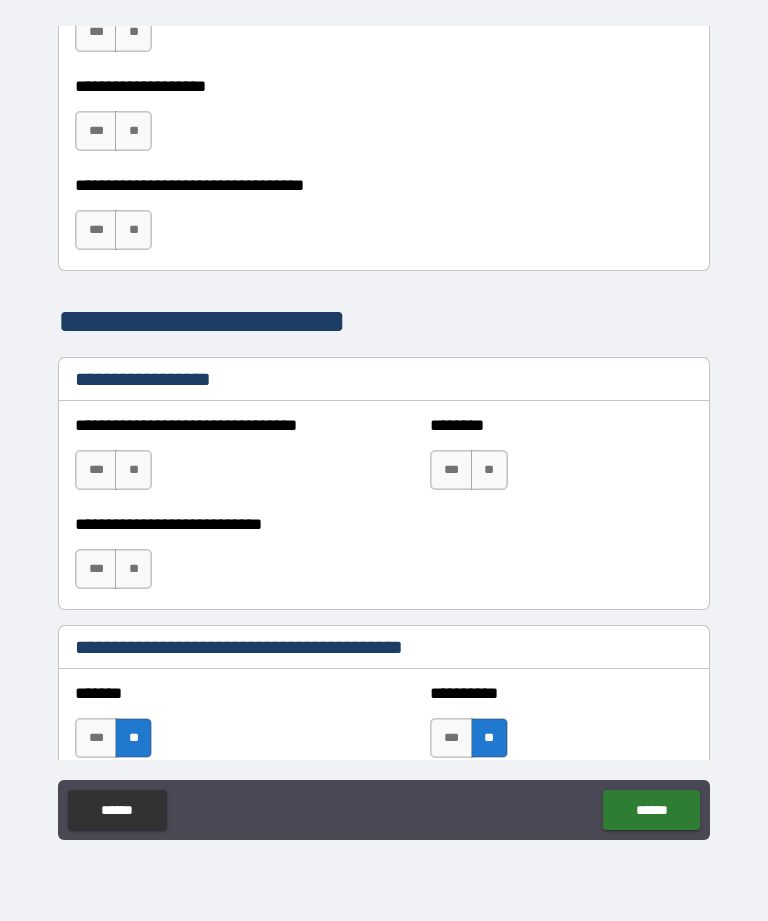 scroll, scrollTop: 1169, scrollLeft: 0, axis: vertical 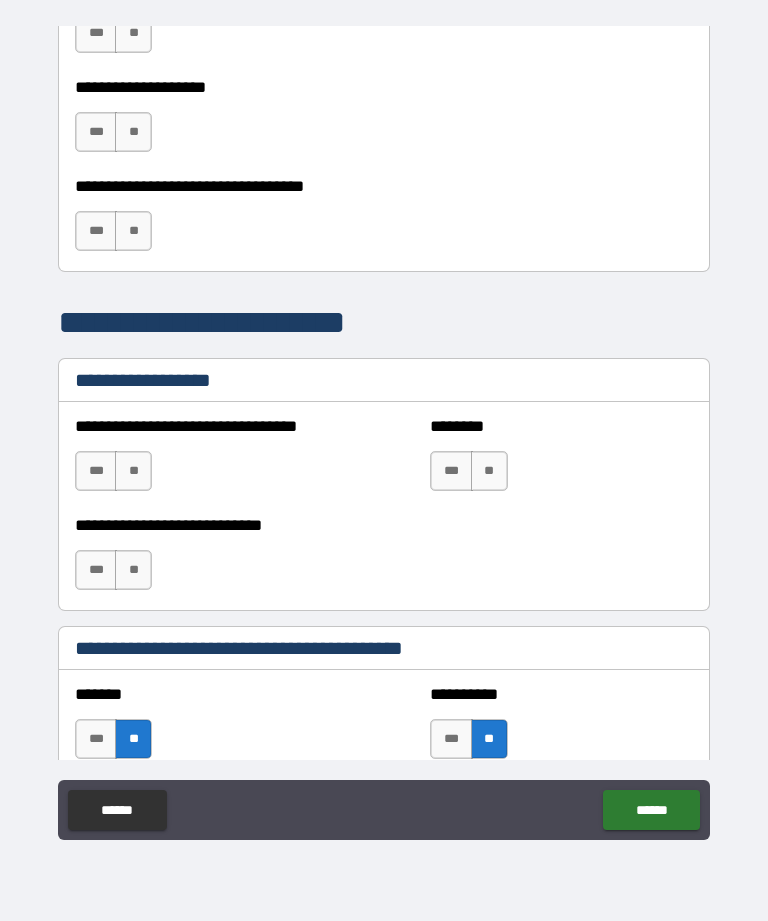 click on "**" at bounding box center (133, 570) 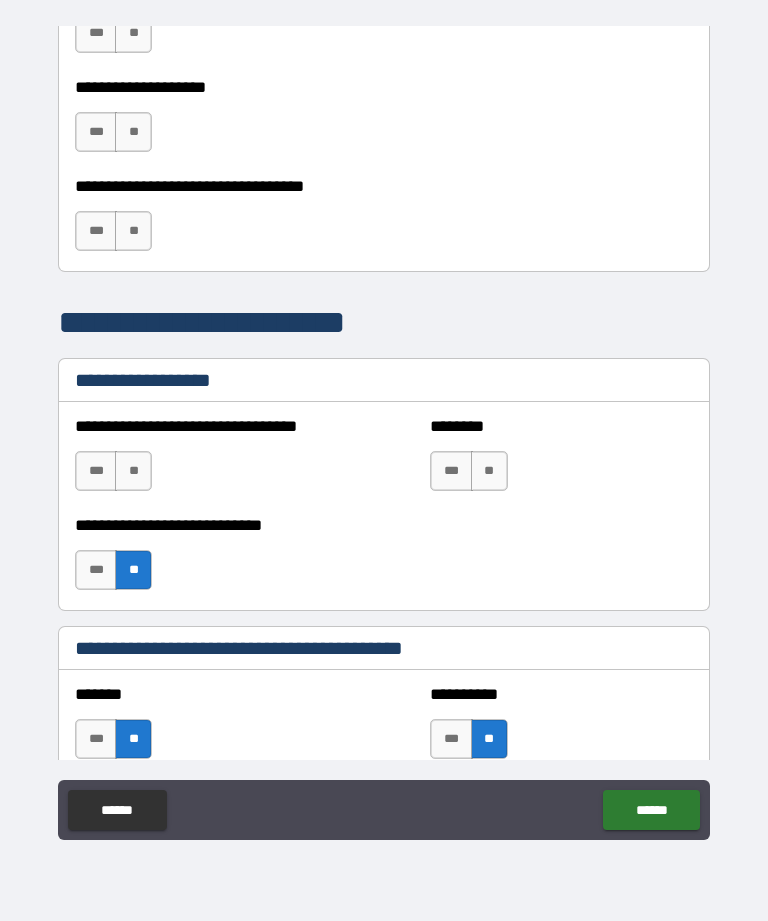 click on "**" at bounding box center [133, 471] 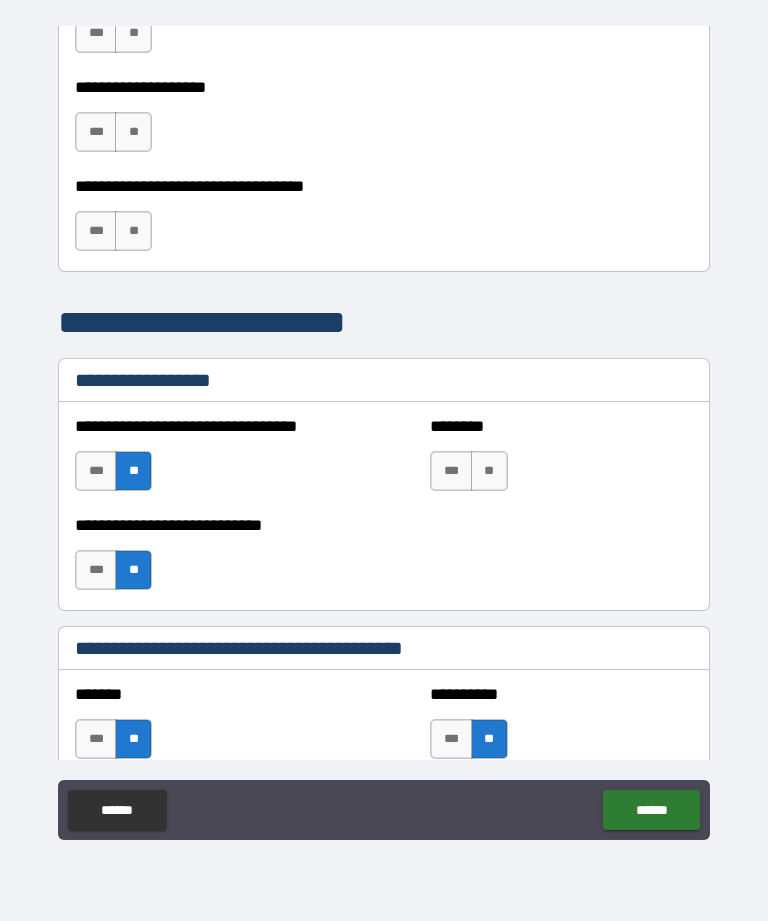 click on "**" at bounding box center (489, 471) 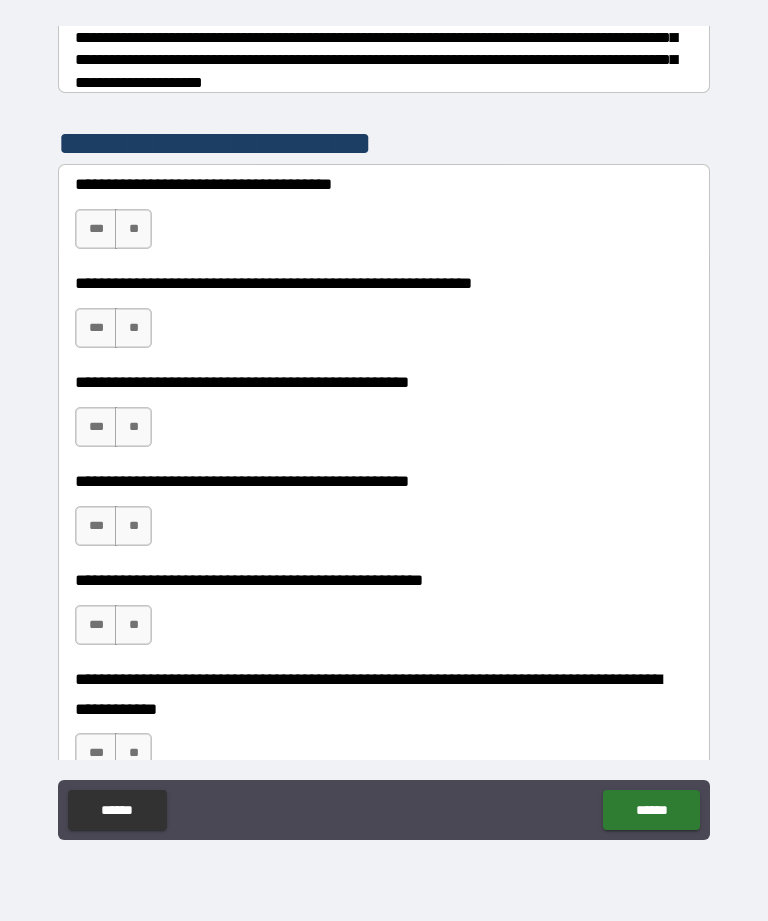 scroll, scrollTop: 325, scrollLeft: 0, axis: vertical 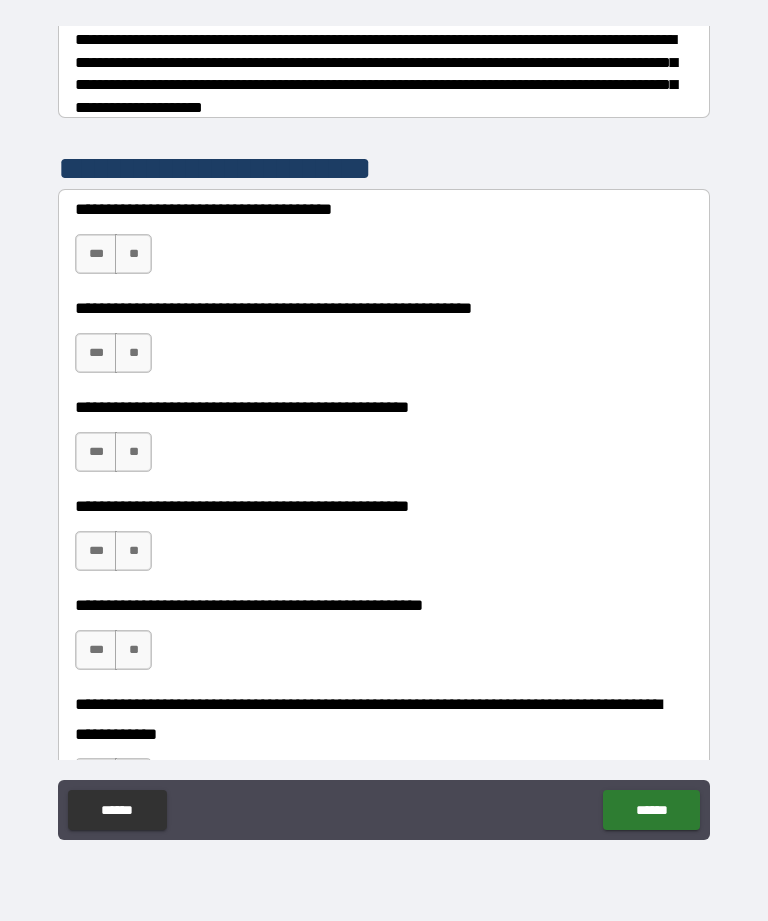 click on "***" at bounding box center [96, 254] 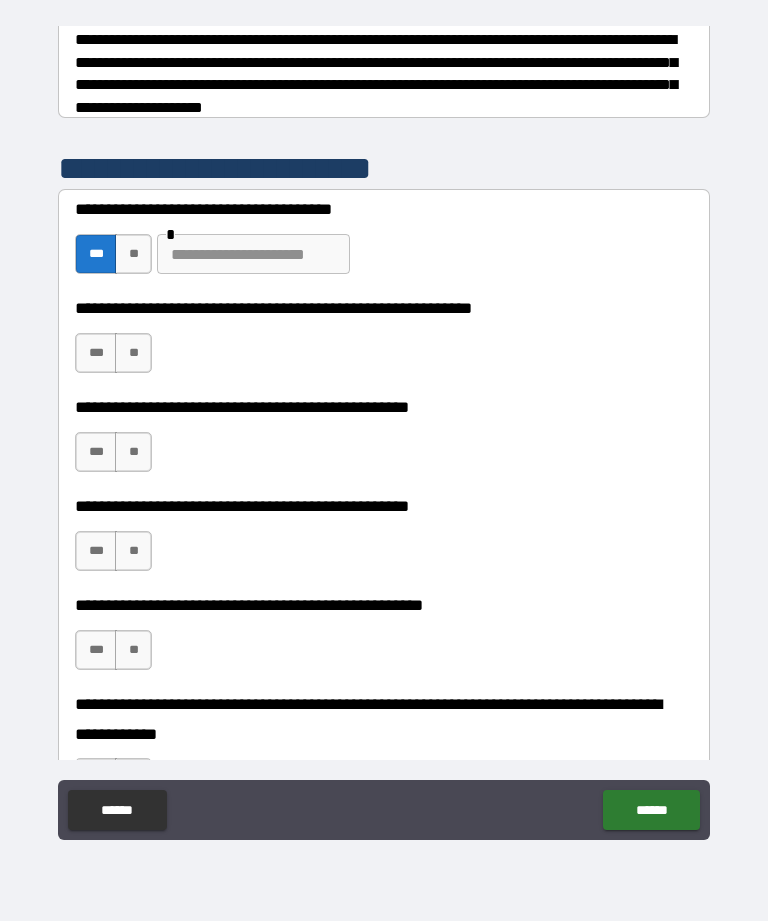 click on "**" at bounding box center [133, 353] 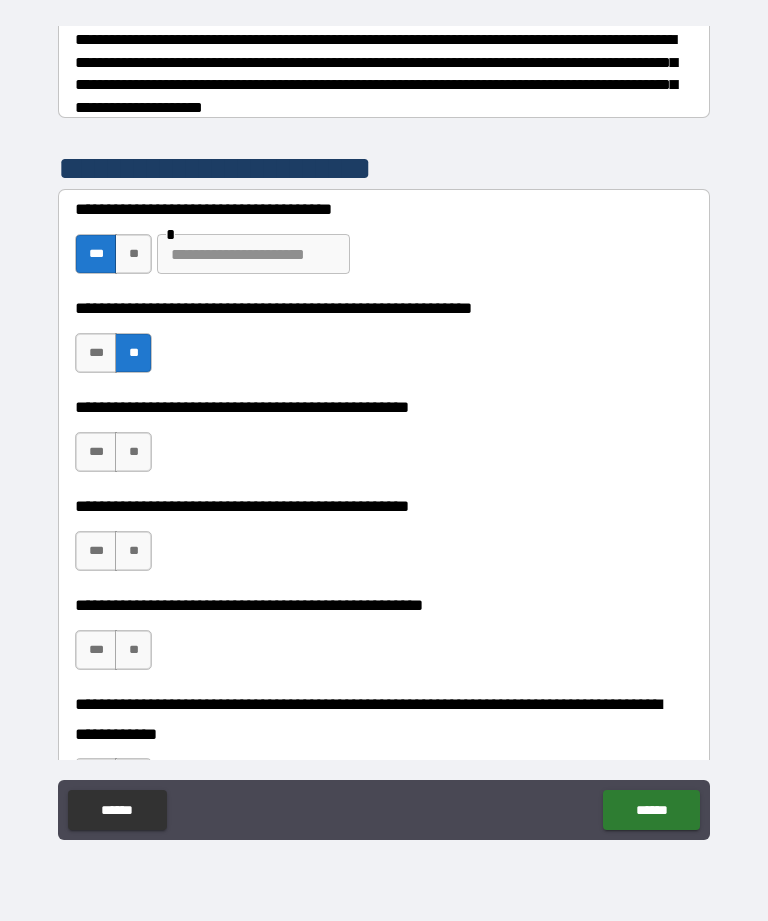 click on "**" at bounding box center (133, 452) 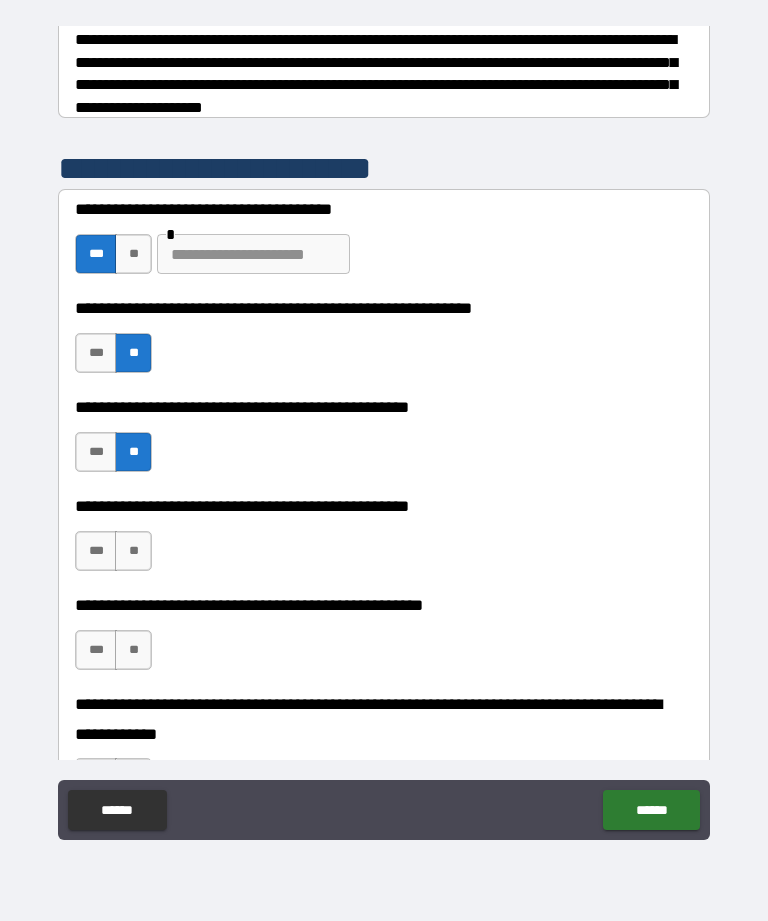 click on "**" at bounding box center [133, 551] 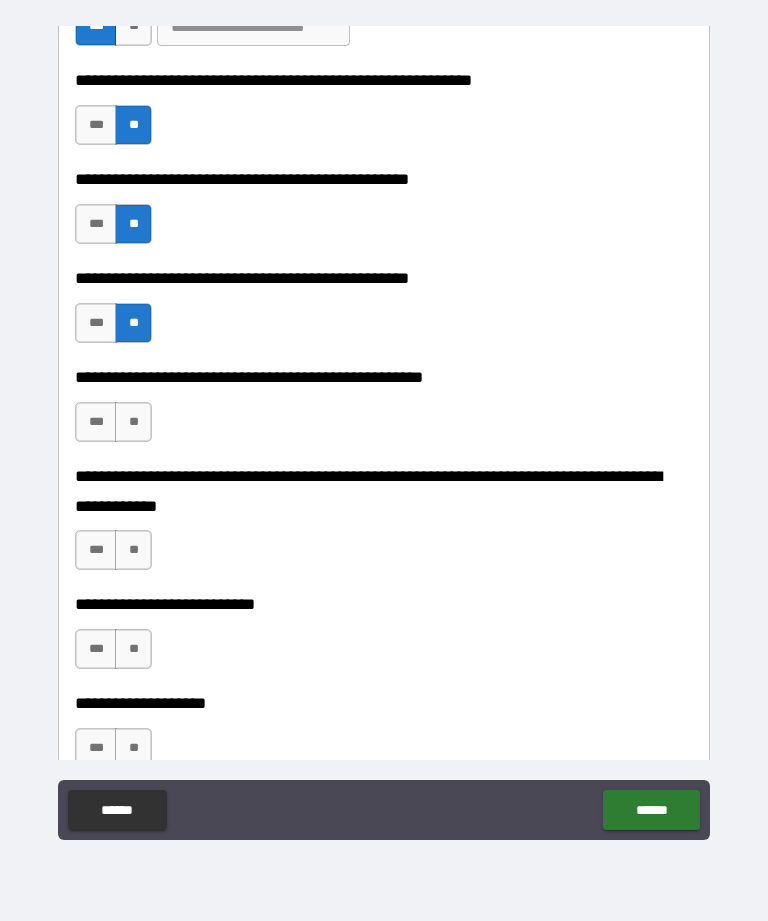 scroll, scrollTop: 558, scrollLeft: 0, axis: vertical 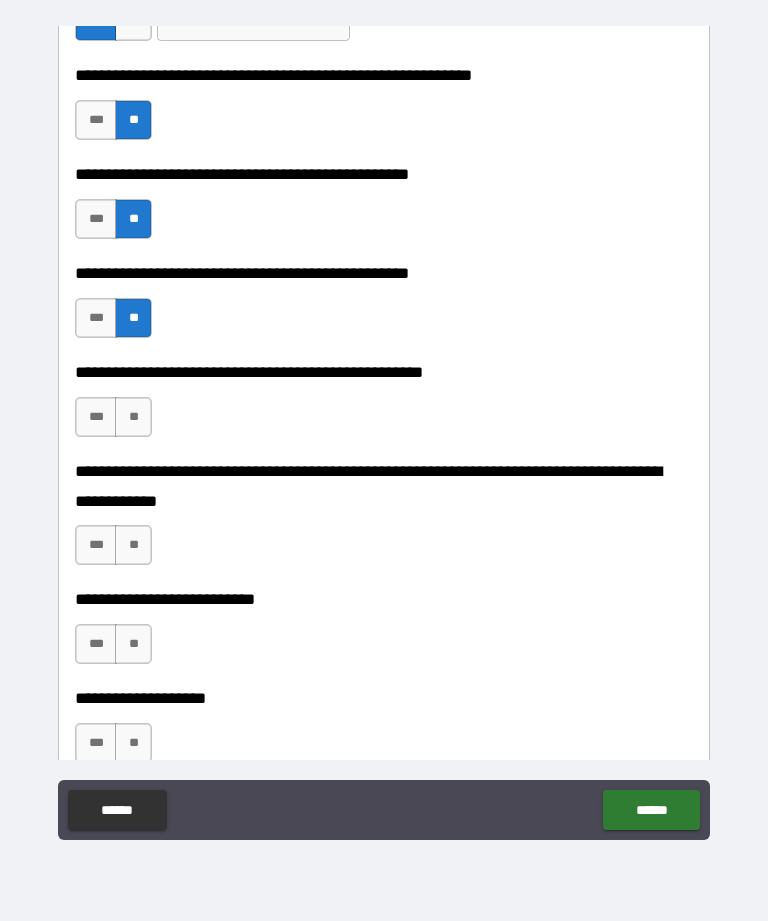 click on "**" at bounding box center (133, 417) 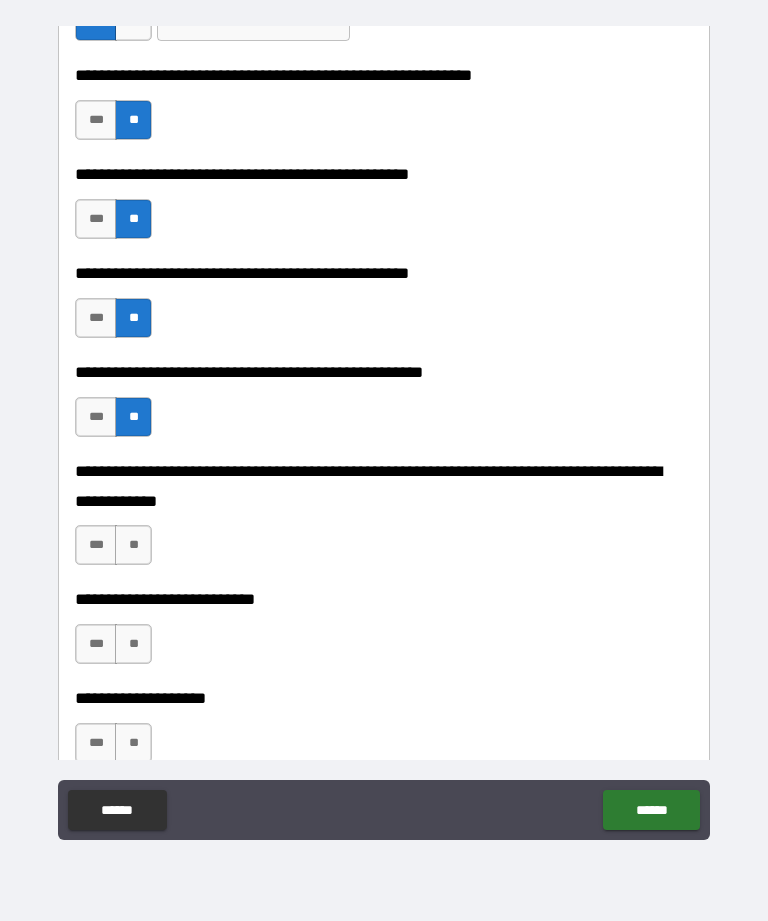 click on "**" at bounding box center [133, 545] 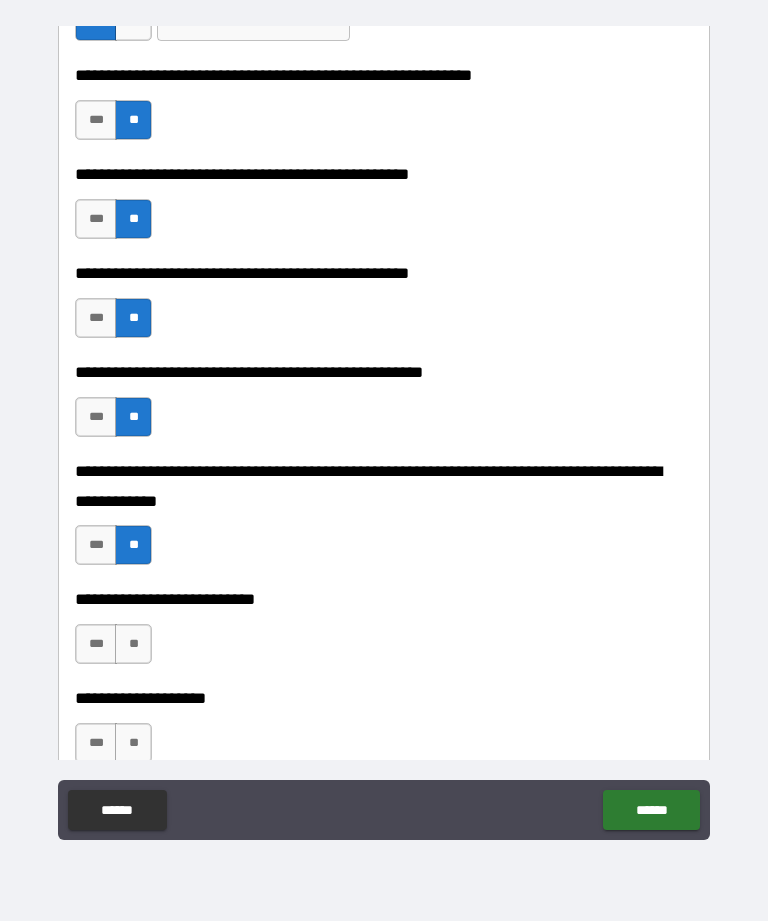click on "**" at bounding box center (133, 644) 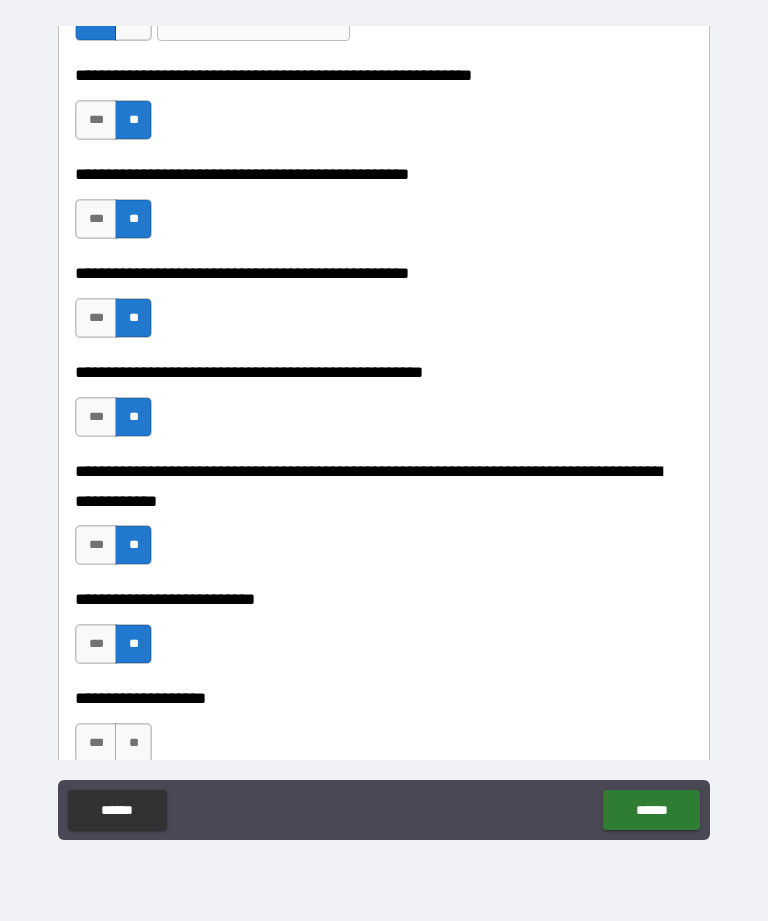 click on "**" at bounding box center [133, 743] 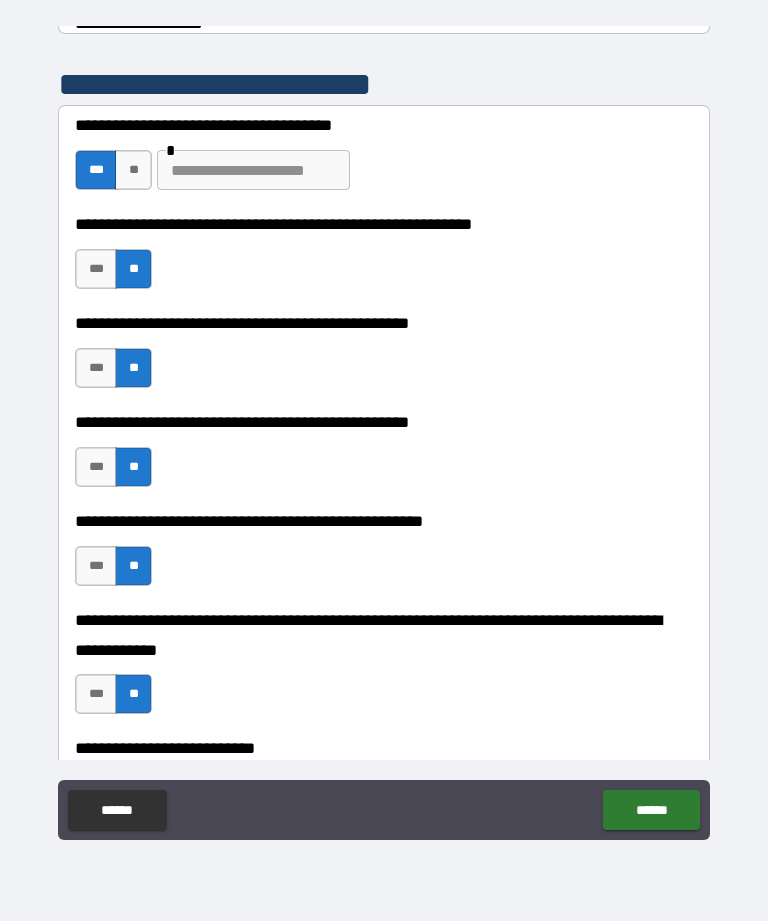 scroll, scrollTop: 405, scrollLeft: 0, axis: vertical 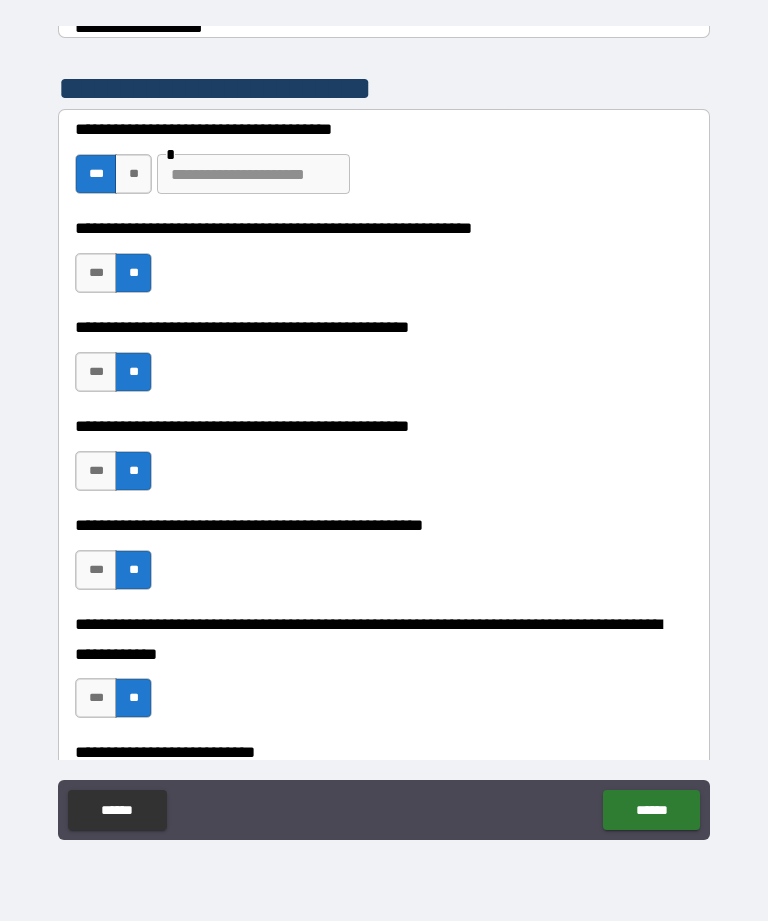 click on "***" at bounding box center [96, 273] 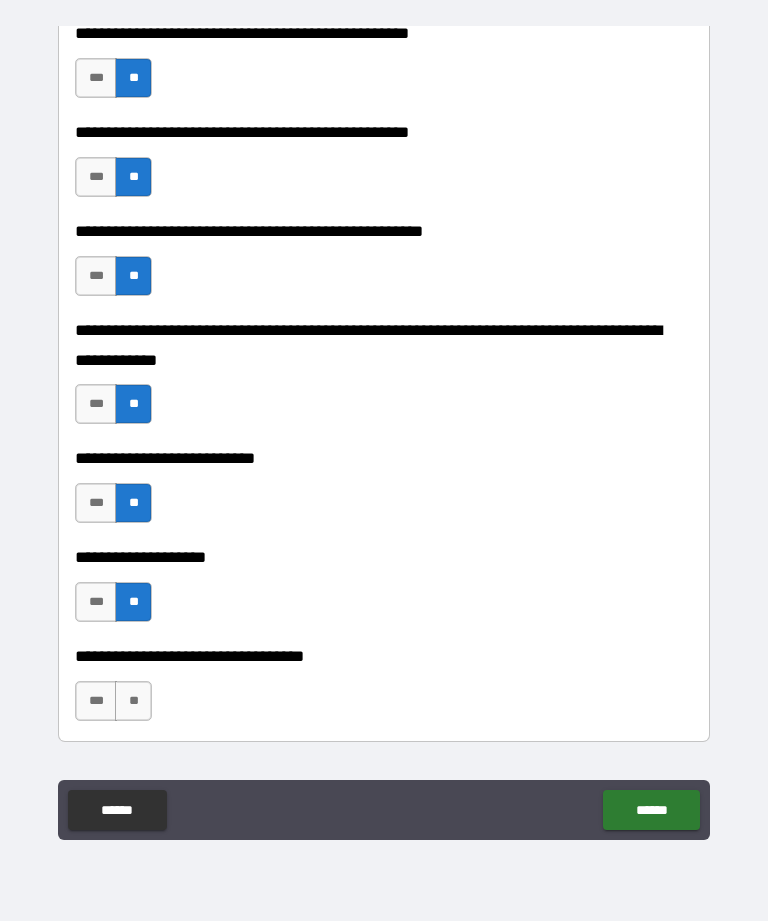 scroll, scrollTop: 700, scrollLeft: 0, axis: vertical 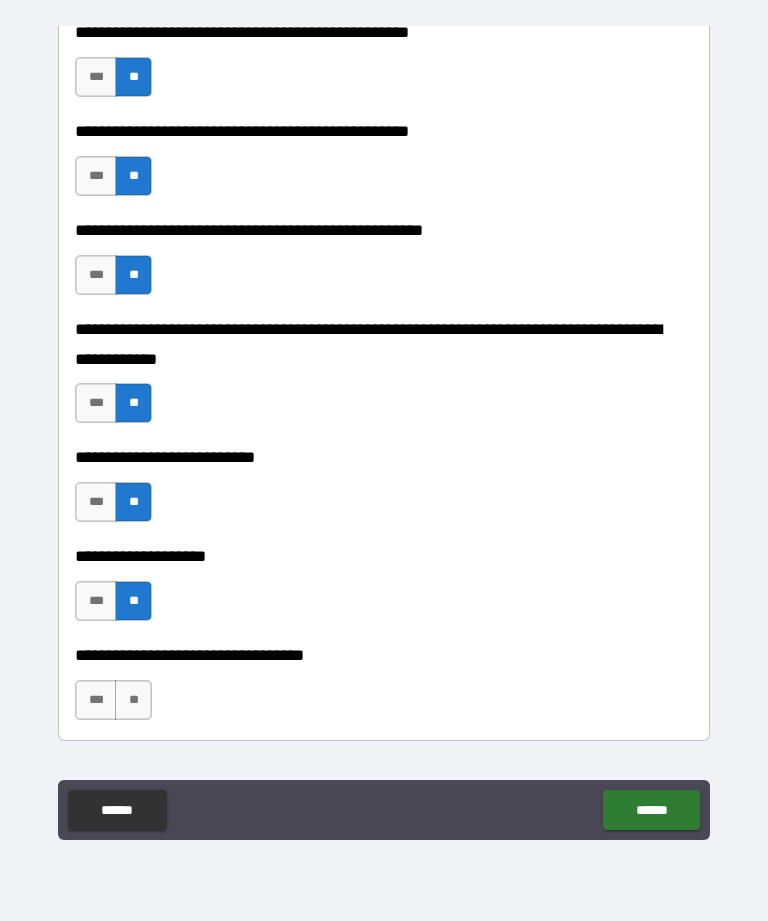 click on "**" at bounding box center (133, 700) 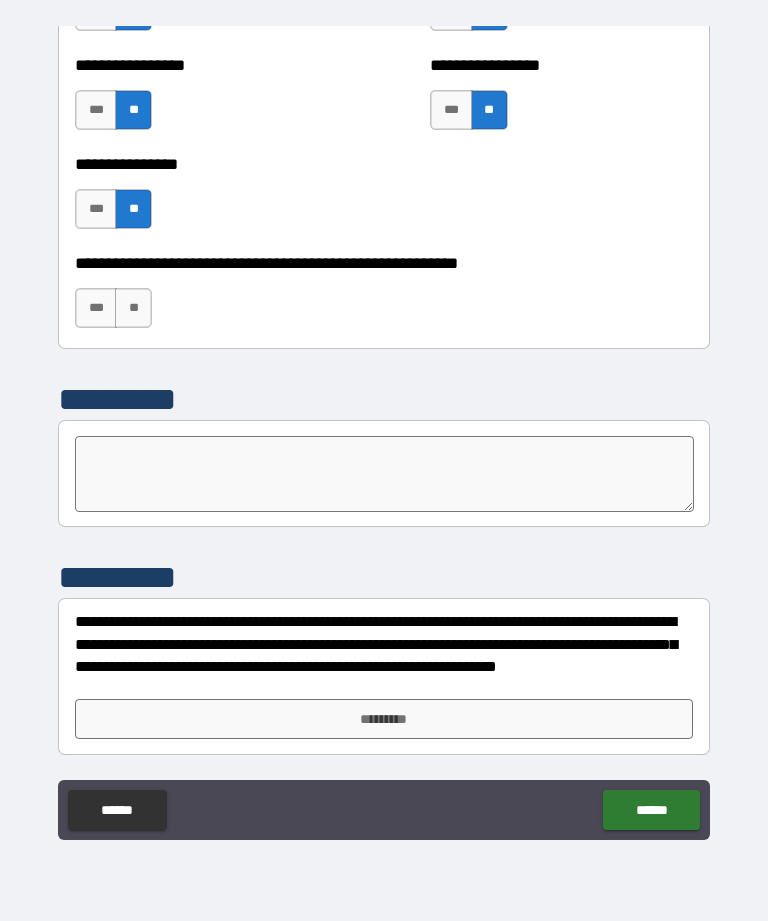 scroll, scrollTop: 6107, scrollLeft: 0, axis: vertical 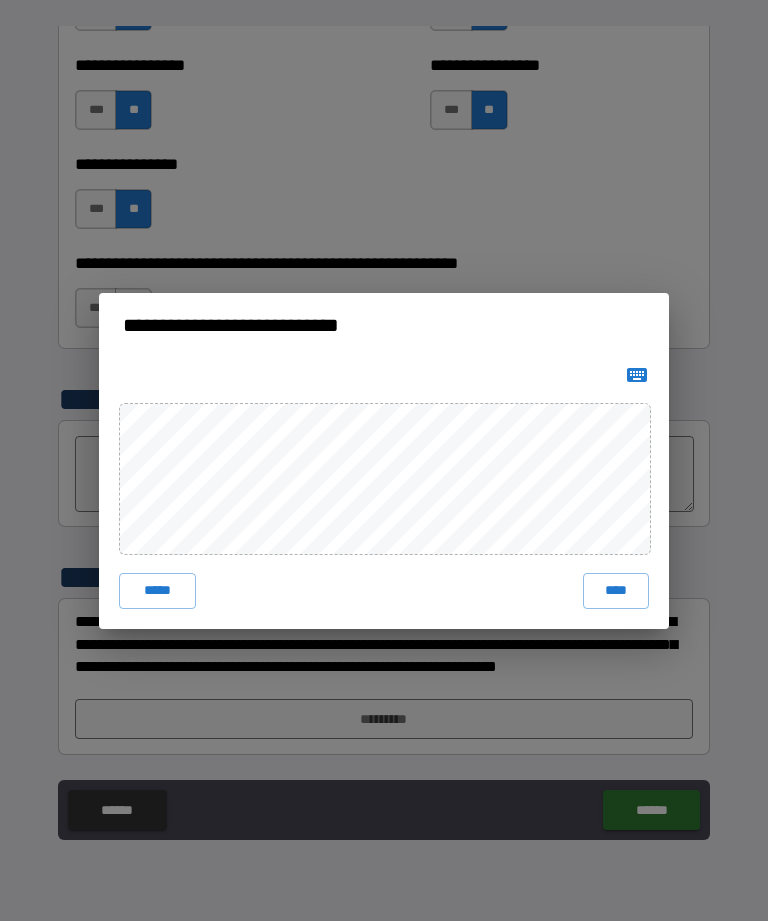 click on "****" at bounding box center (616, 591) 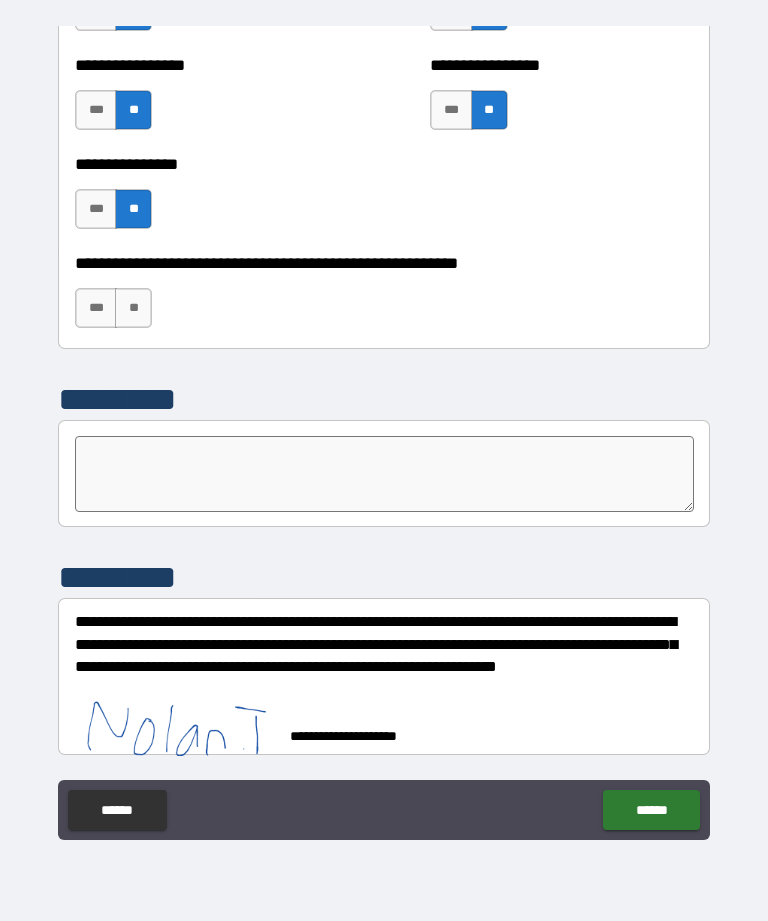 scroll, scrollTop: 6097, scrollLeft: 0, axis: vertical 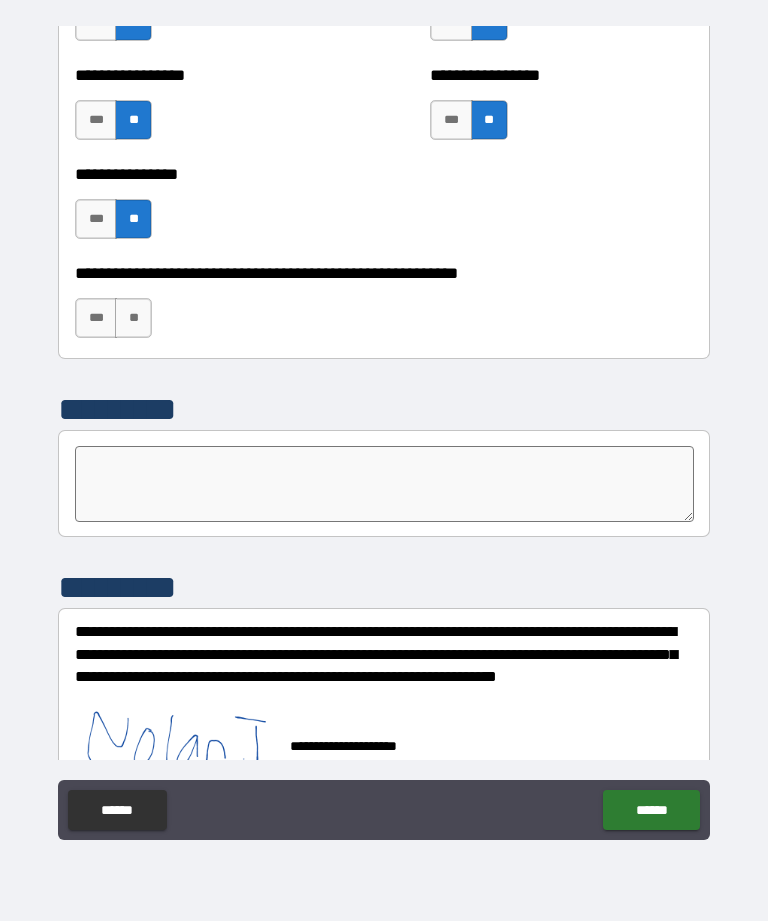 click on "******" at bounding box center [651, 810] 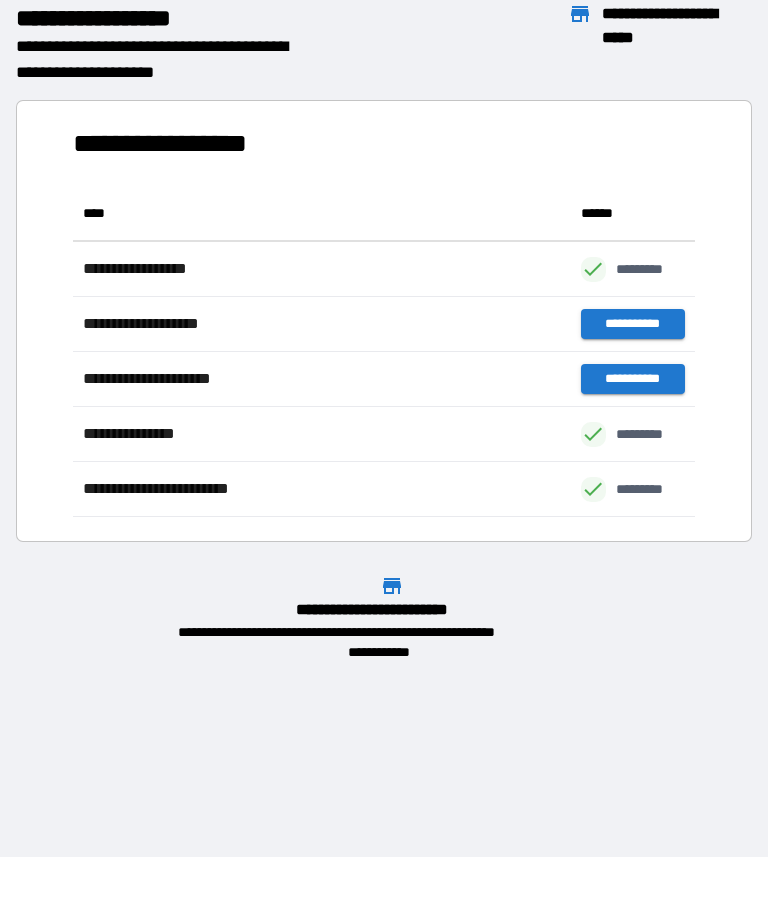 scroll, scrollTop: 331, scrollLeft: 622, axis: both 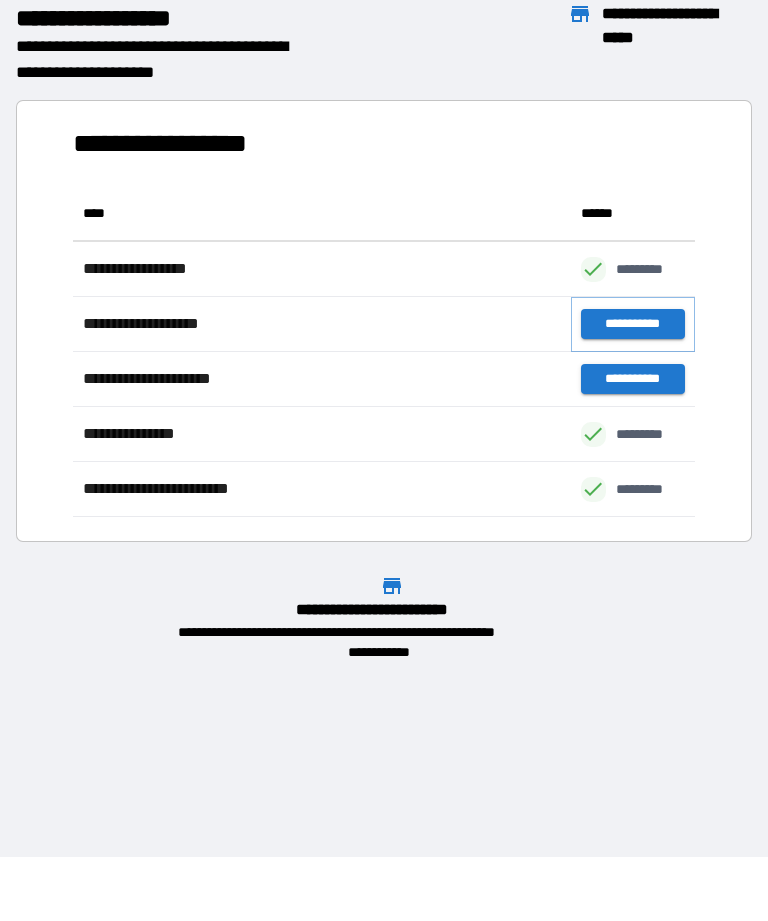 click on "**********" at bounding box center [633, 324] 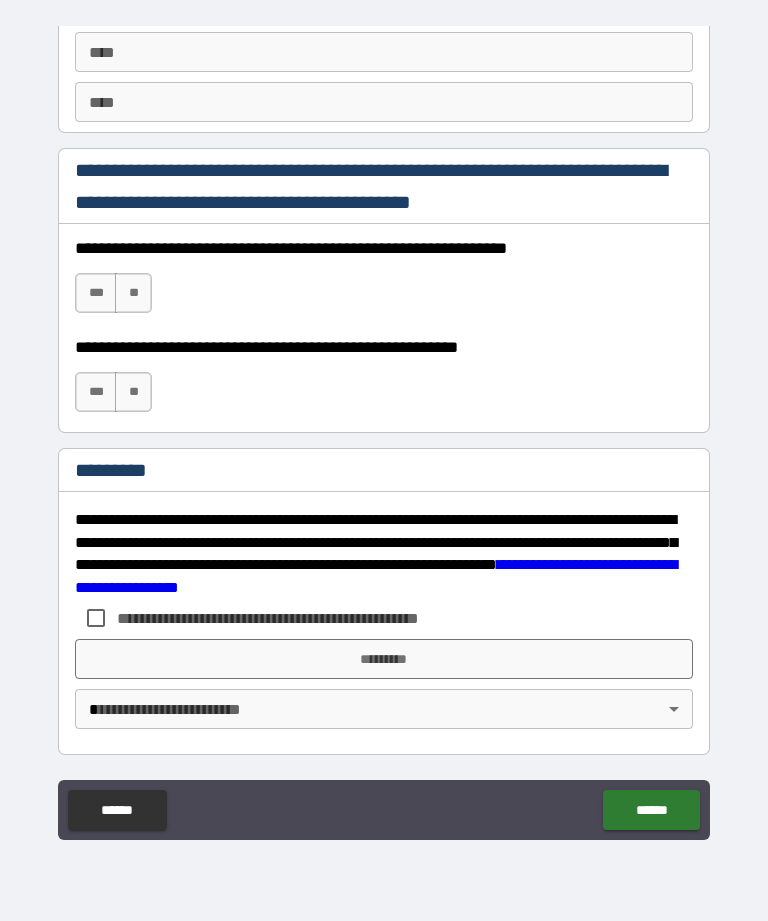 scroll, scrollTop: 2872, scrollLeft: 0, axis: vertical 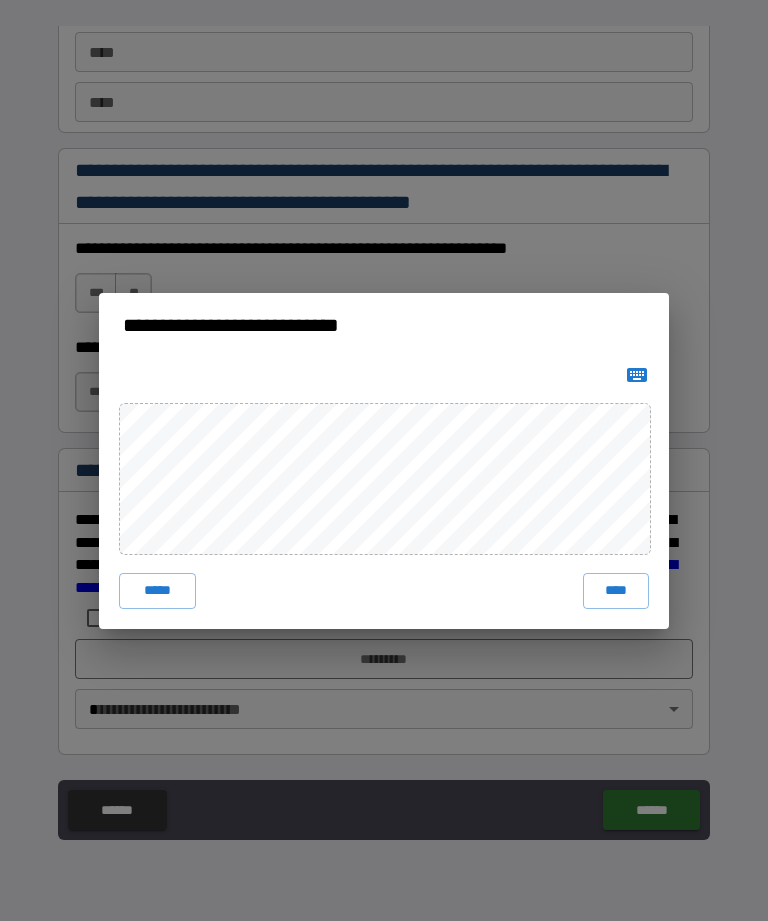 click on "****" at bounding box center (616, 591) 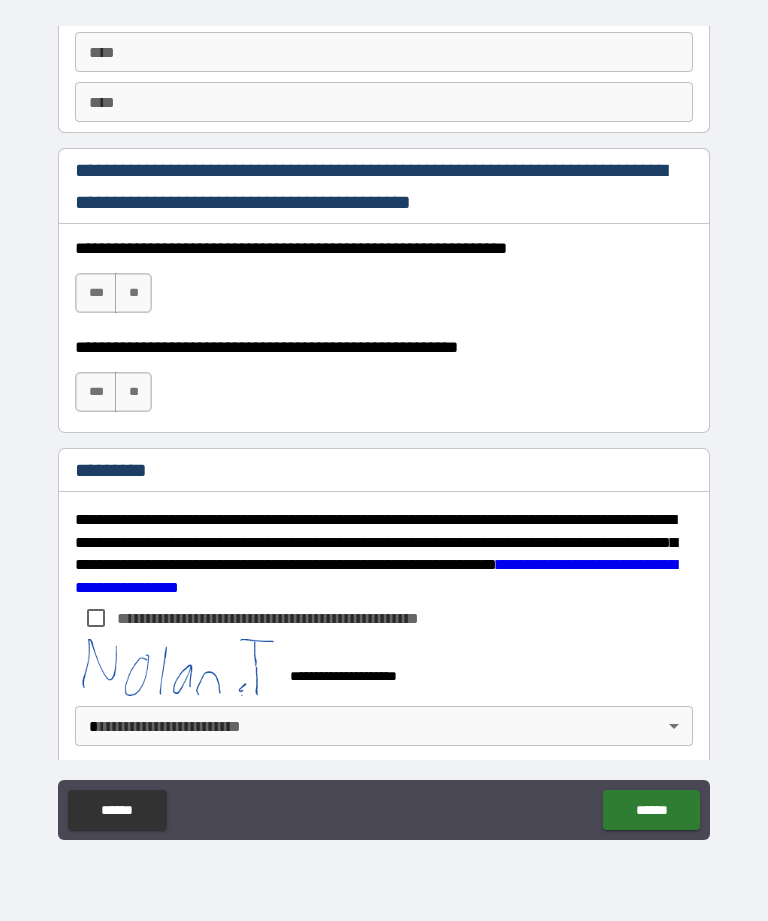 click on "***" at bounding box center [96, 392] 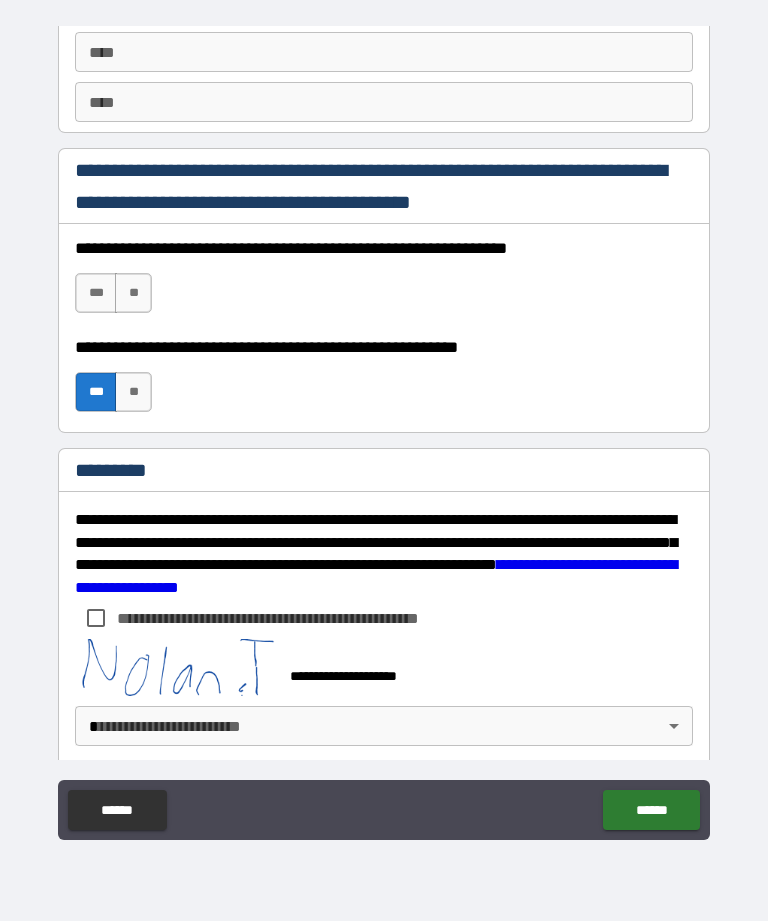 click on "***" at bounding box center (96, 293) 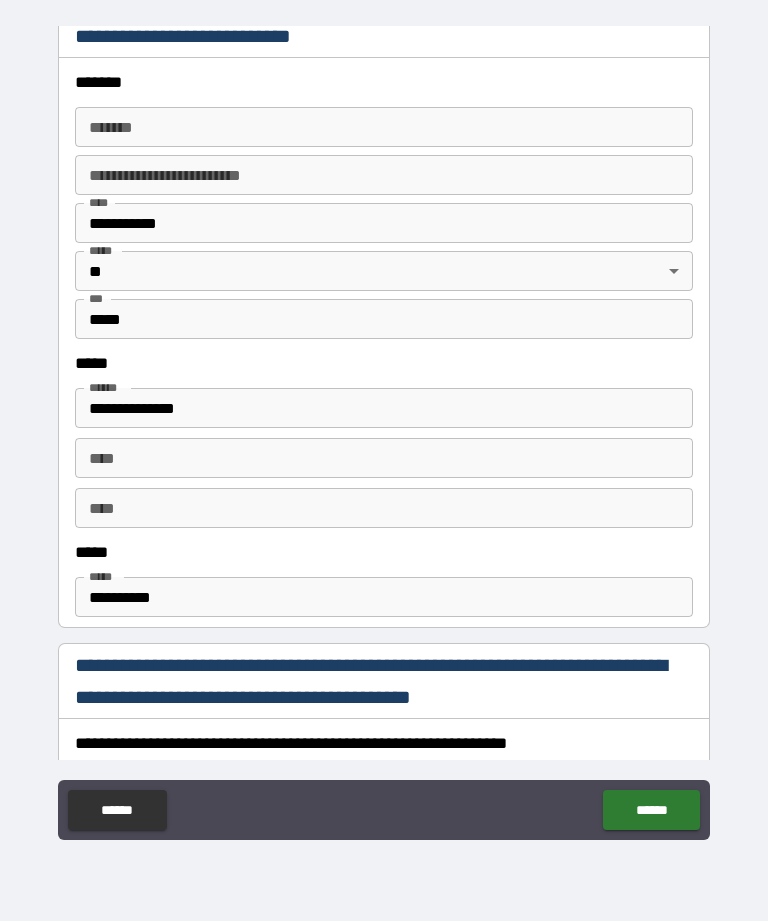 scroll, scrollTop: 761, scrollLeft: 0, axis: vertical 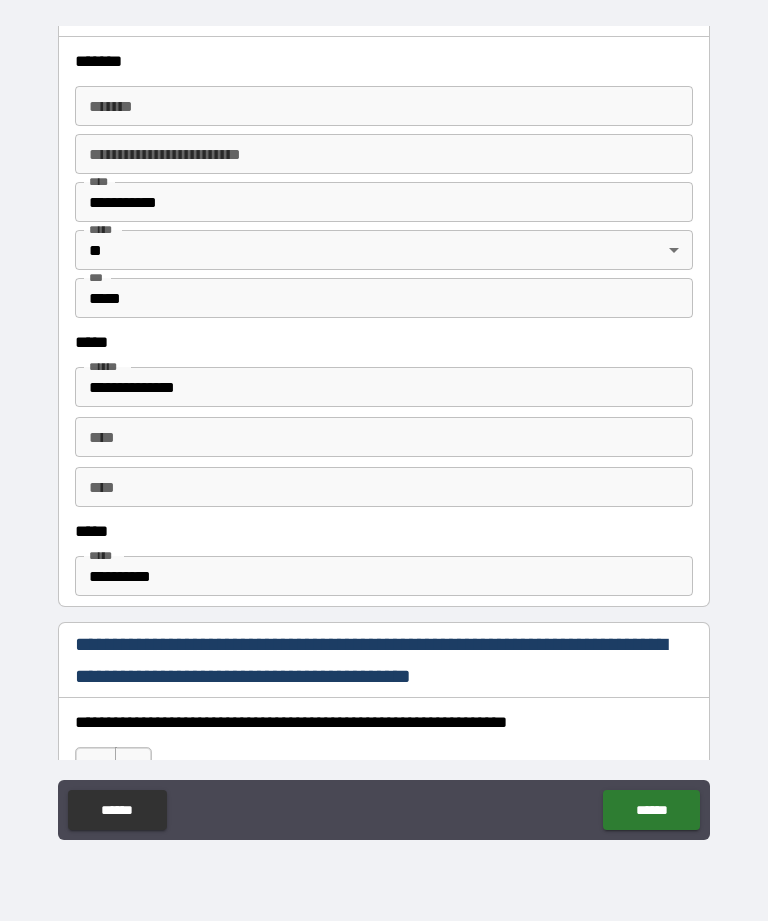 click on "**********" at bounding box center [384, 576] 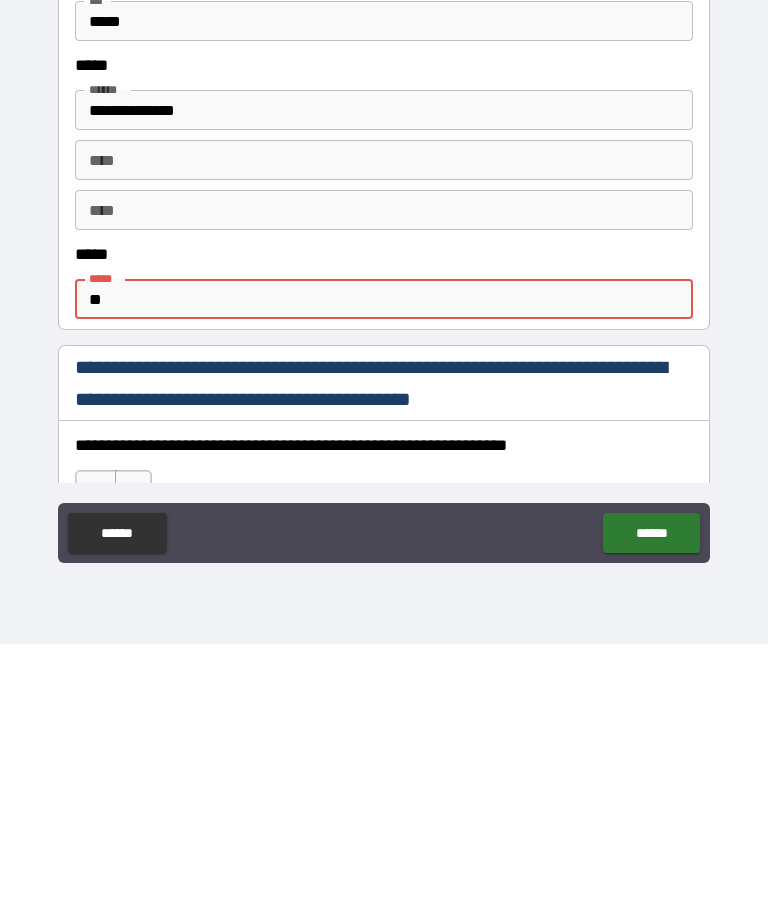 type on "*" 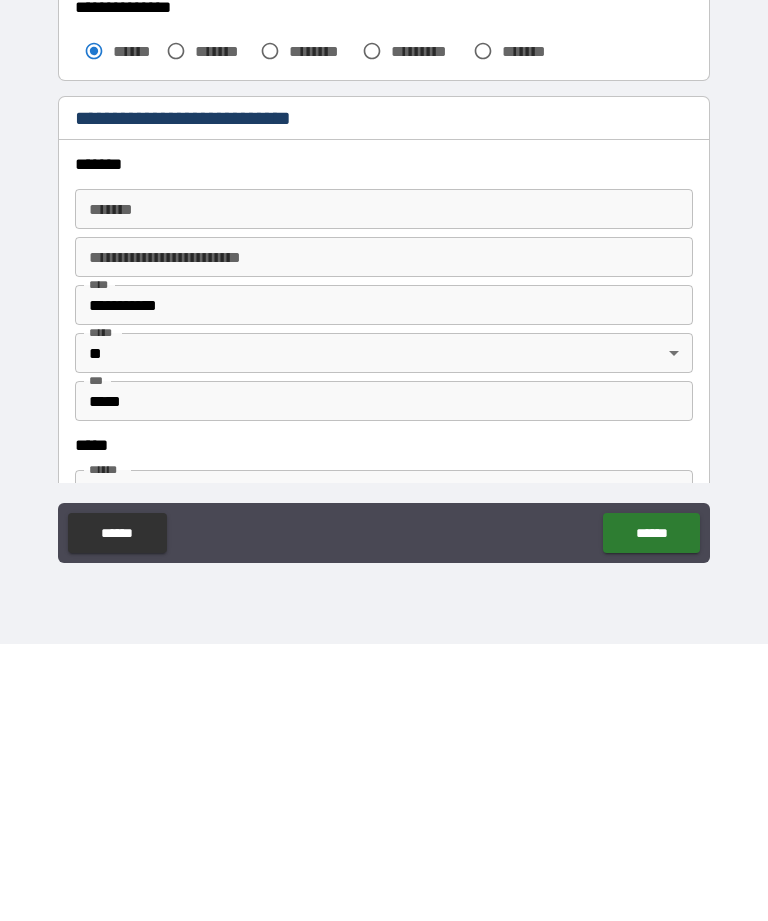scroll, scrollTop: 373, scrollLeft: 0, axis: vertical 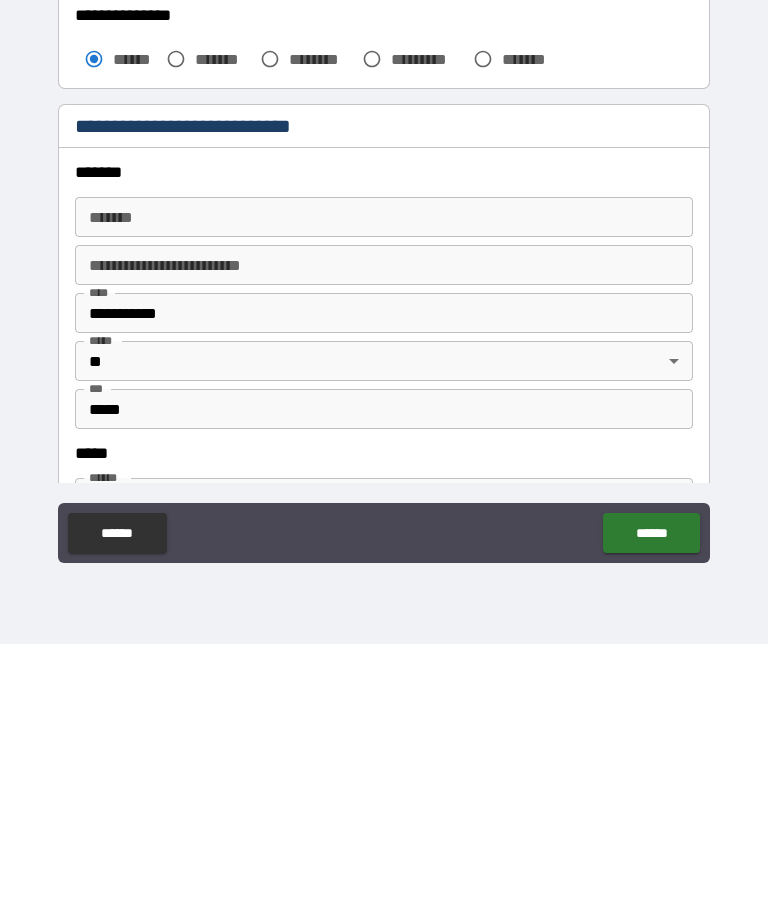 type 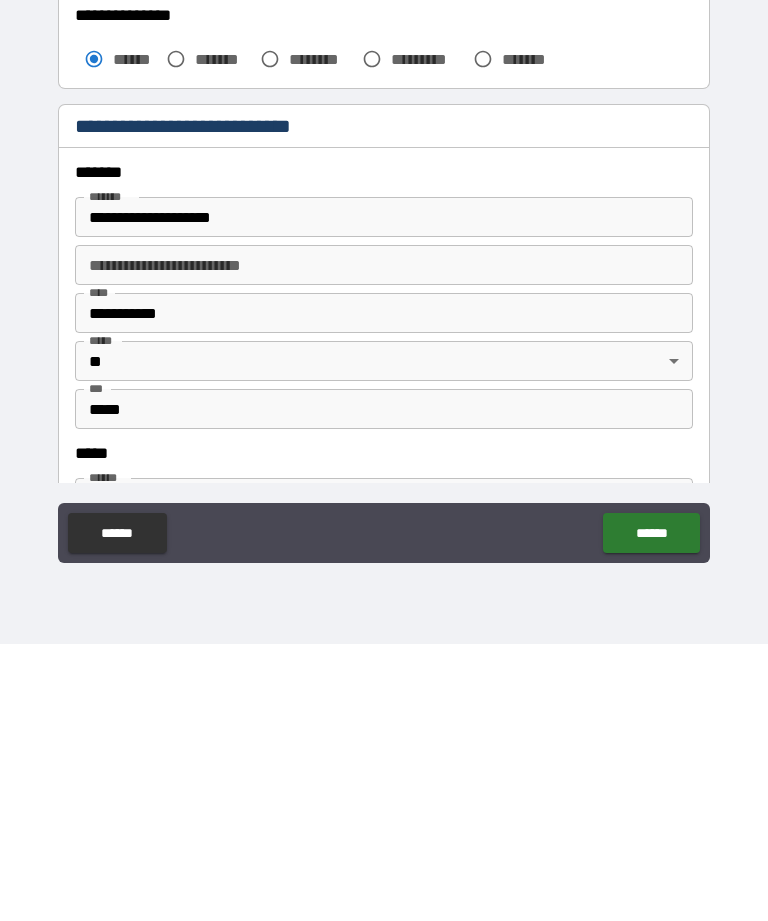 type on "**********" 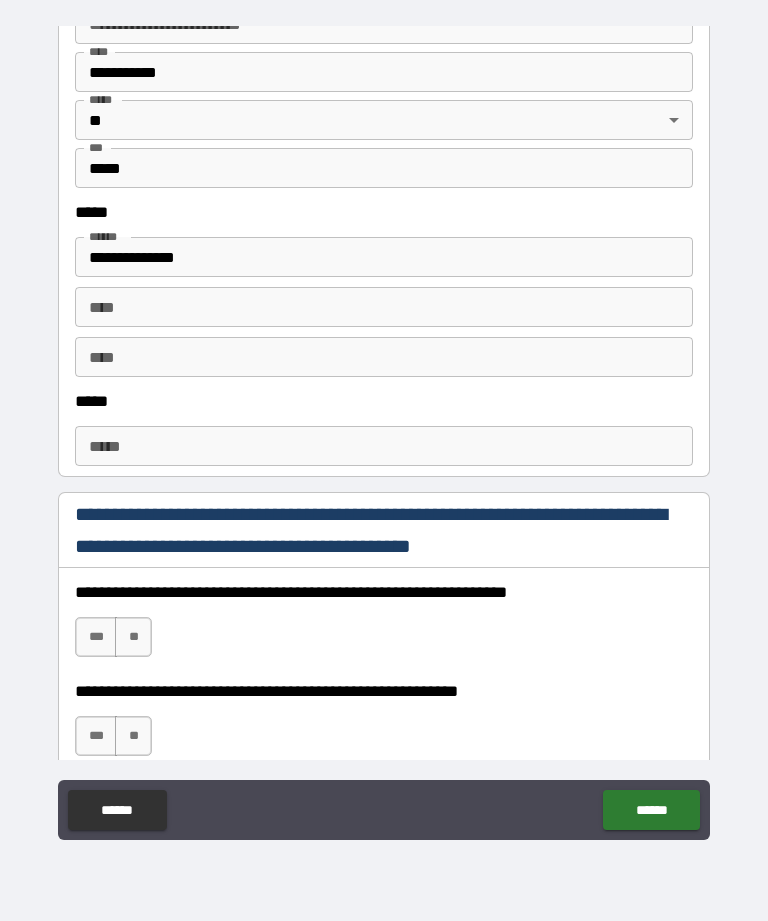 scroll, scrollTop: 890, scrollLeft: 0, axis: vertical 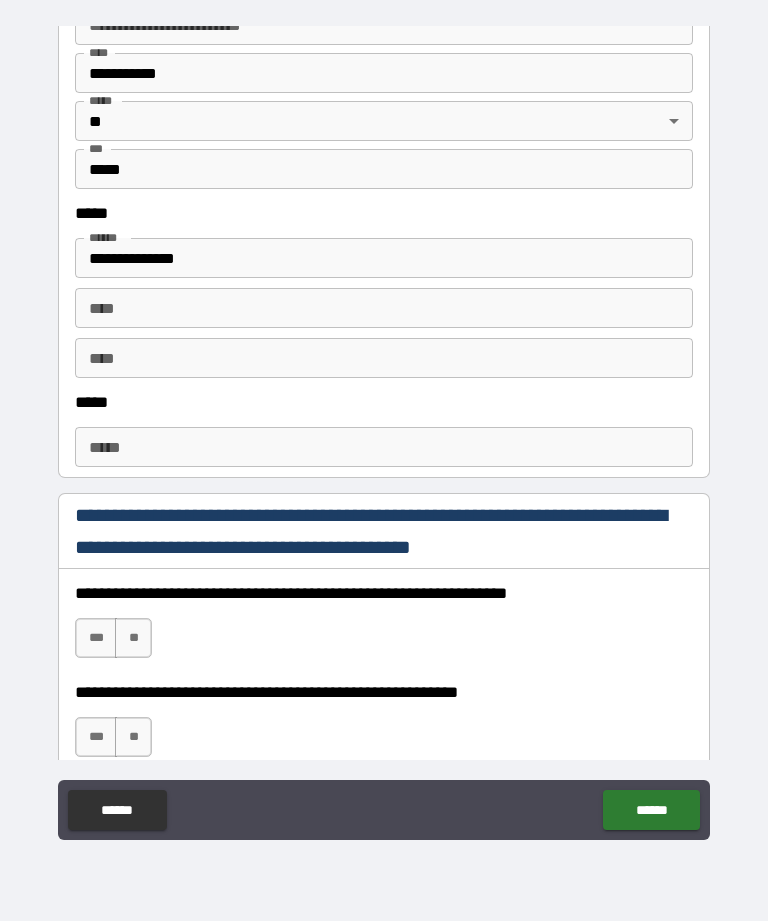 click on "*****" at bounding box center [384, 447] 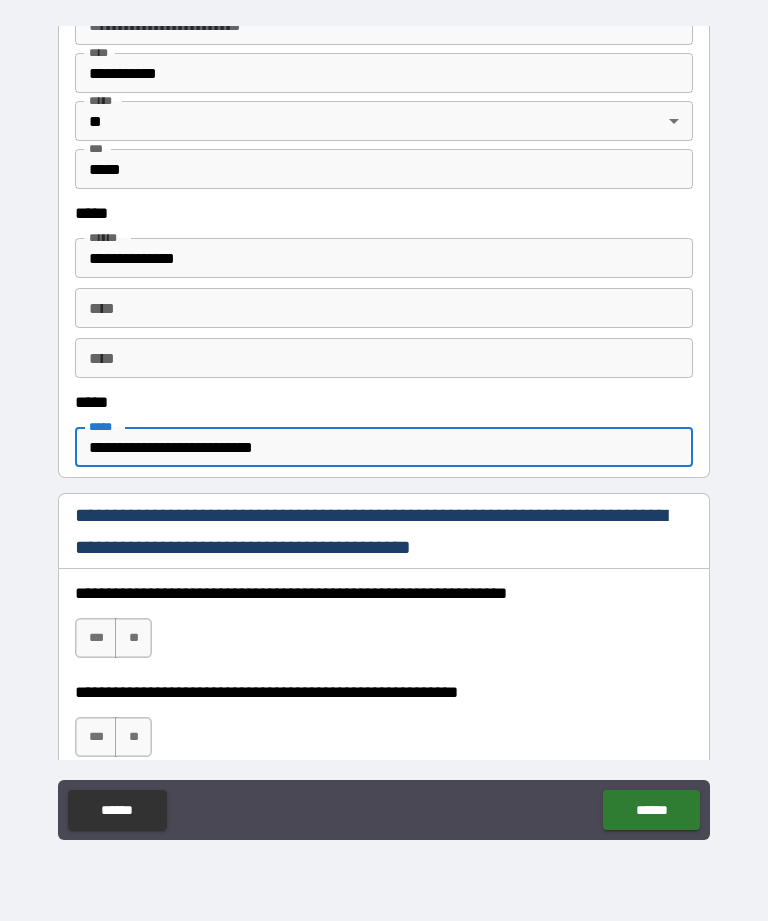 click on "**********" at bounding box center (384, 447) 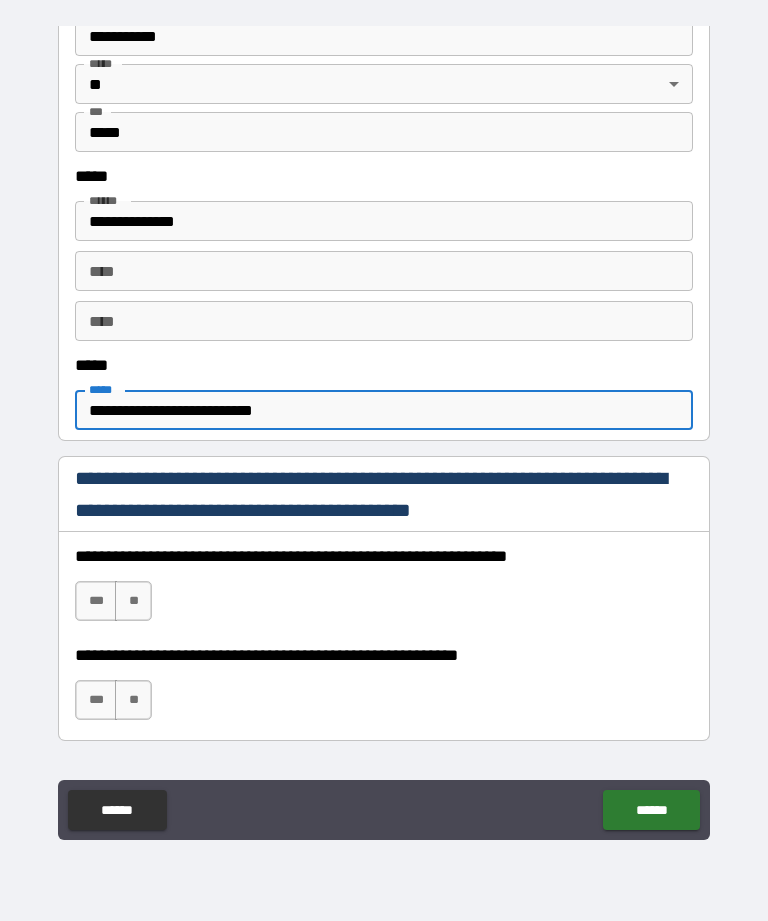 click on "**********" at bounding box center (384, 410) 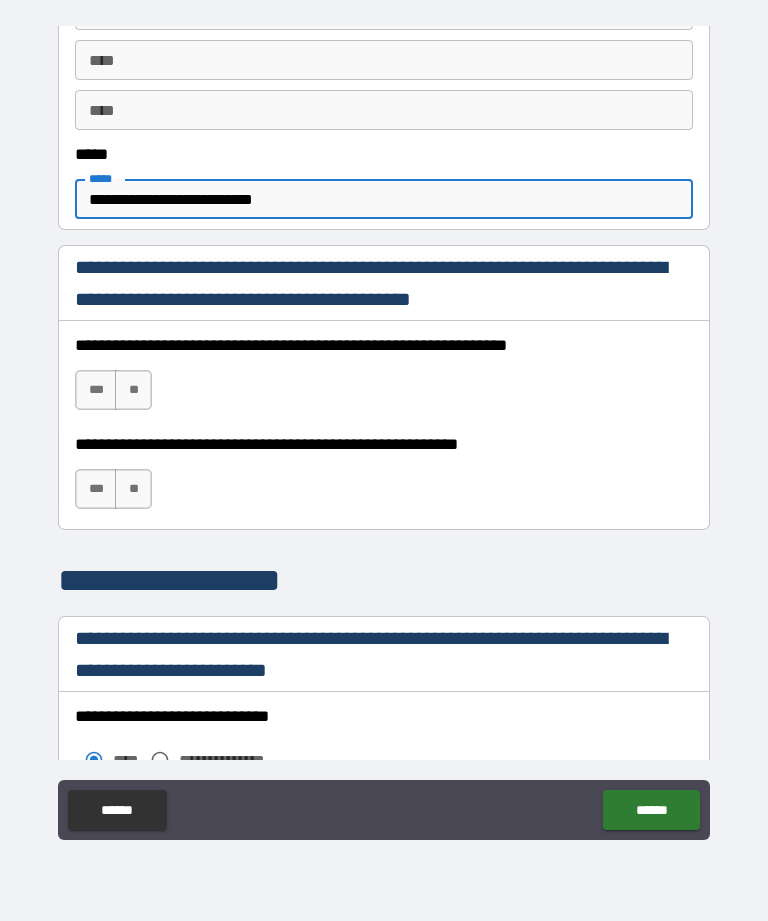 scroll, scrollTop: 1145, scrollLeft: 0, axis: vertical 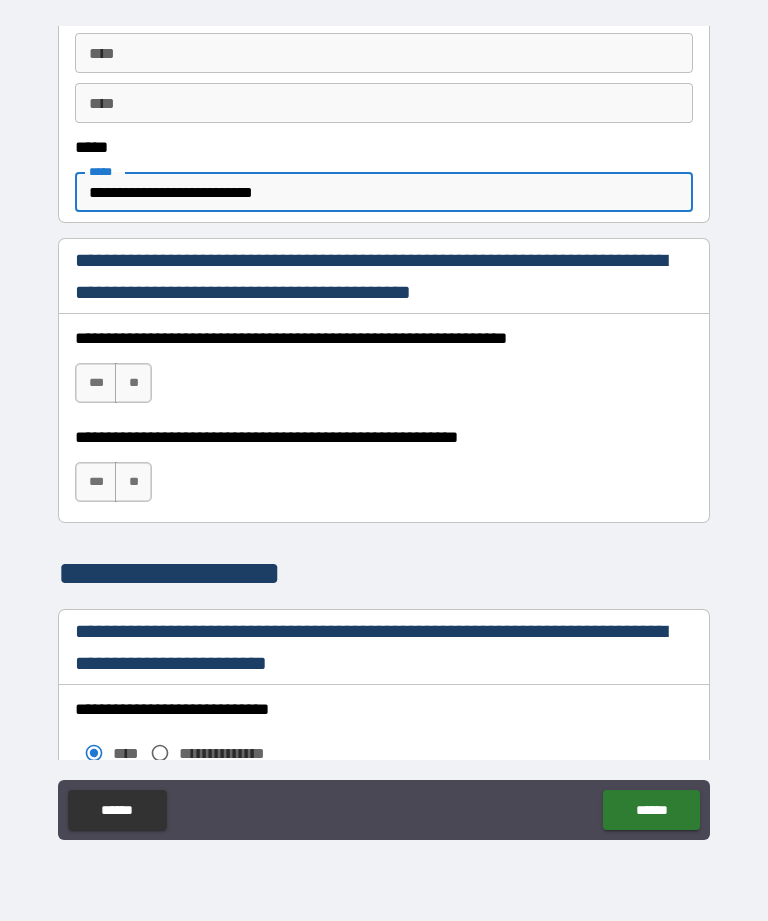 type on "**********" 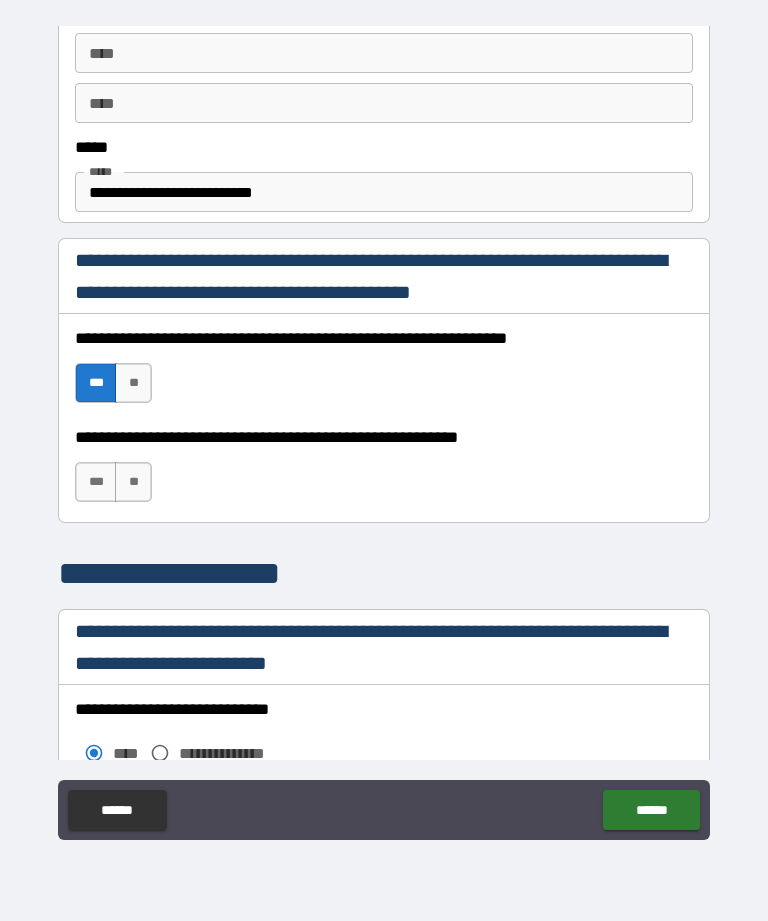 click on "***" at bounding box center [96, 482] 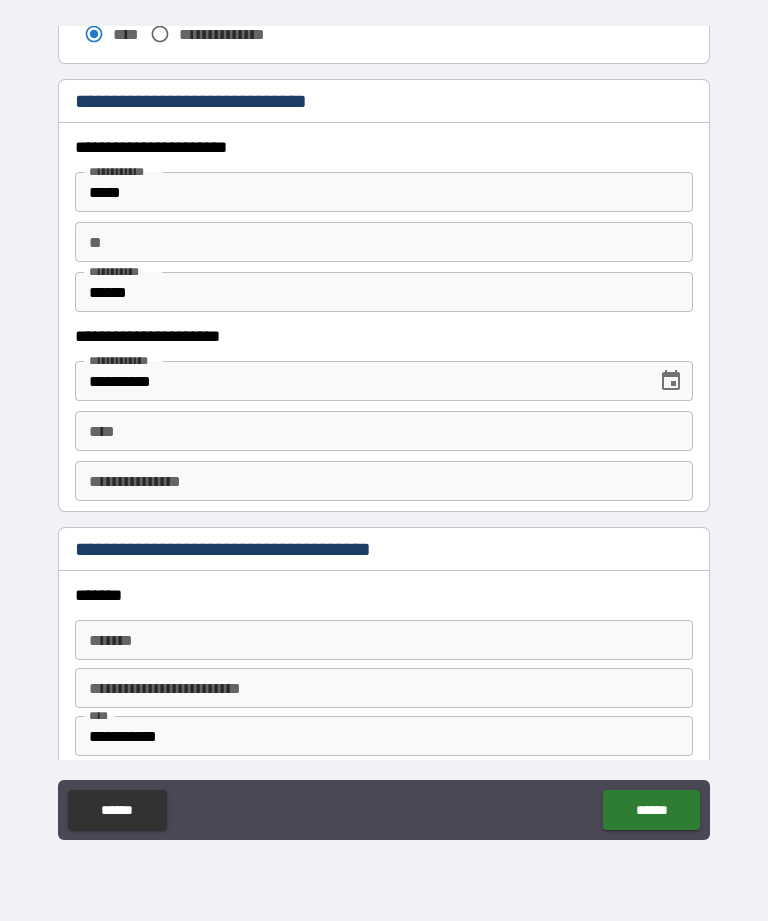 scroll, scrollTop: 1869, scrollLeft: 0, axis: vertical 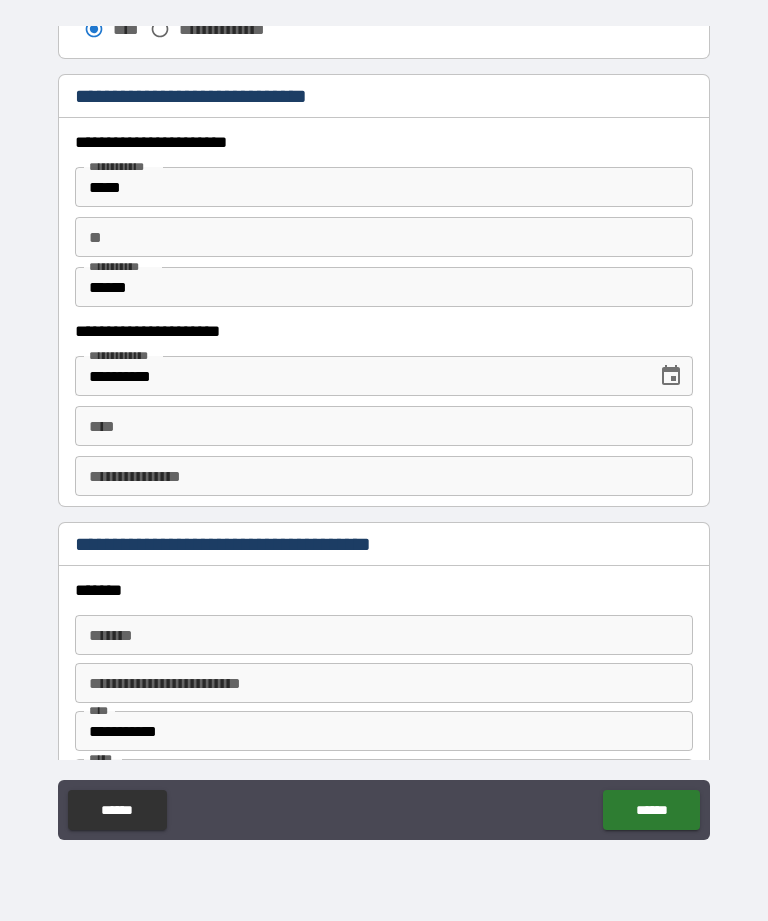 click on "*******" at bounding box center [384, 635] 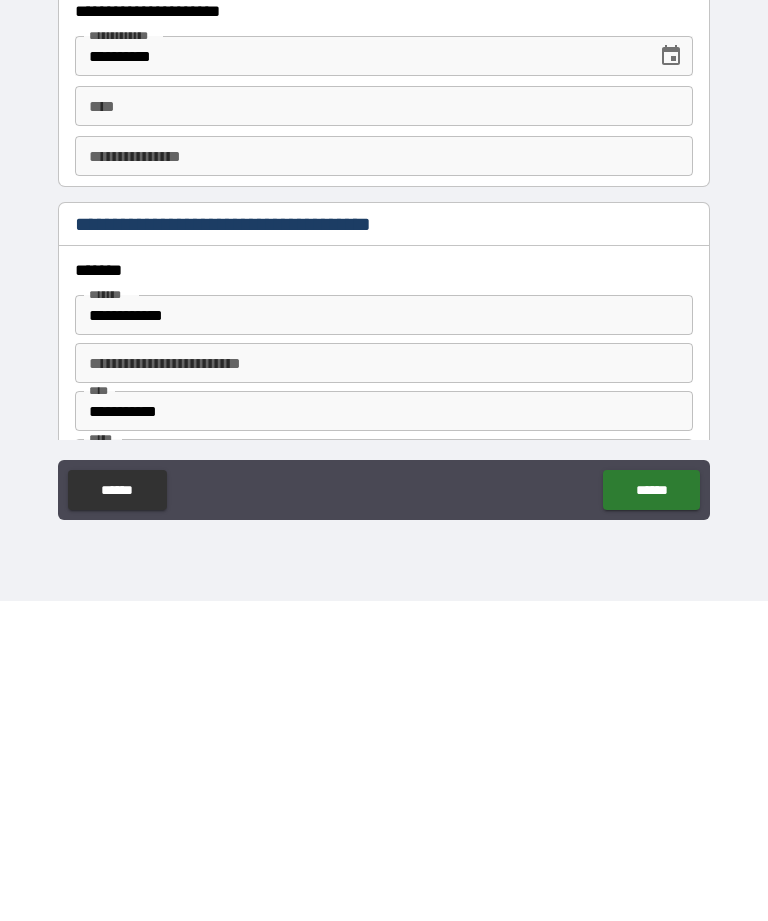 type on "**********" 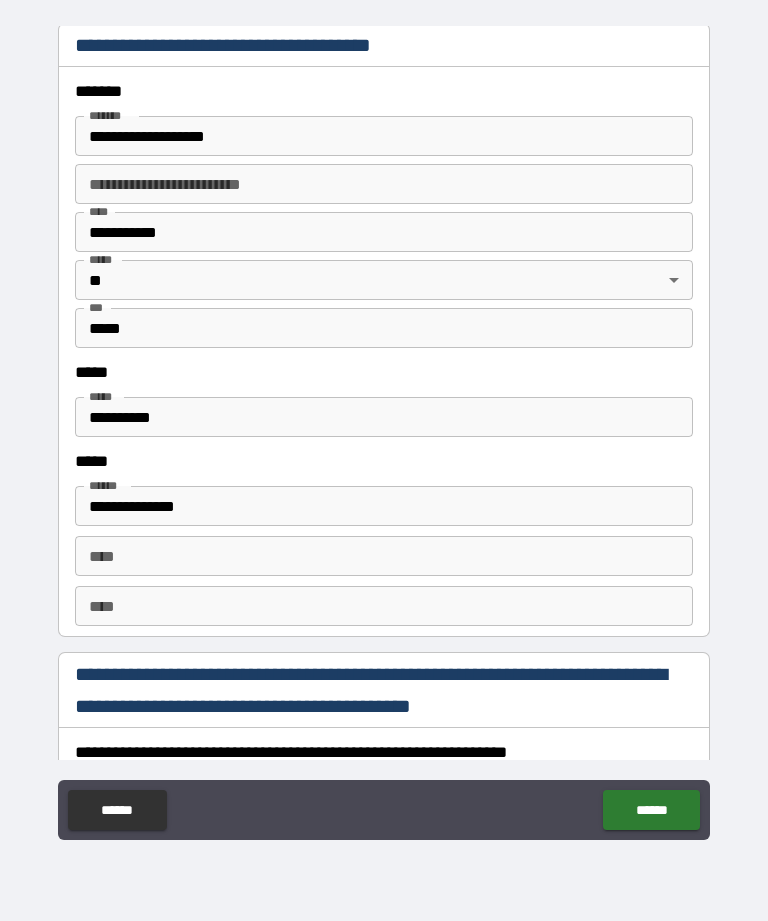 scroll, scrollTop: 2327, scrollLeft: 0, axis: vertical 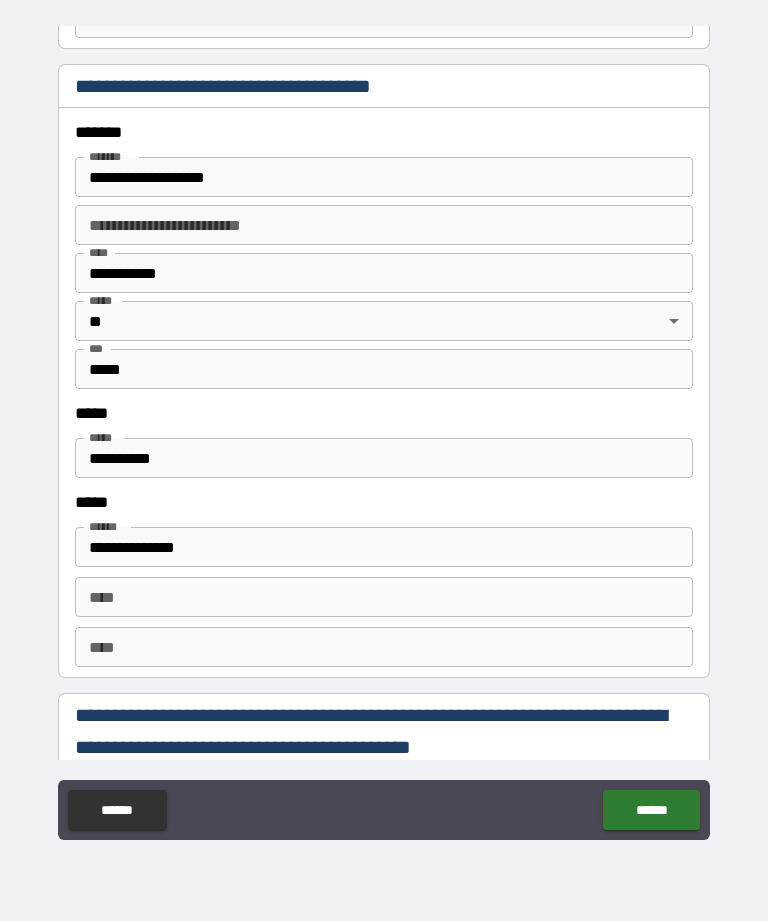 click on "**********" at bounding box center (384, 458) 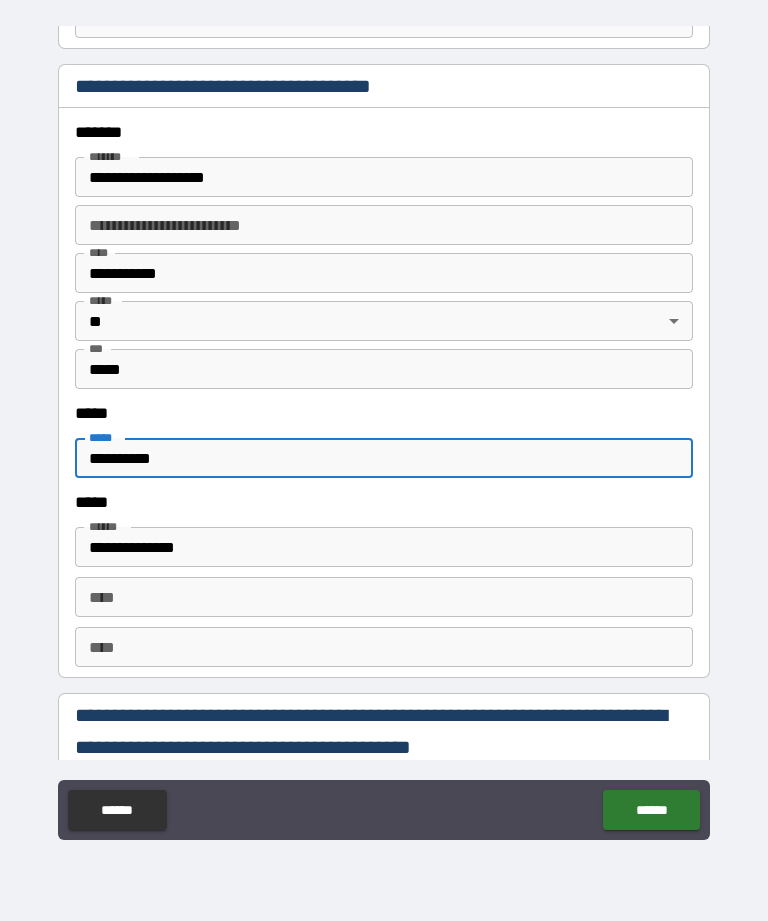 click on "**********" at bounding box center (384, 458) 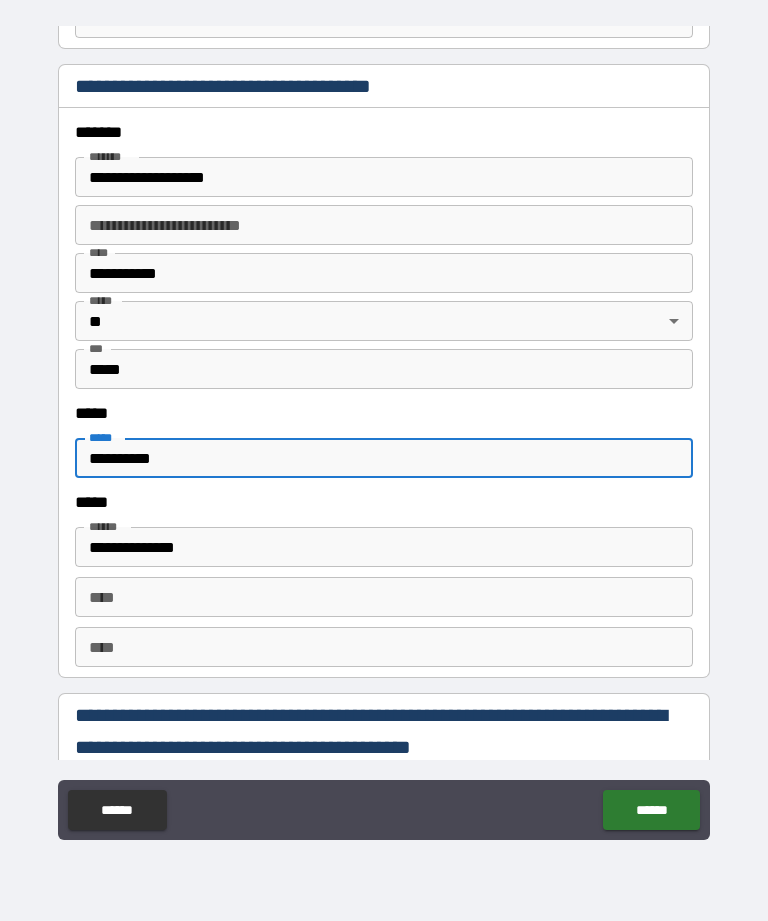click on "**********" at bounding box center (384, 458) 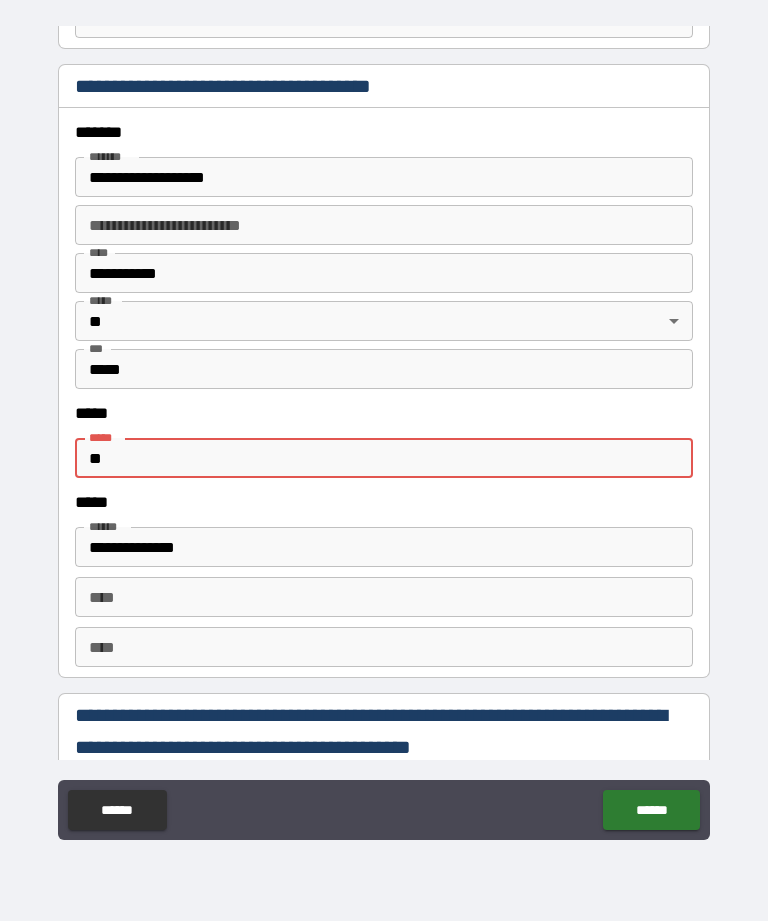 type on "*" 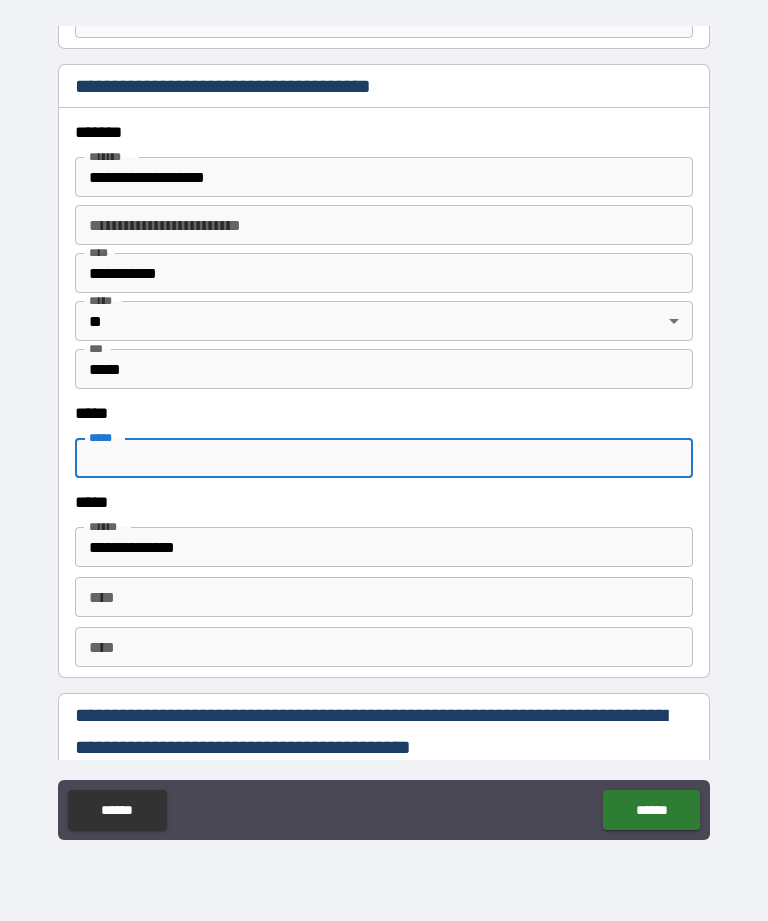 click on "*****" at bounding box center [384, 458] 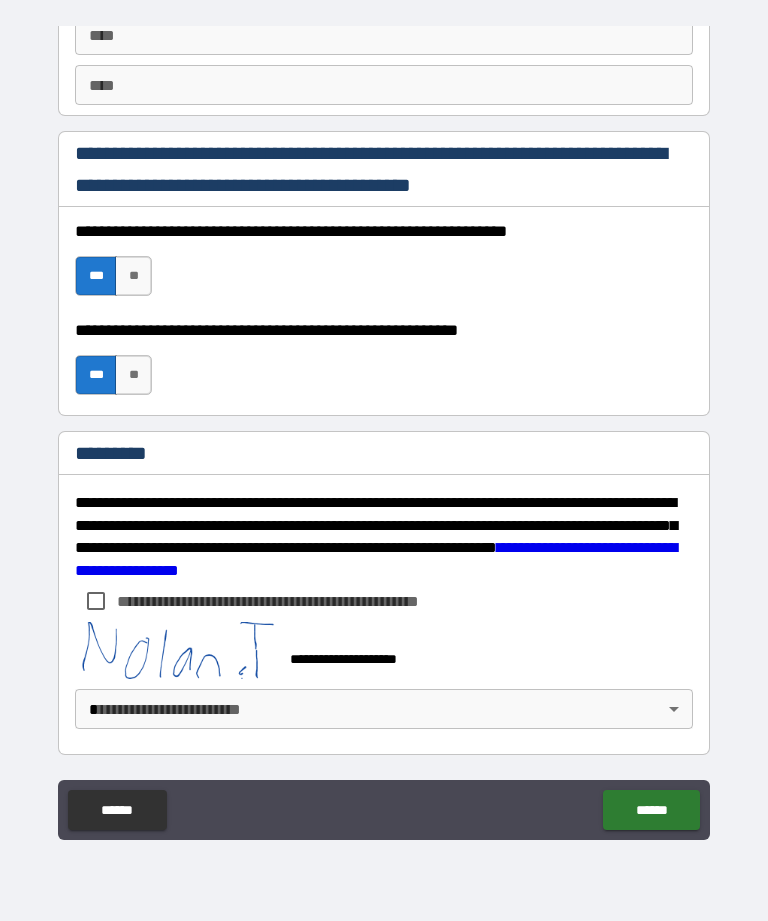 type on "**********" 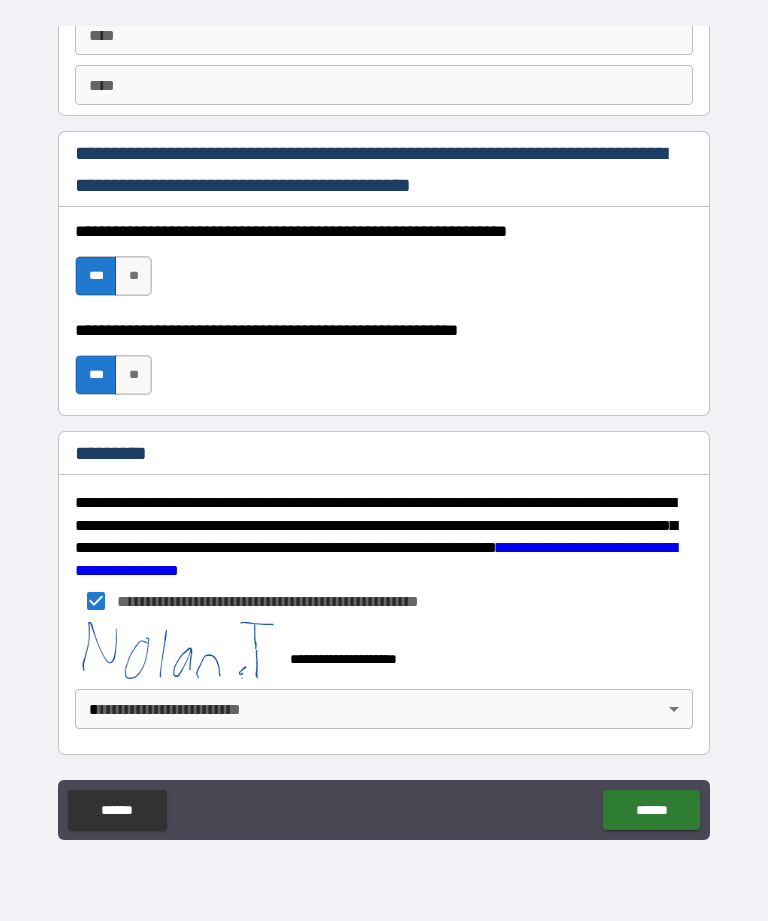 click on "**********" at bounding box center (384, 428) 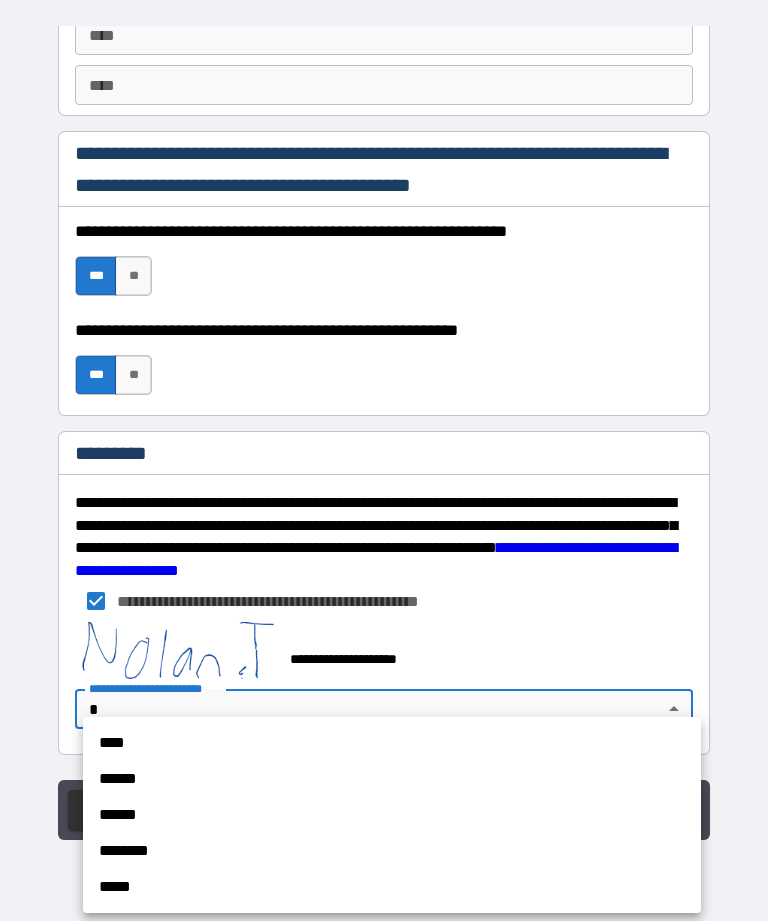 click on "****" at bounding box center (392, 743) 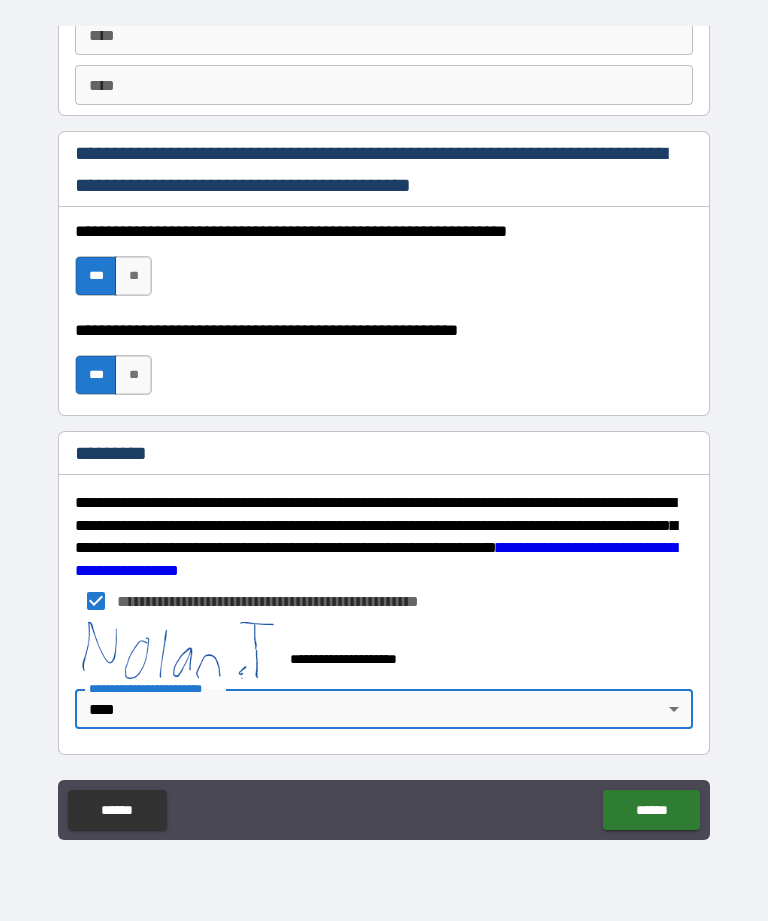 type on "*" 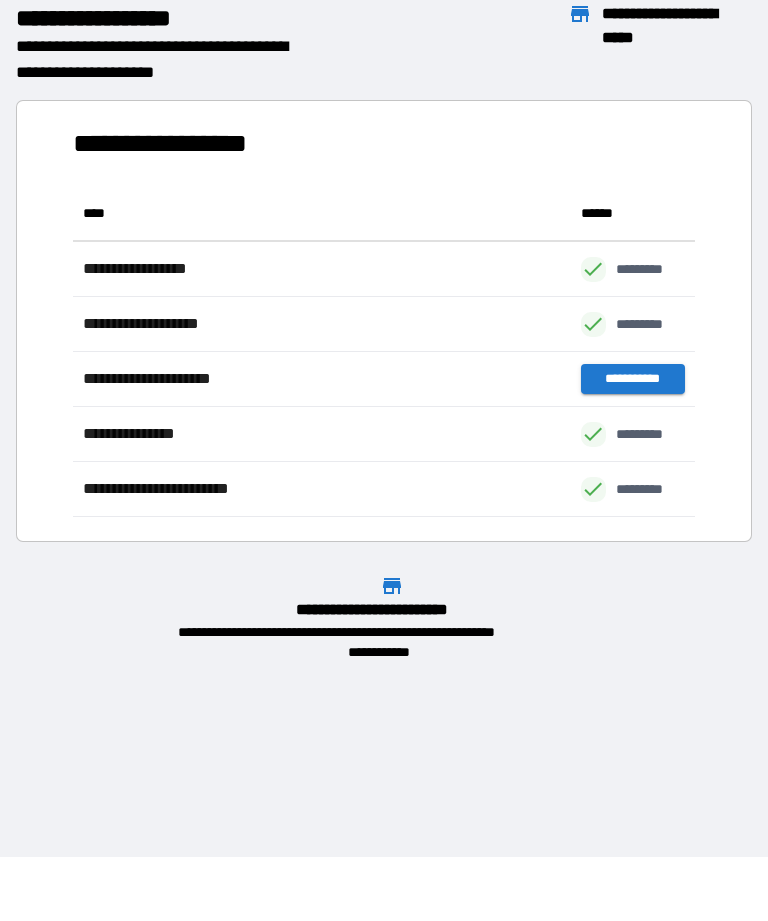 scroll, scrollTop: 331, scrollLeft: 622, axis: both 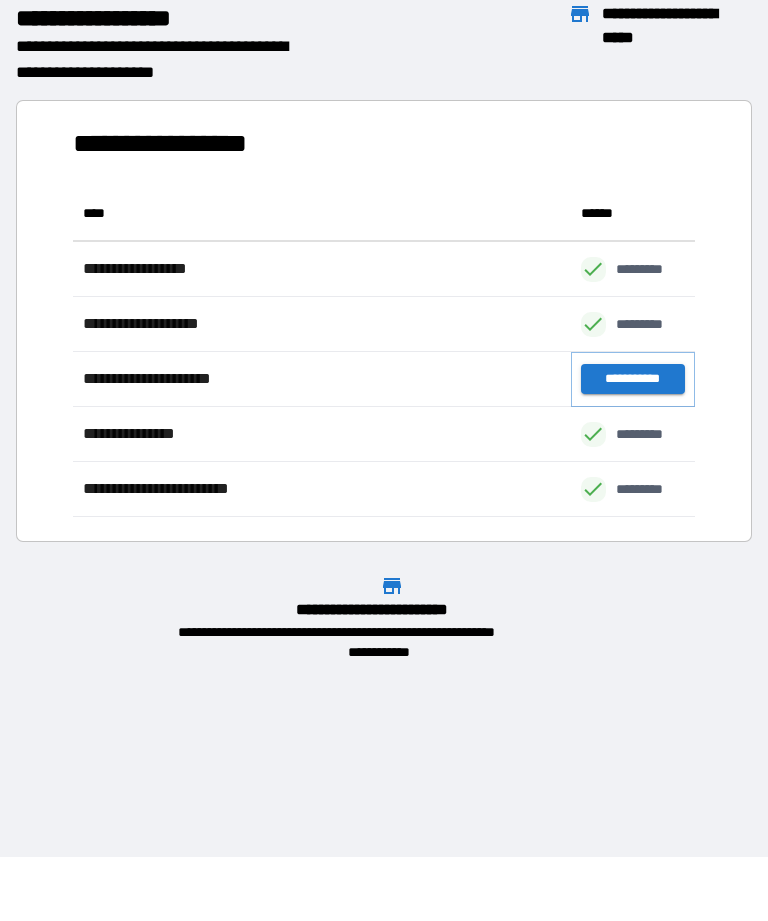 click on "**********" at bounding box center [633, 379] 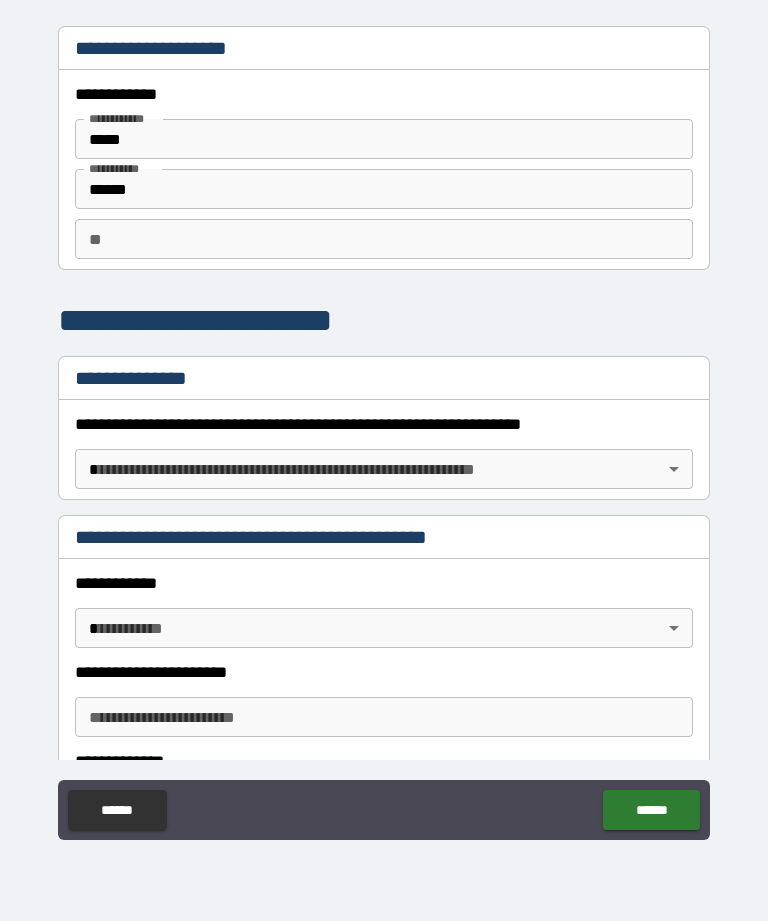 scroll, scrollTop: 0, scrollLeft: 0, axis: both 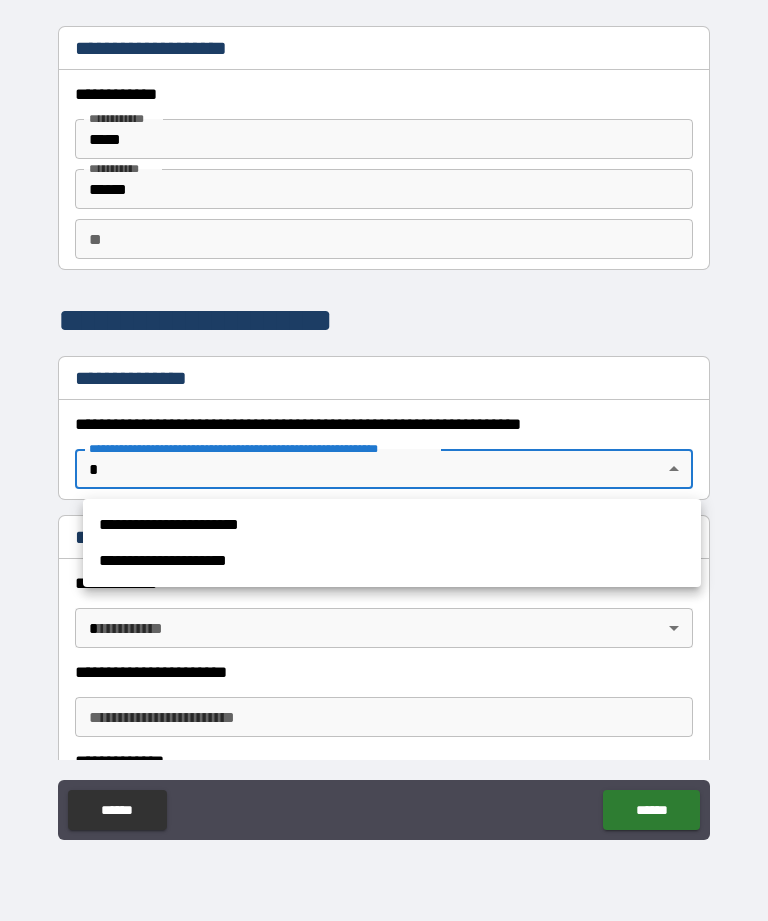 click at bounding box center [384, 460] 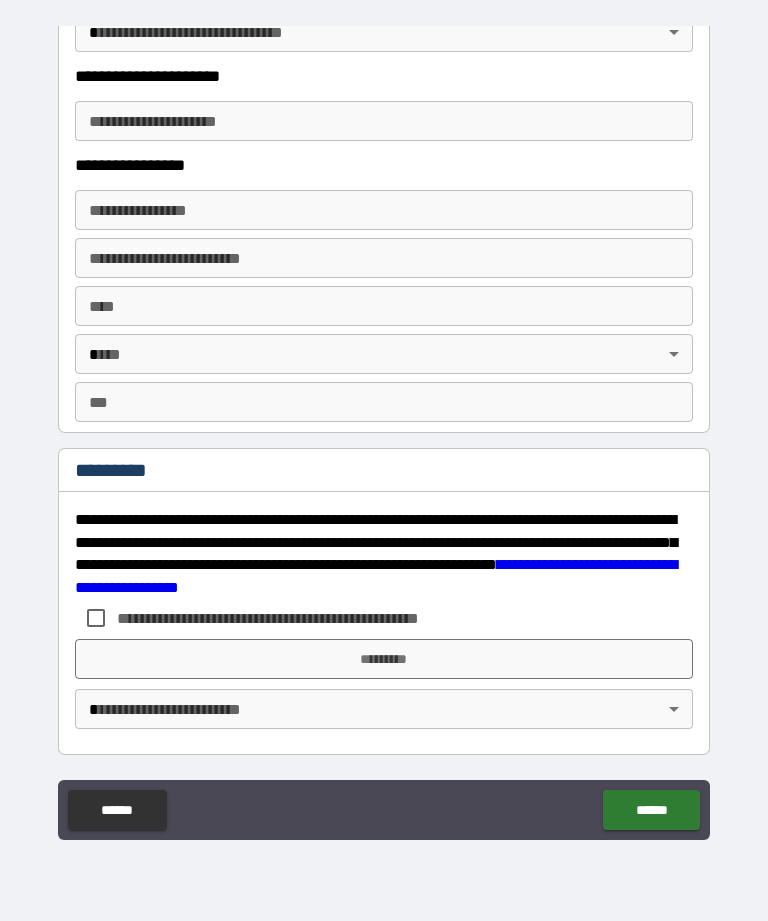 scroll, scrollTop: 3602, scrollLeft: 0, axis: vertical 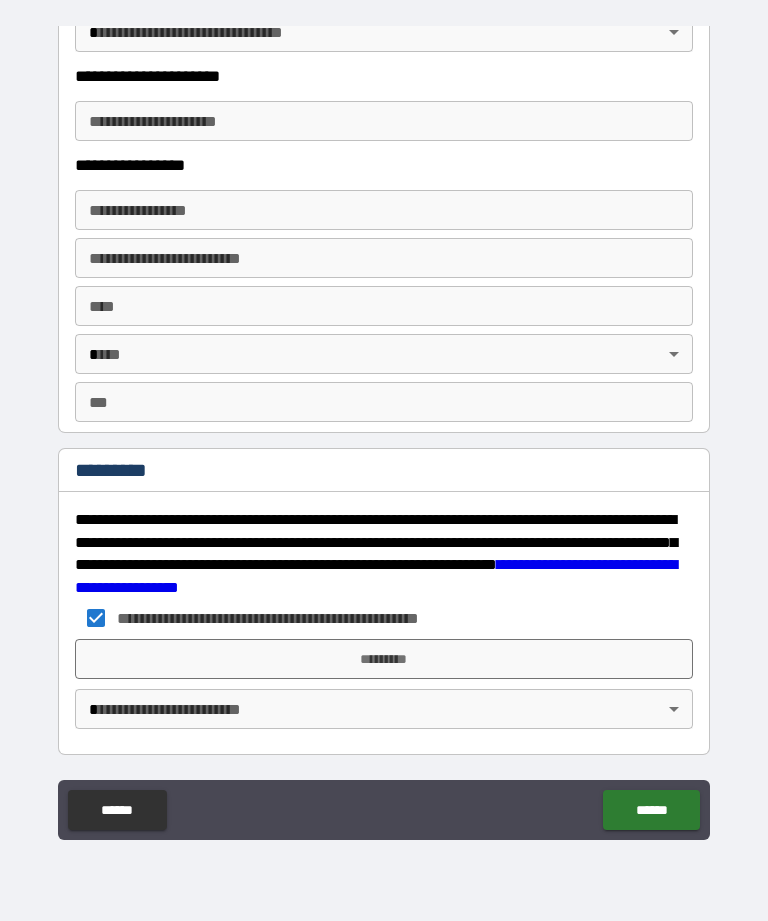 click on "*********" at bounding box center [384, 659] 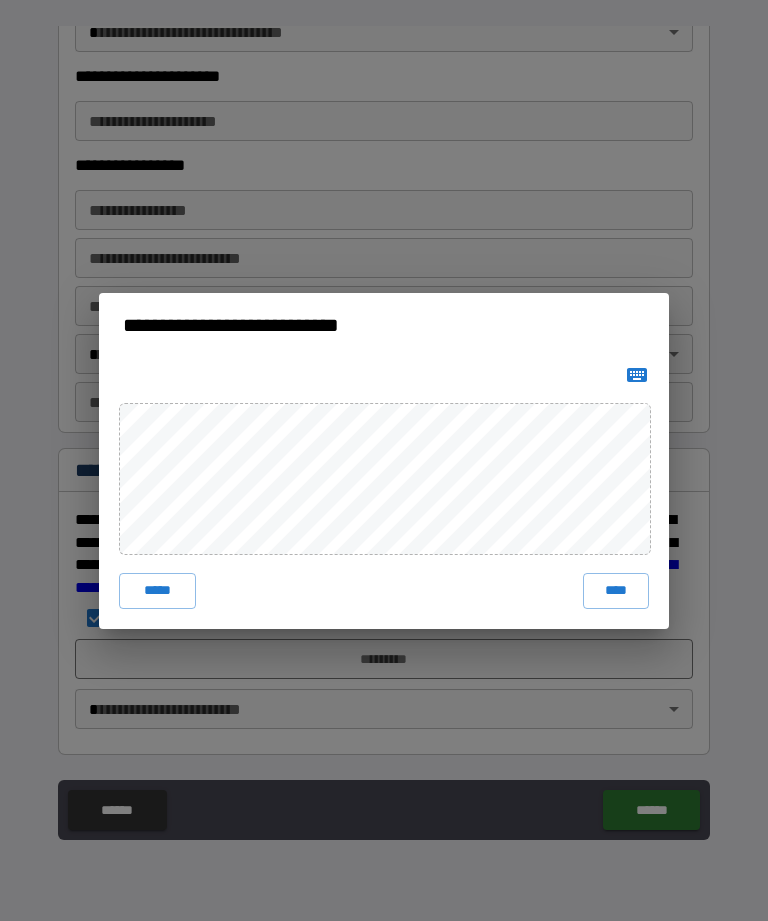 click on "****" at bounding box center [616, 591] 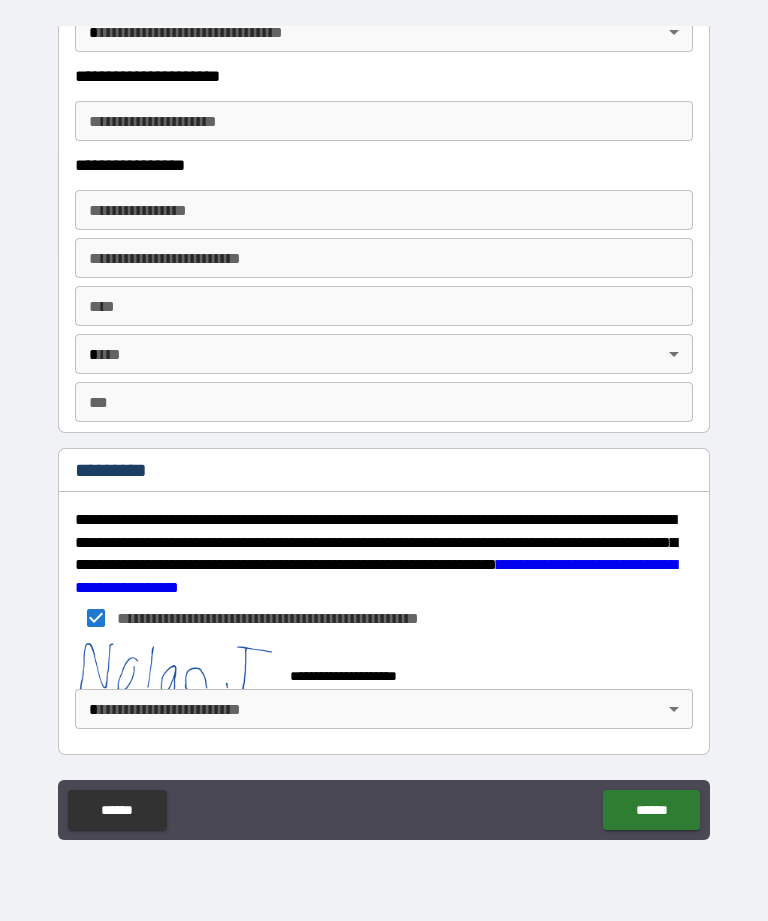 scroll, scrollTop: 3592, scrollLeft: 0, axis: vertical 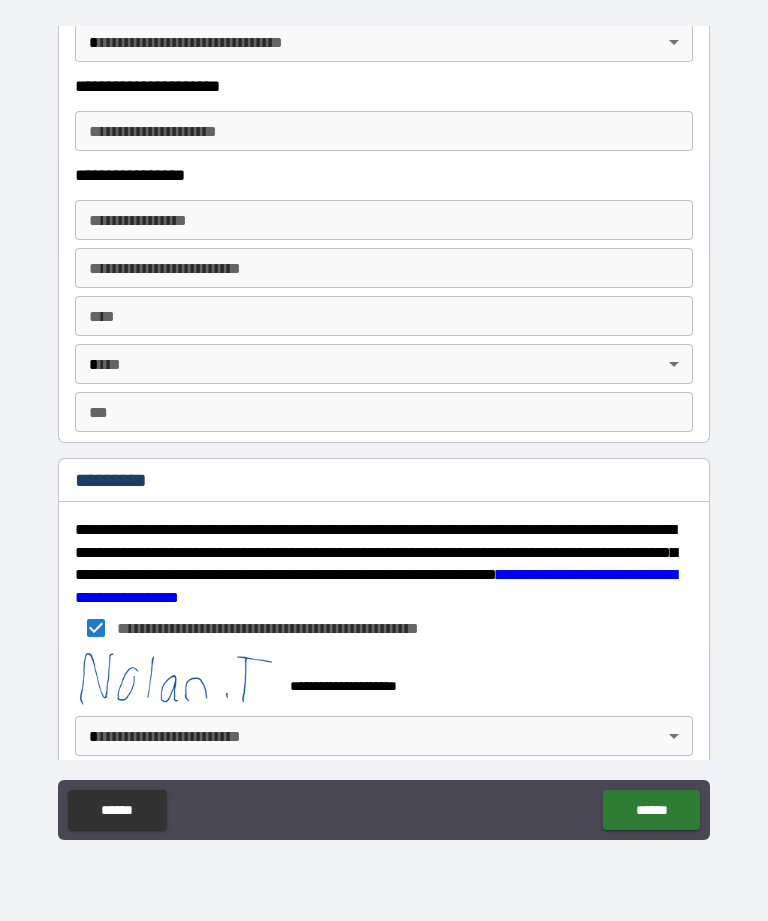 click on "**********" at bounding box center (384, 431) 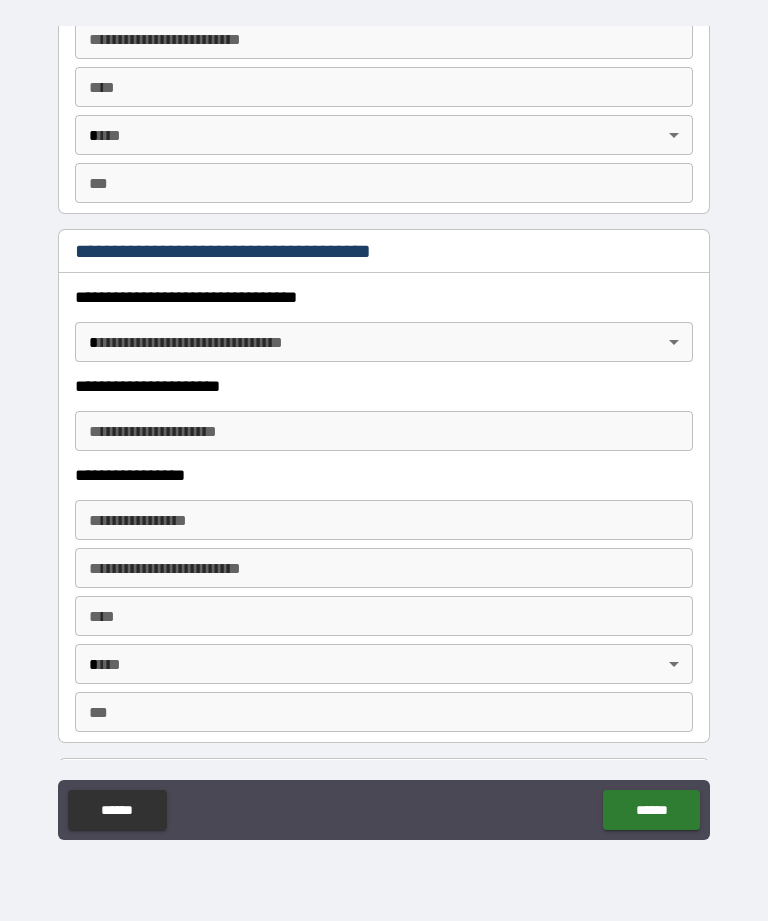 scroll, scrollTop: 3268, scrollLeft: 0, axis: vertical 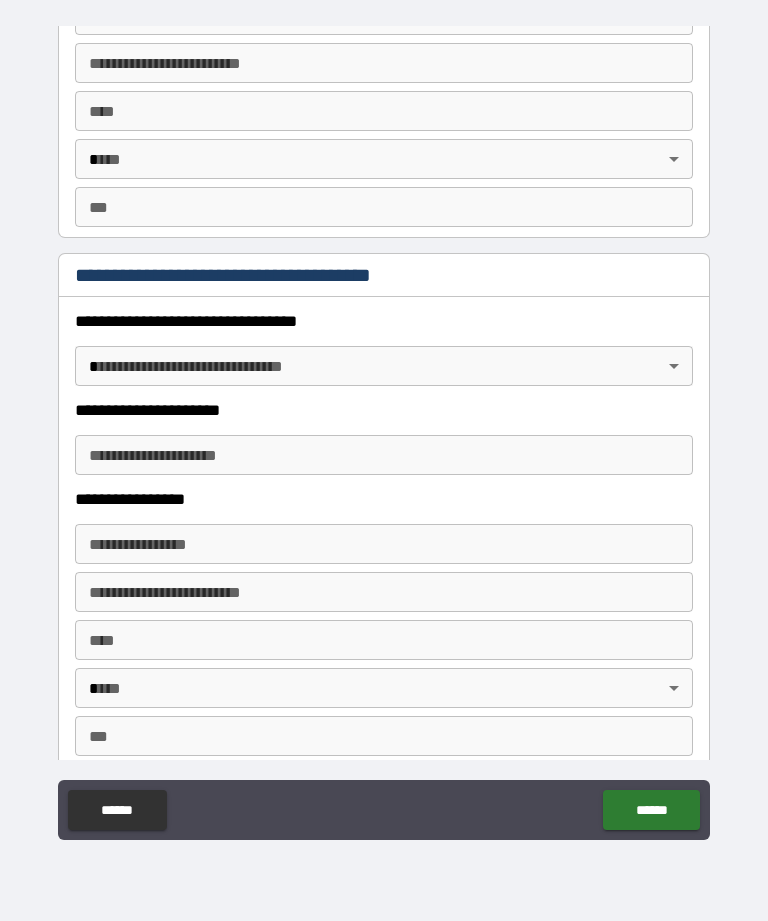 click on "**********" at bounding box center (384, 428) 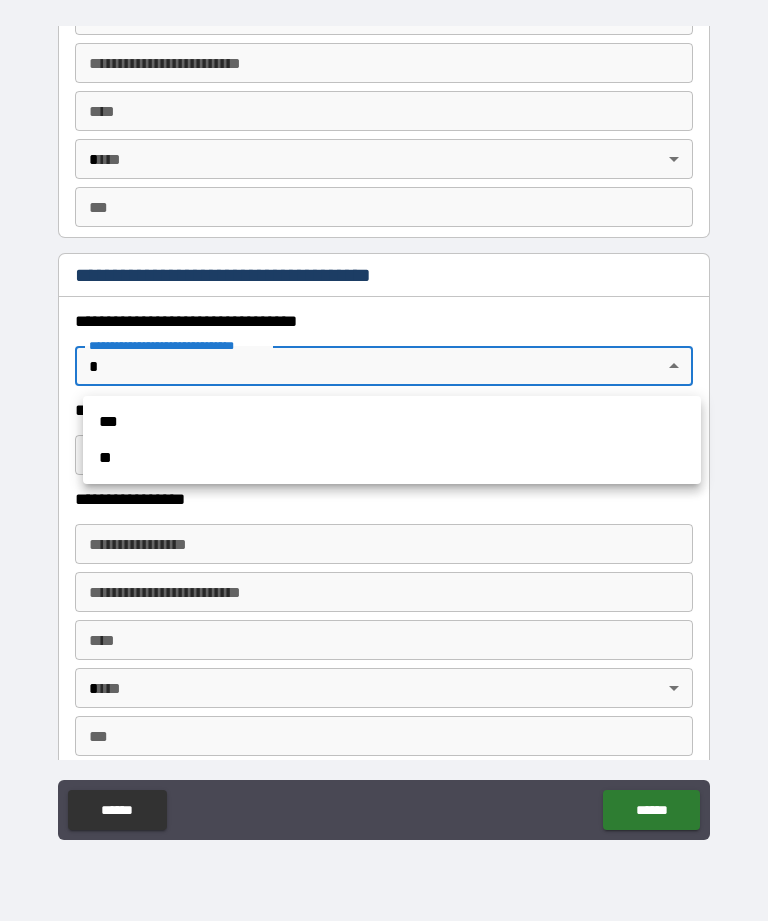 click on "**" at bounding box center (392, 458) 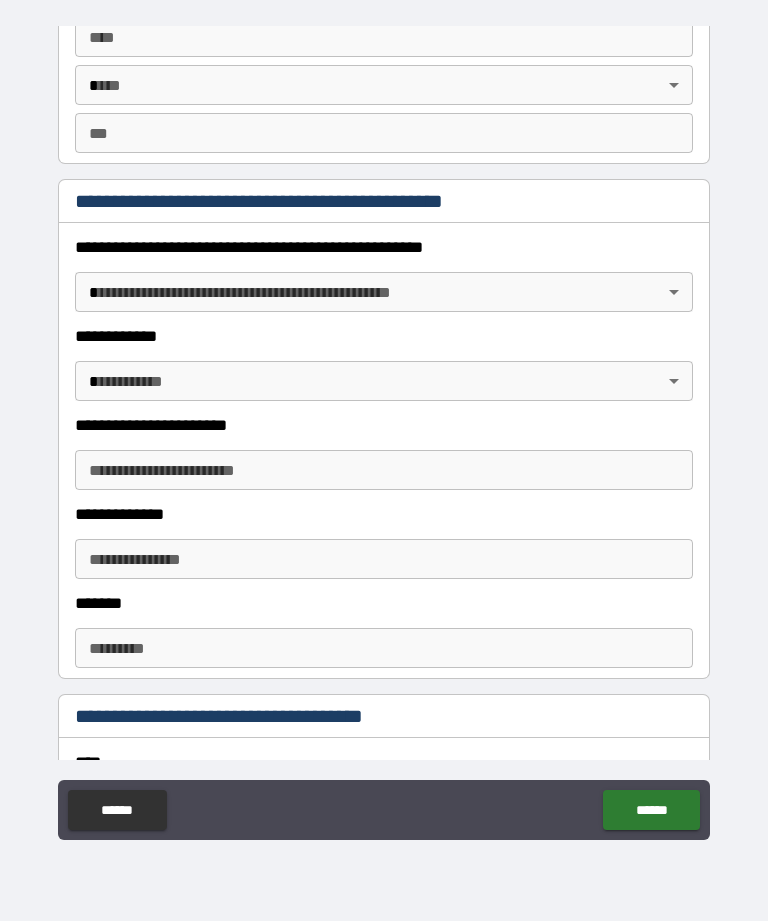 scroll, scrollTop: 2050, scrollLeft: 0, axis: vertical 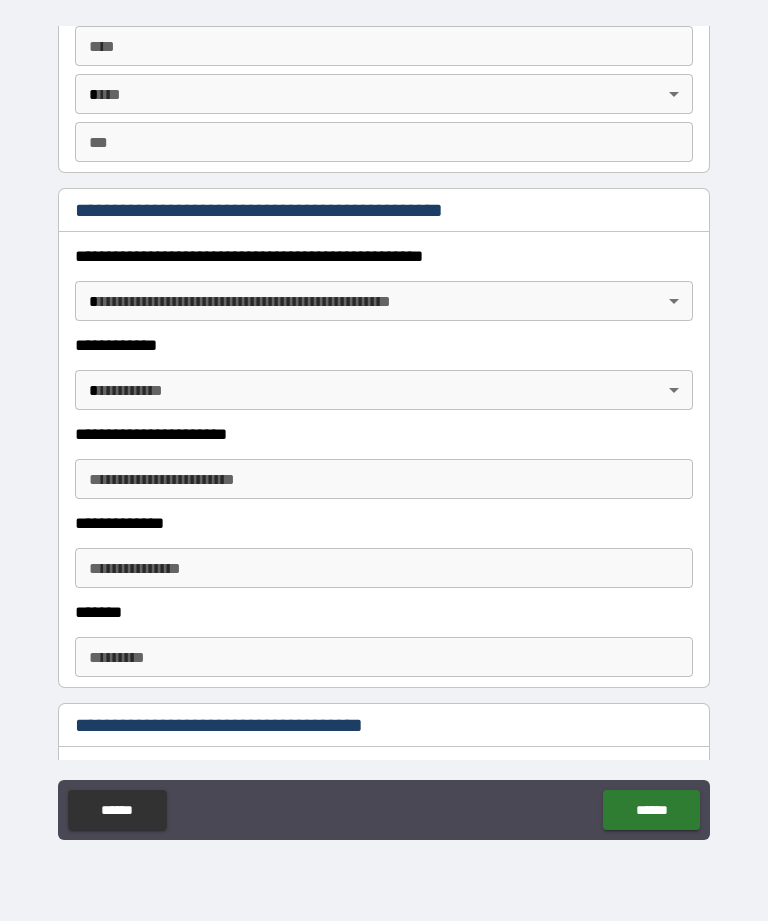 click on "**********" at bounding box center (384, 428) 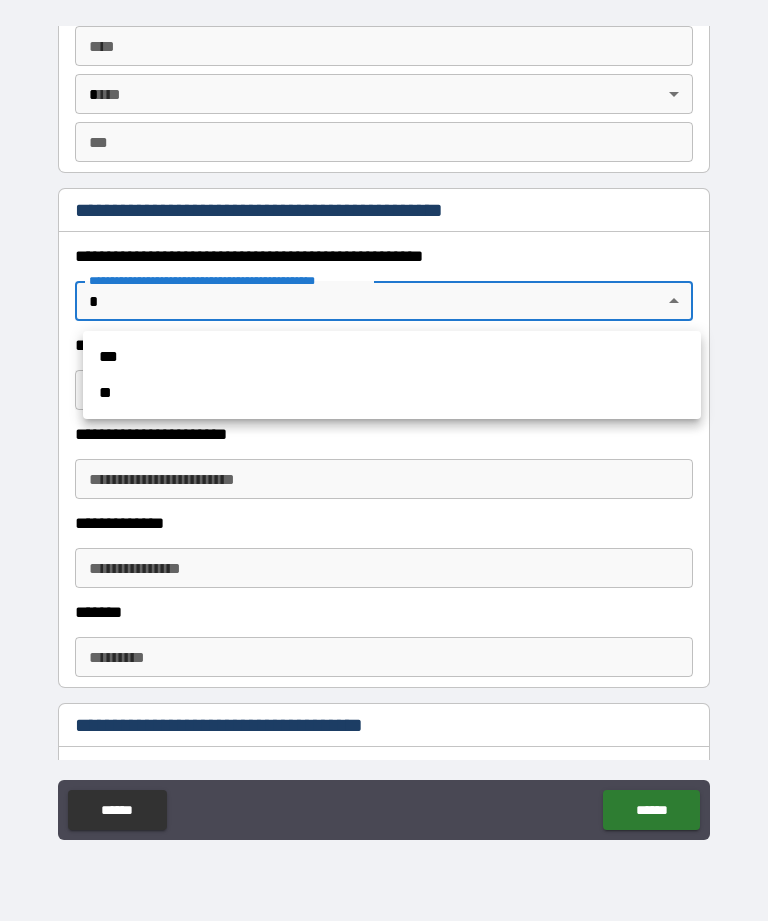 click on "**" at bounding box center [392, 393] 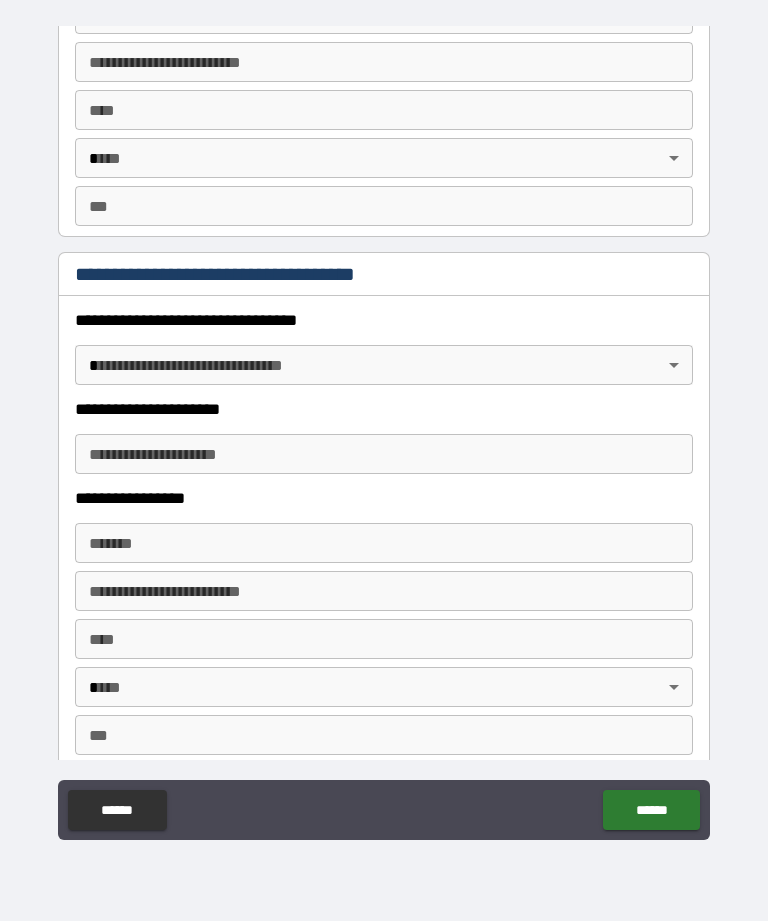 scroll, scrollTop: 1461, scrollLeft: 0, axis: vertical 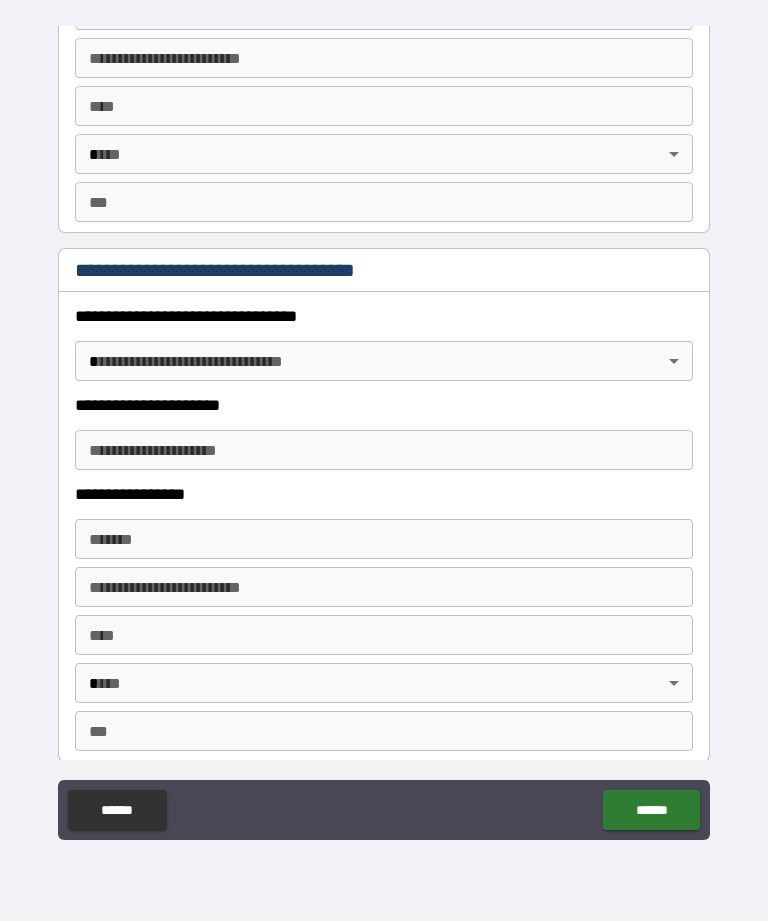 click on "**********" at bounding box center [384, 428] 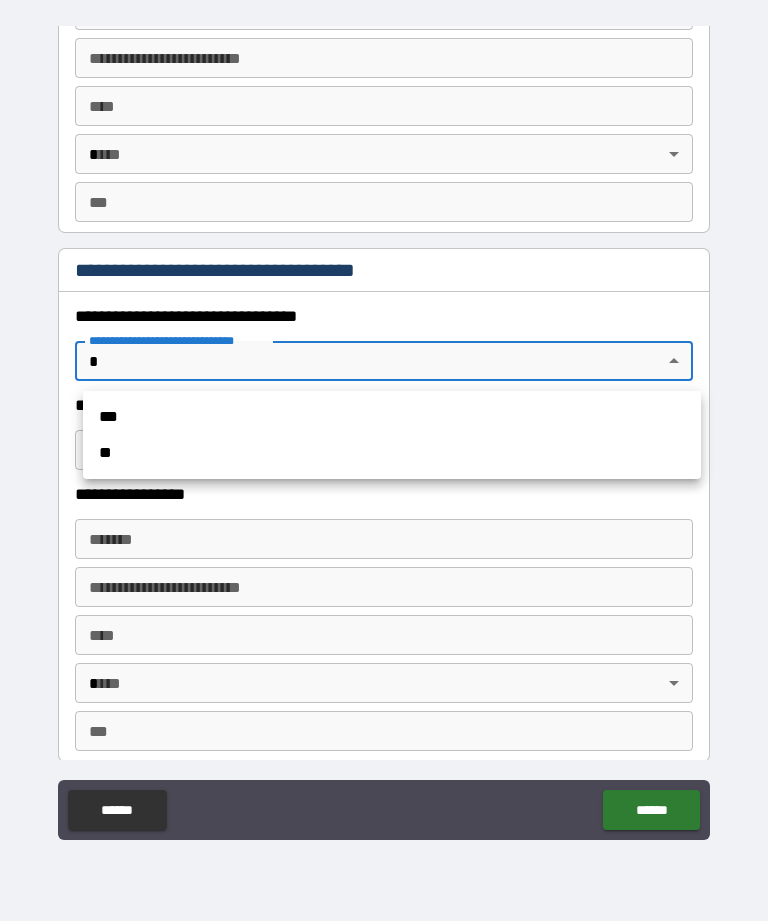 click on "**" at bounding box center (392, 453) 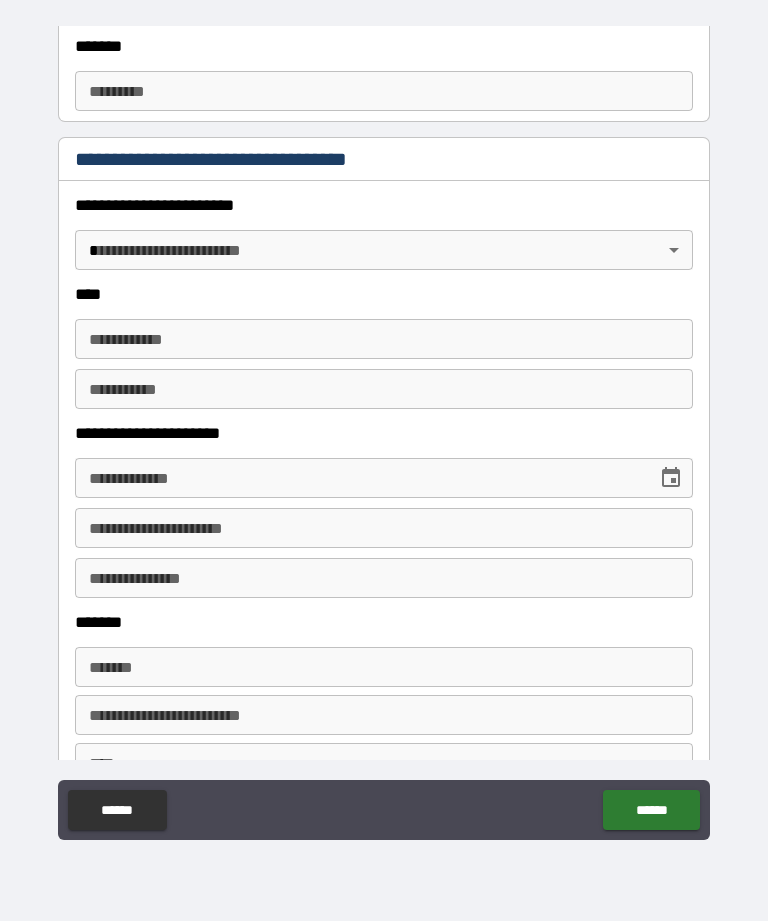 scroll, scrollTop: 803, scrollLeft: 0, axis: vertical 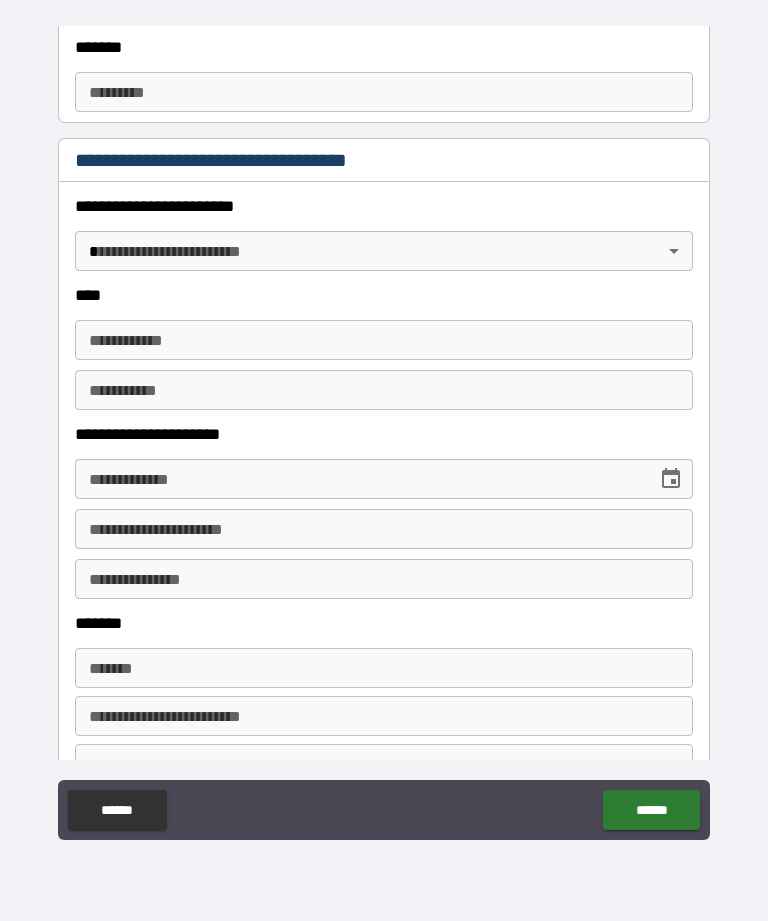 click on "**********" at bounding box center (384, 340) 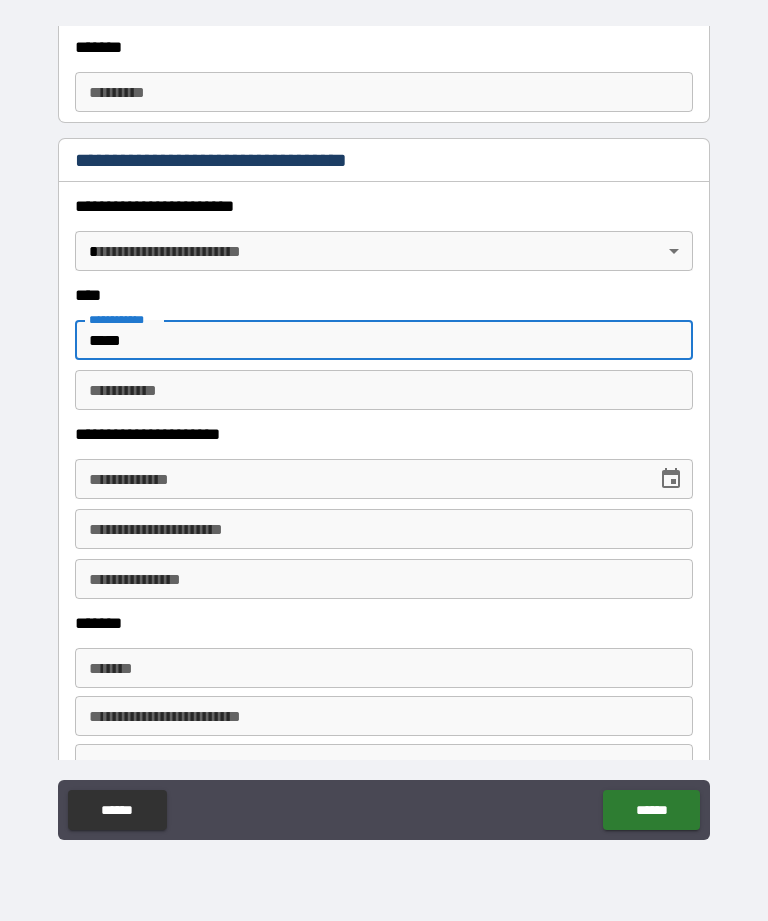 type on "*****" 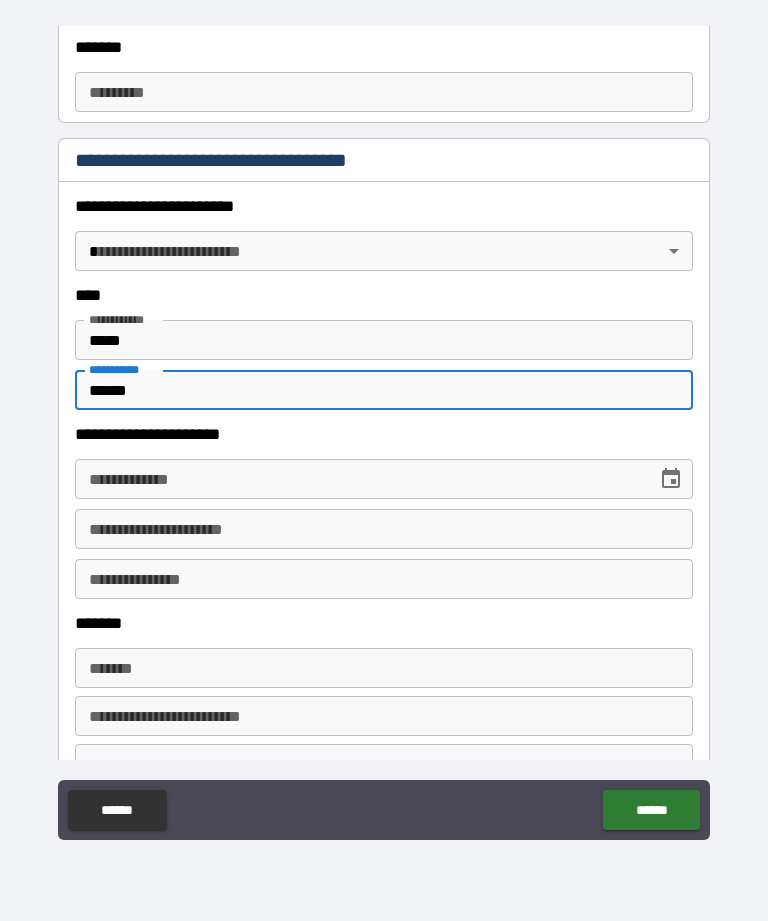 type on "******" 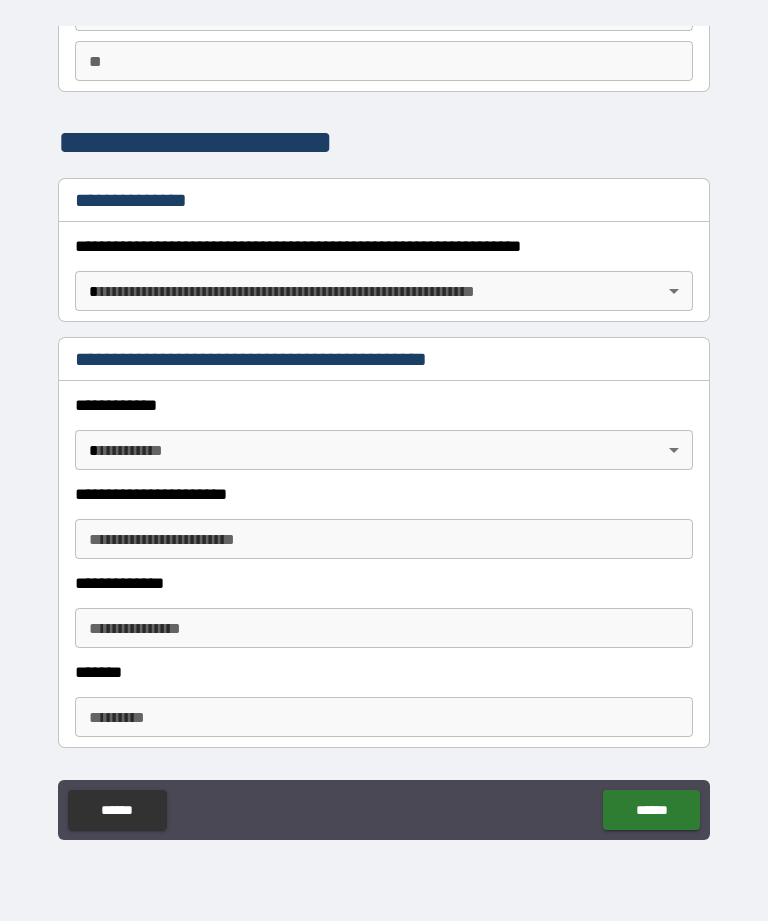 scroll, scrollTop: 180, scrollLeft: 0, axis: vertical 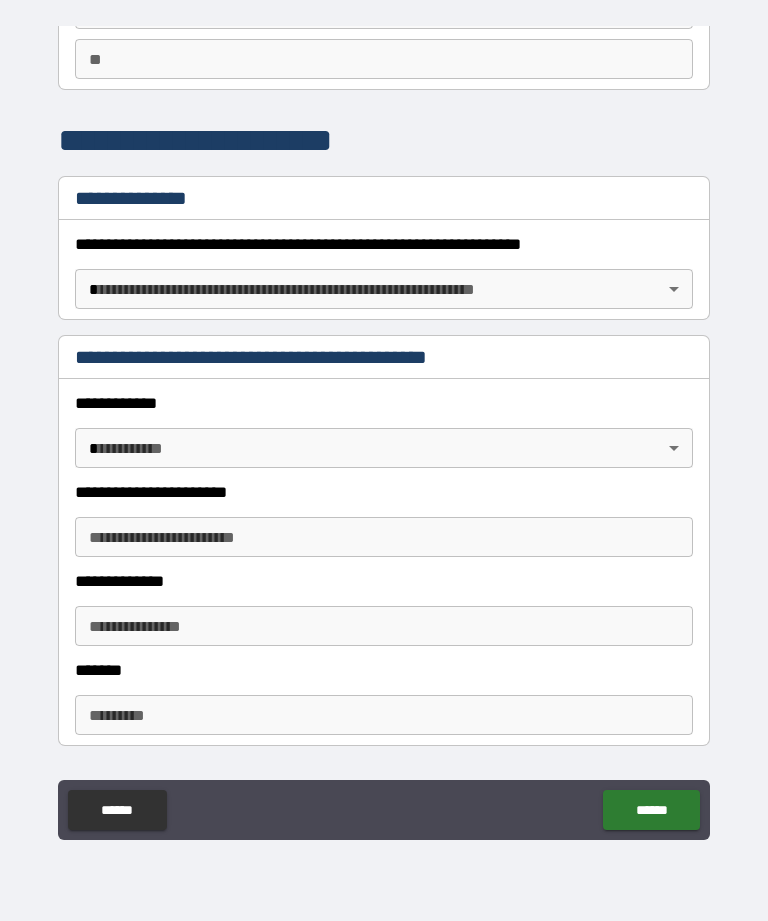 type on "**********" 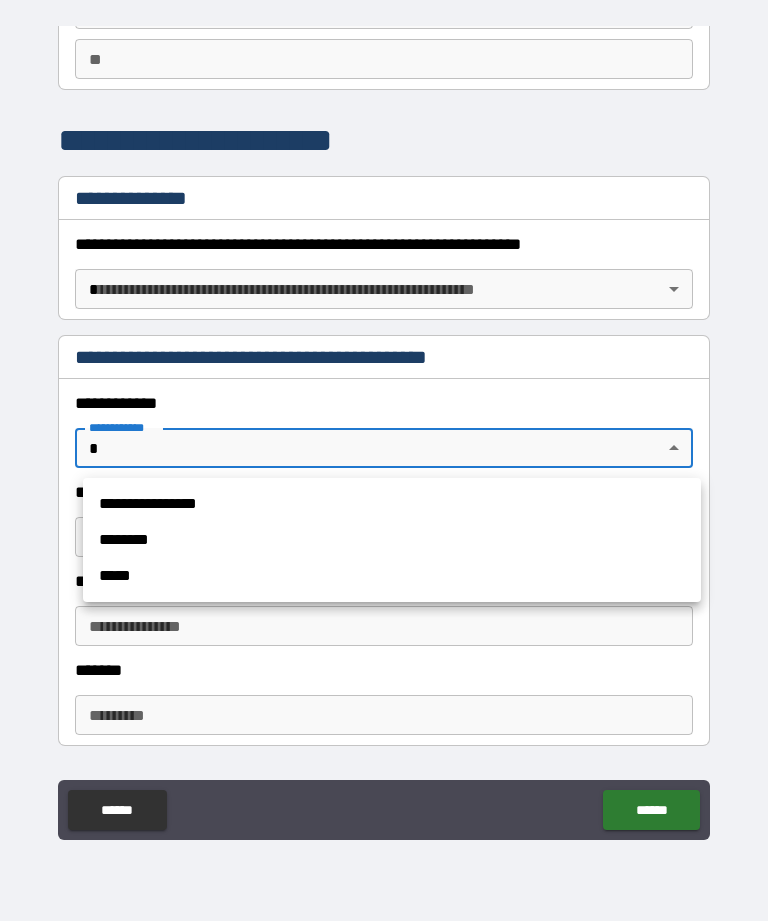 click on "*****" at bounding box center (392, 576) 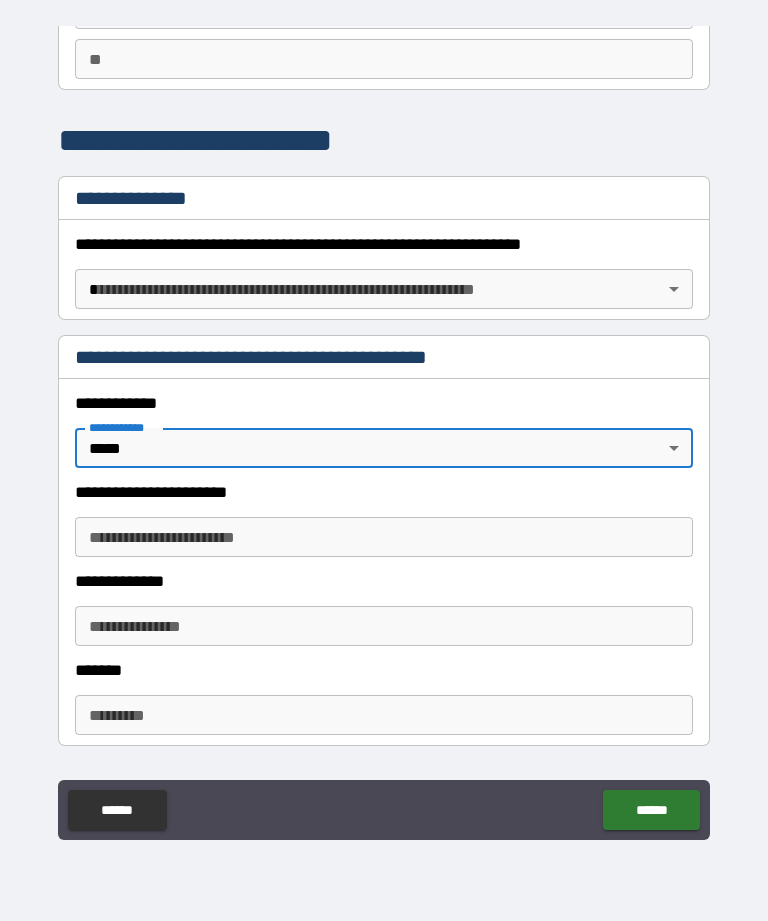 click on "**********" at bounding box center [384, 537] 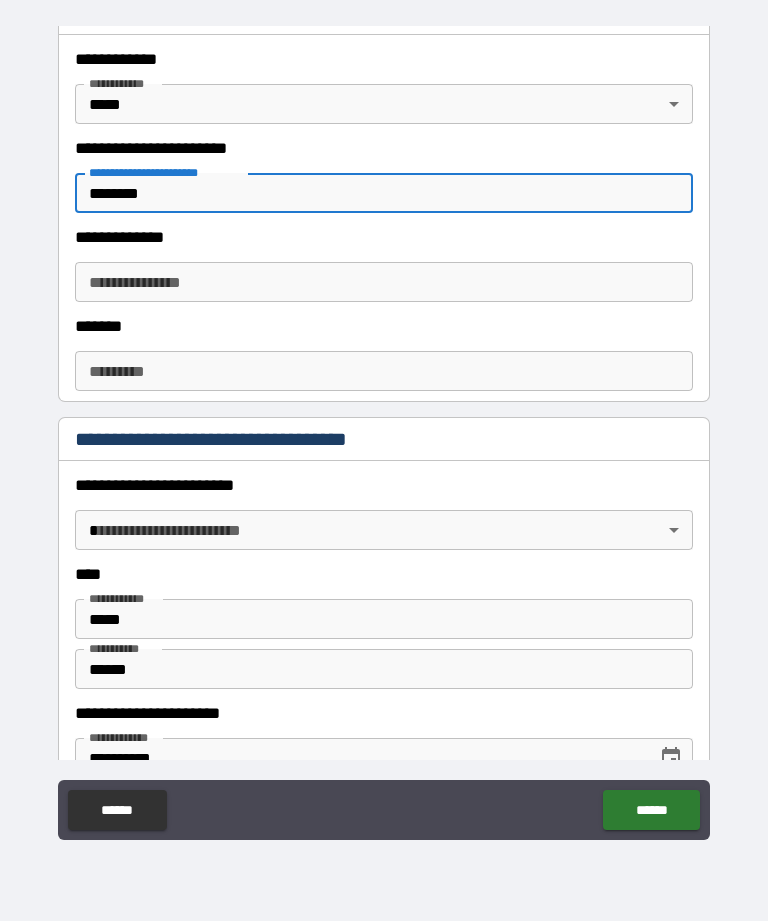 scroll, scrollTop: 523, scrollLeft: 0, axis: vertical 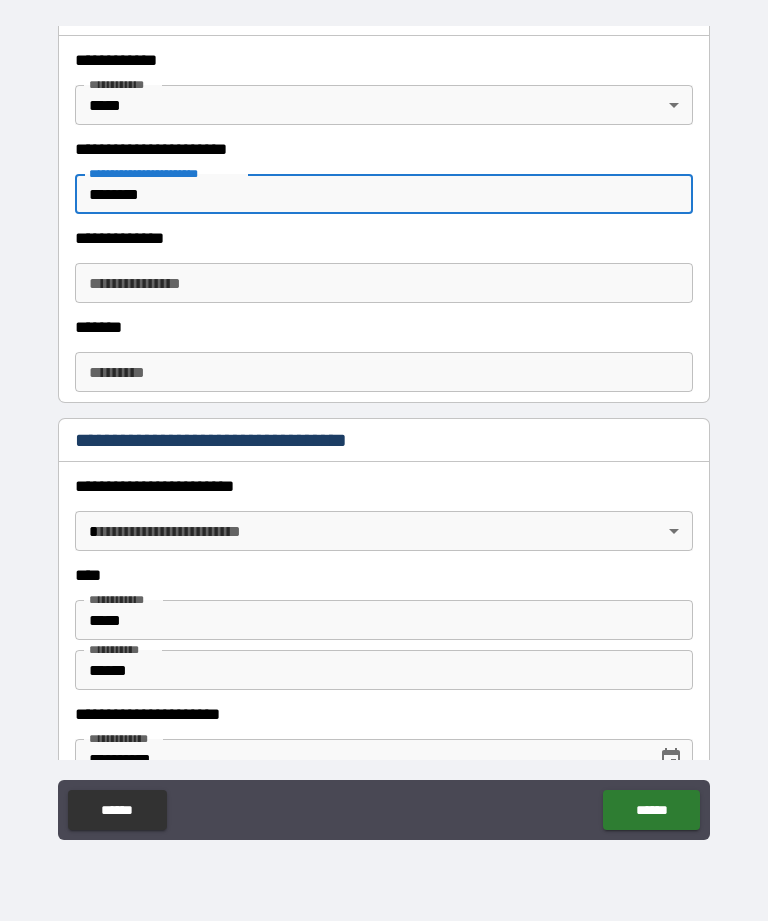 type on "********" 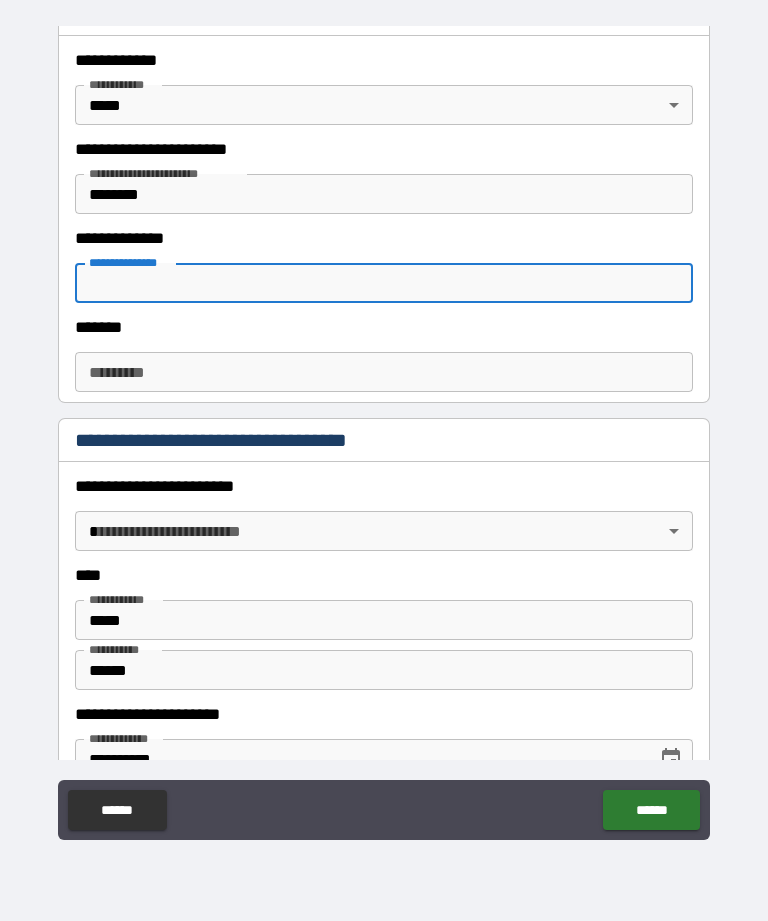 click on "*******   * *******   *" at bounding box center (384, 372) 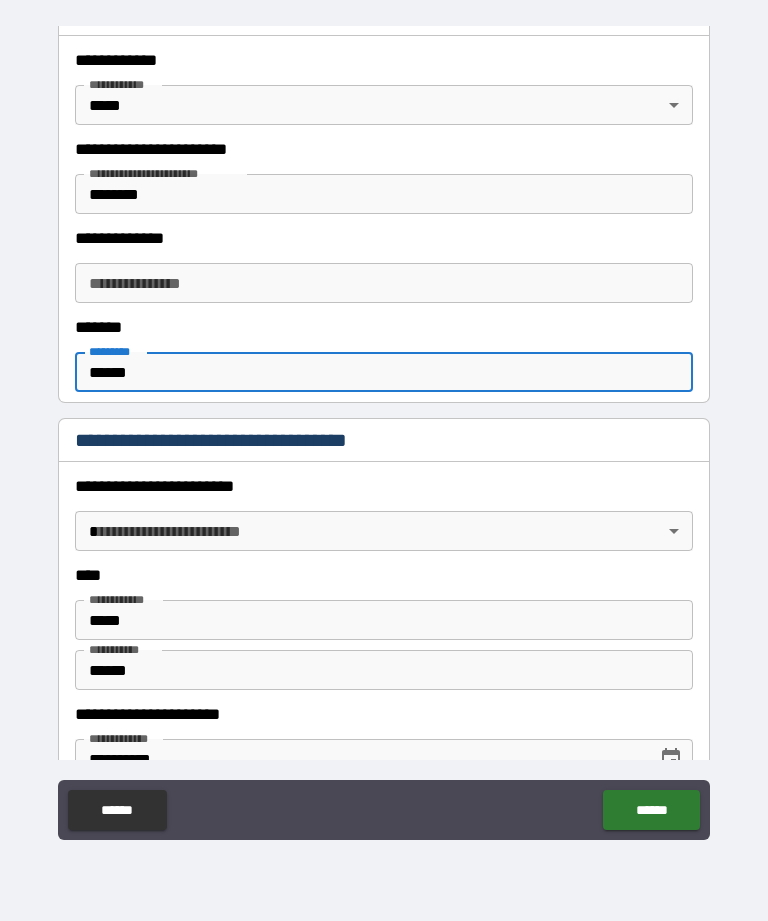 type on "******" 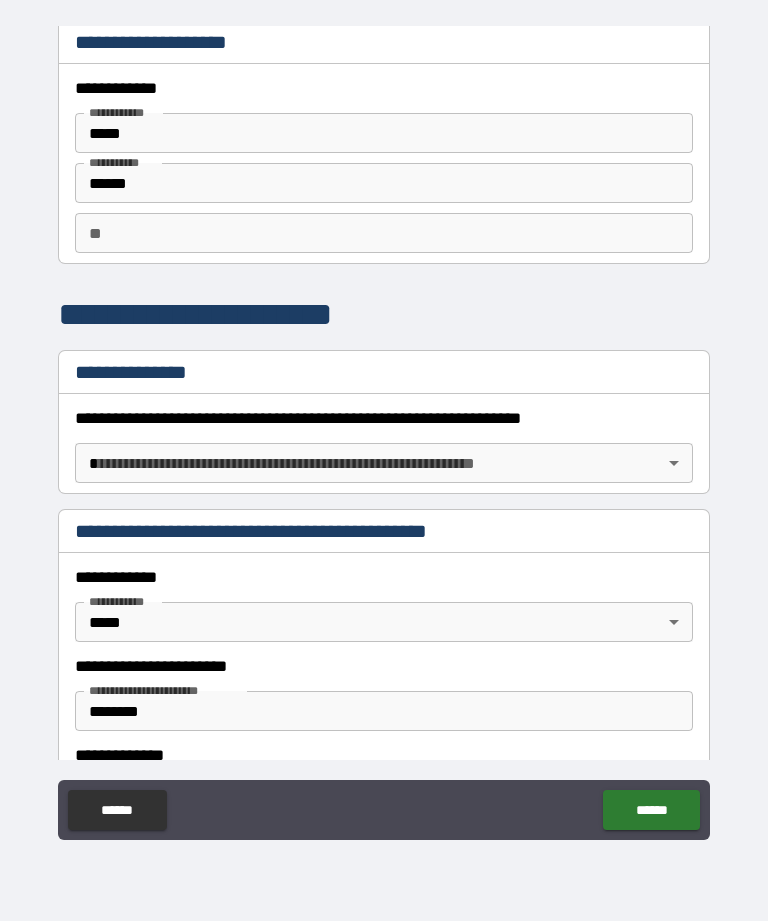 scroll, scrollTop: 7, scrollLeft: 0, axis: vertical 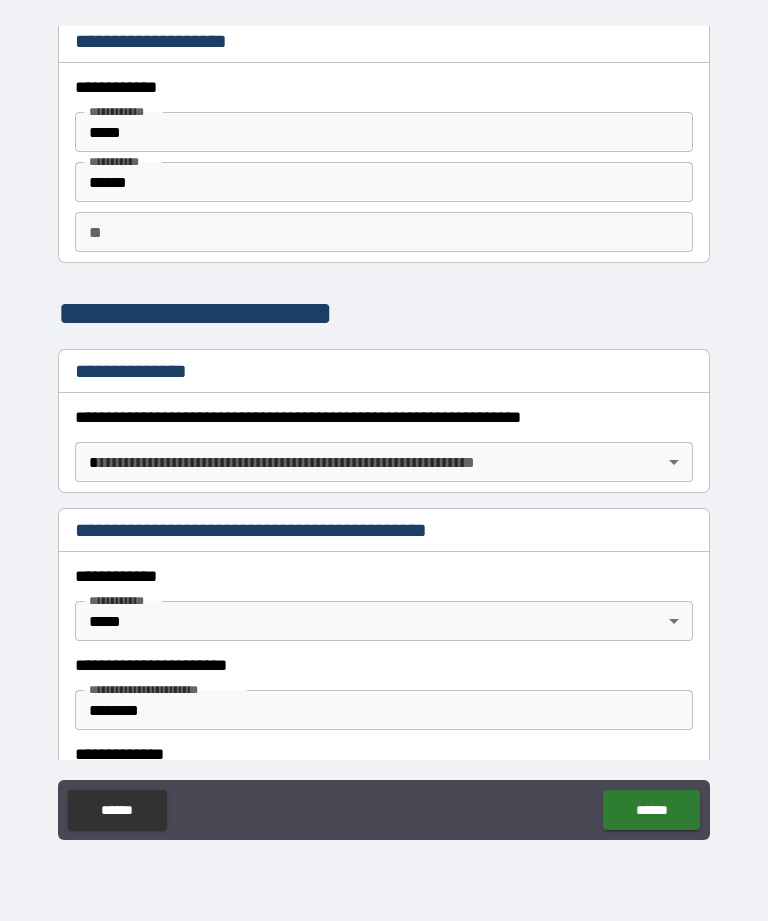 type on "*********" 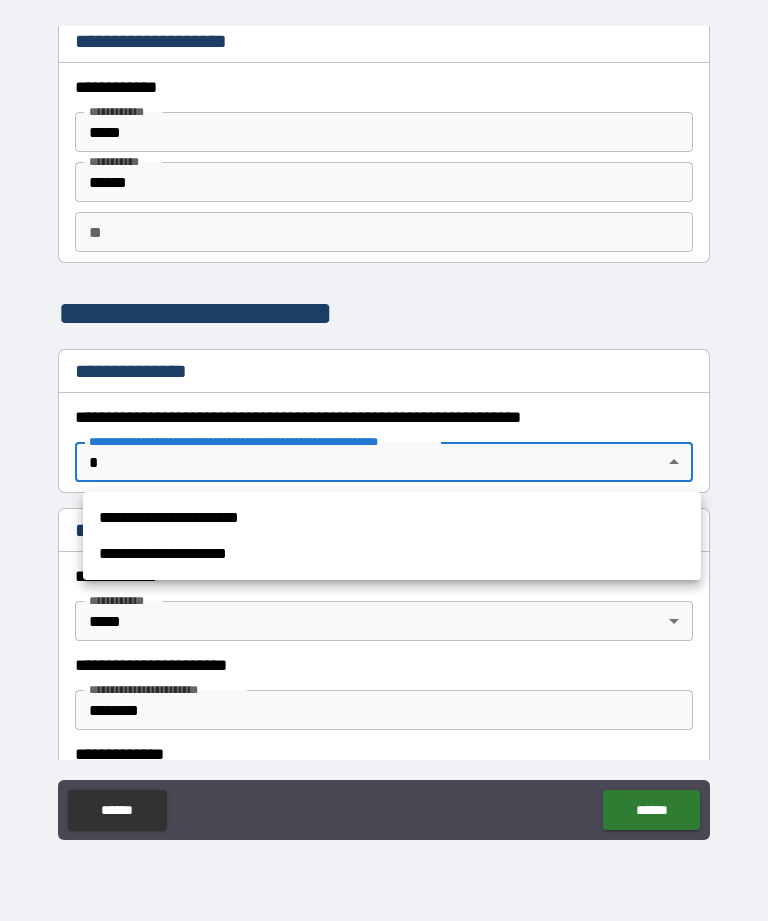 click on "**********" at bounding box center (392, 518) 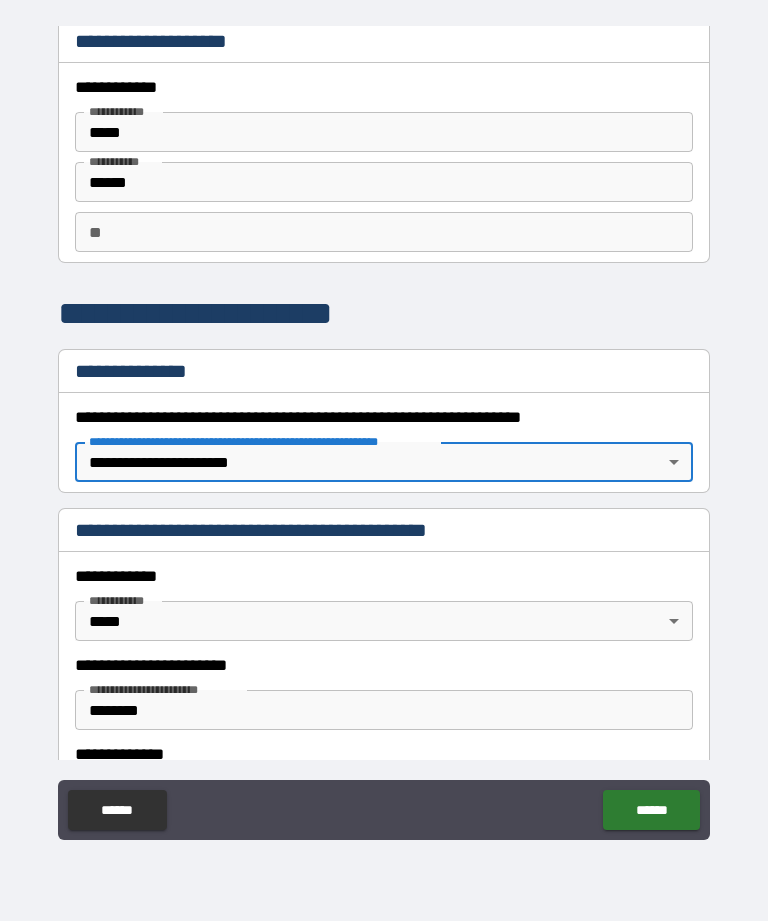 type on "*" 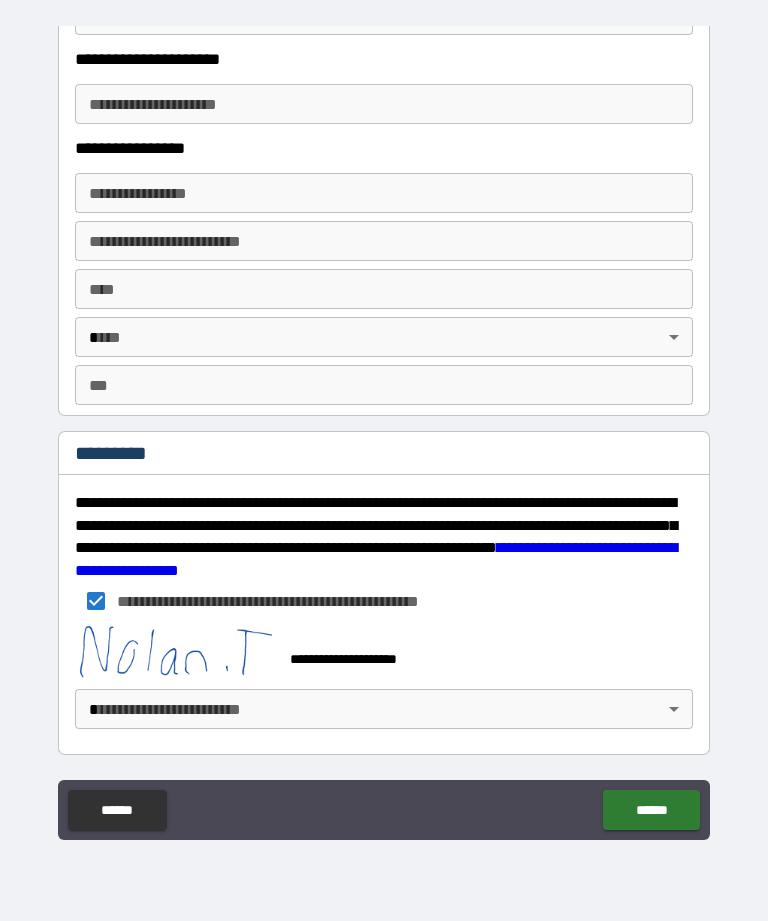 scroll, scrollTop: 3619, scrollLeft: 0, axis: vertical 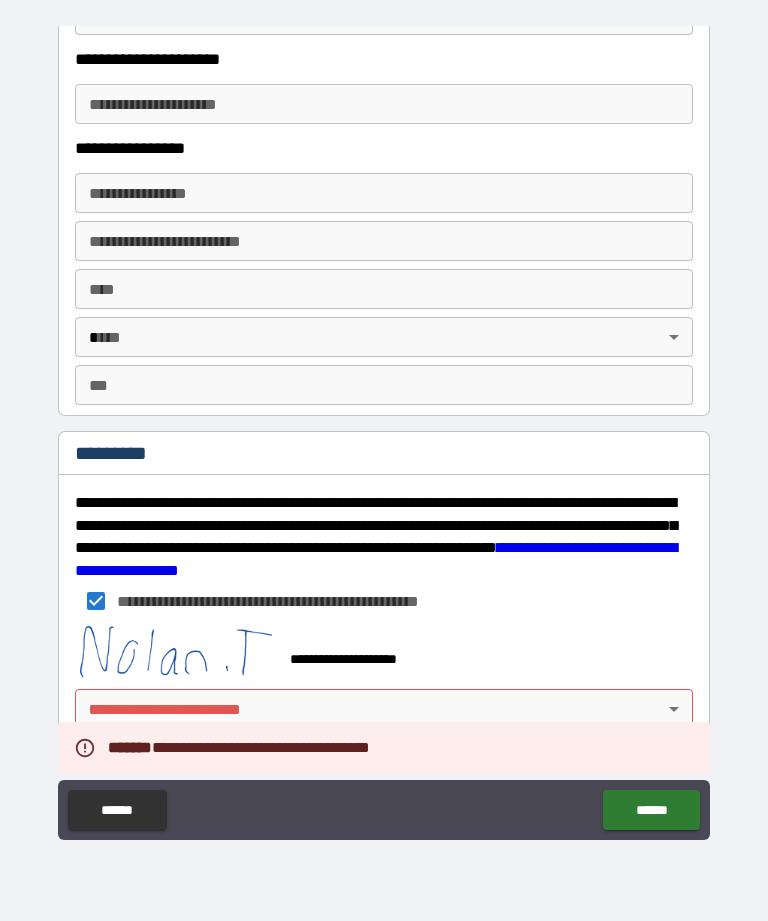 click on "**********" at bounding box center [384, 428] 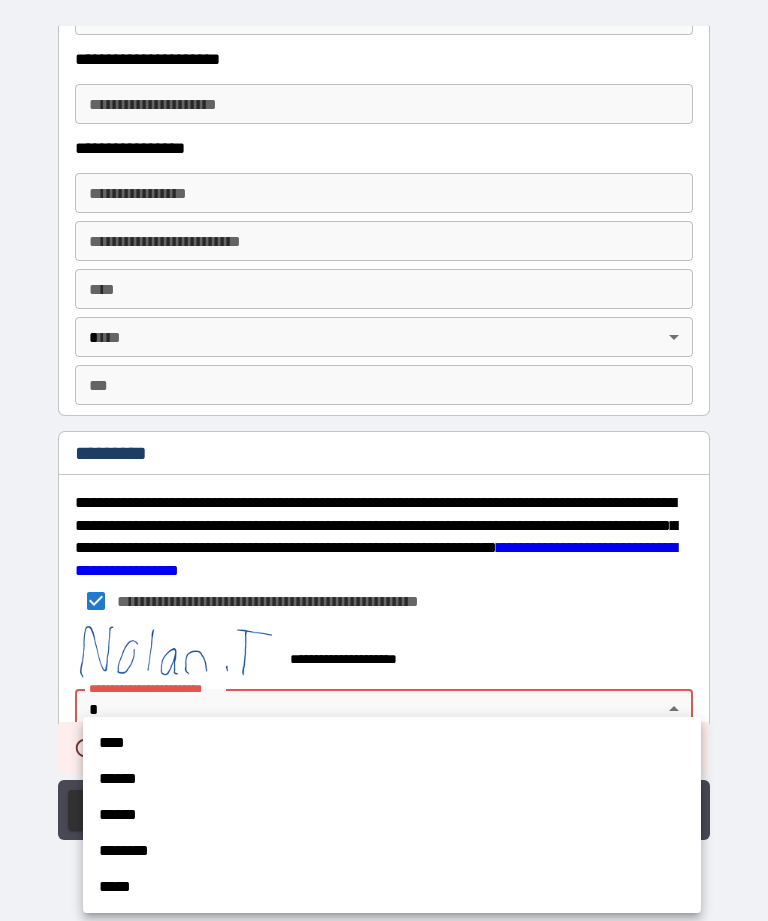 click on "****" at bounding box center (392, 743) 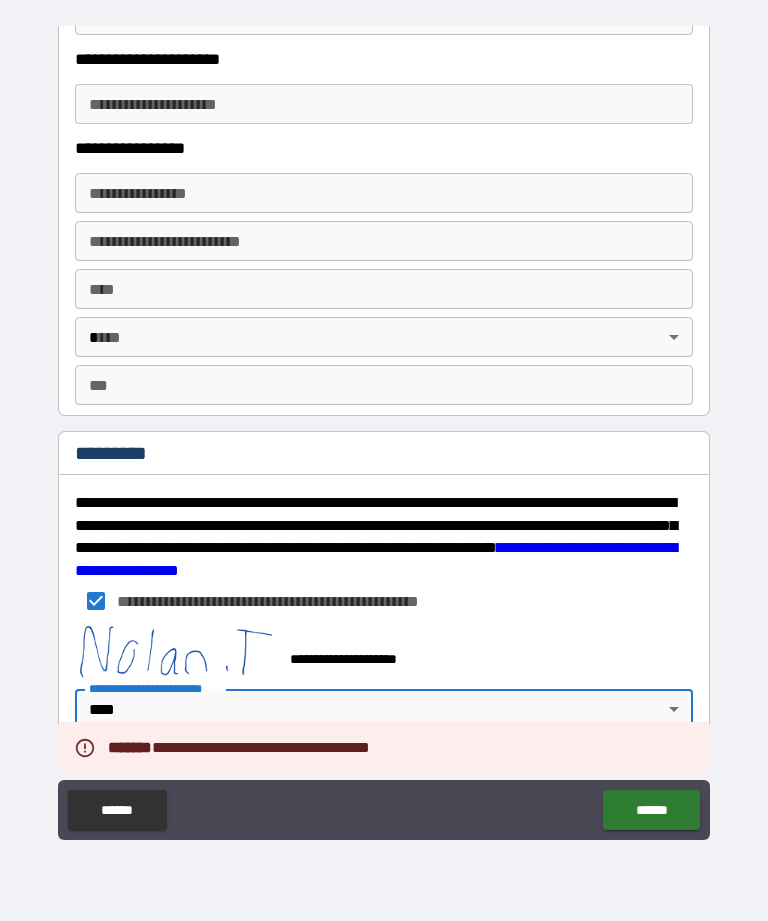 click on "******" at bounding box center (651, 810) 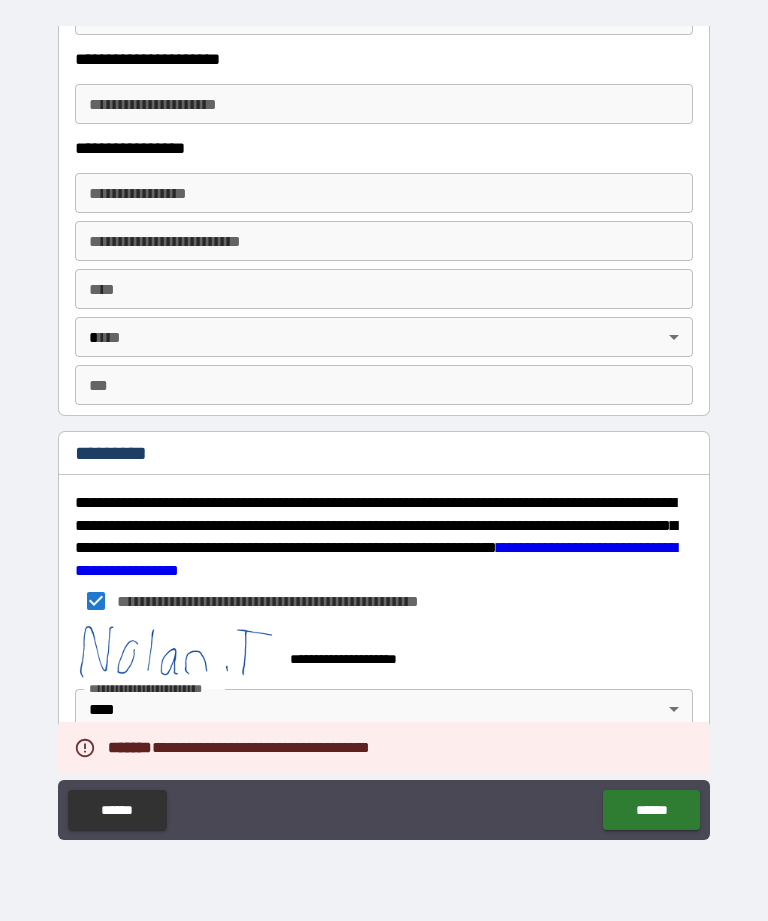 click on "******" at bounding box center [651, 810] 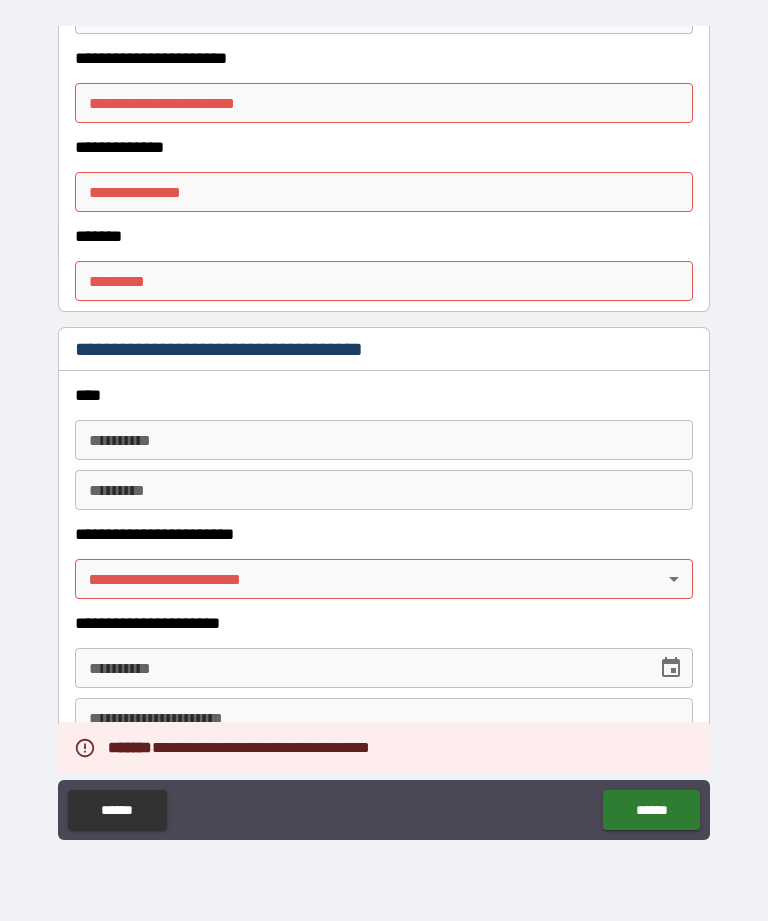 scroll, scrollTop: 2425, scrollLeft: 0, axis: vertical 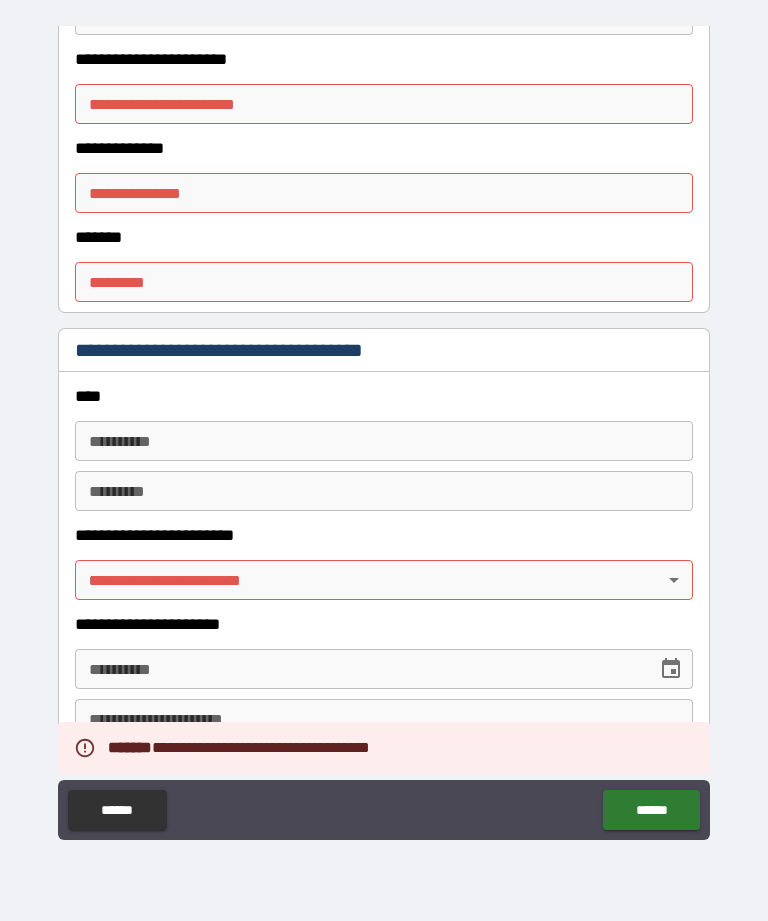 click on "**********" at bounding box center (384, 428) 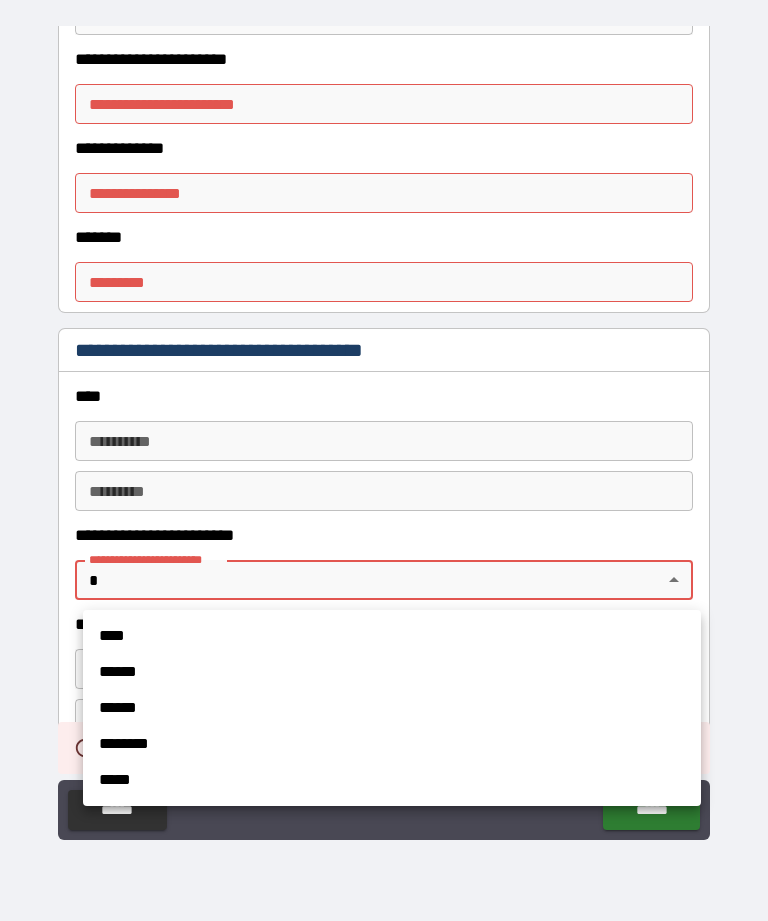 click at bounding box center (384, 460) 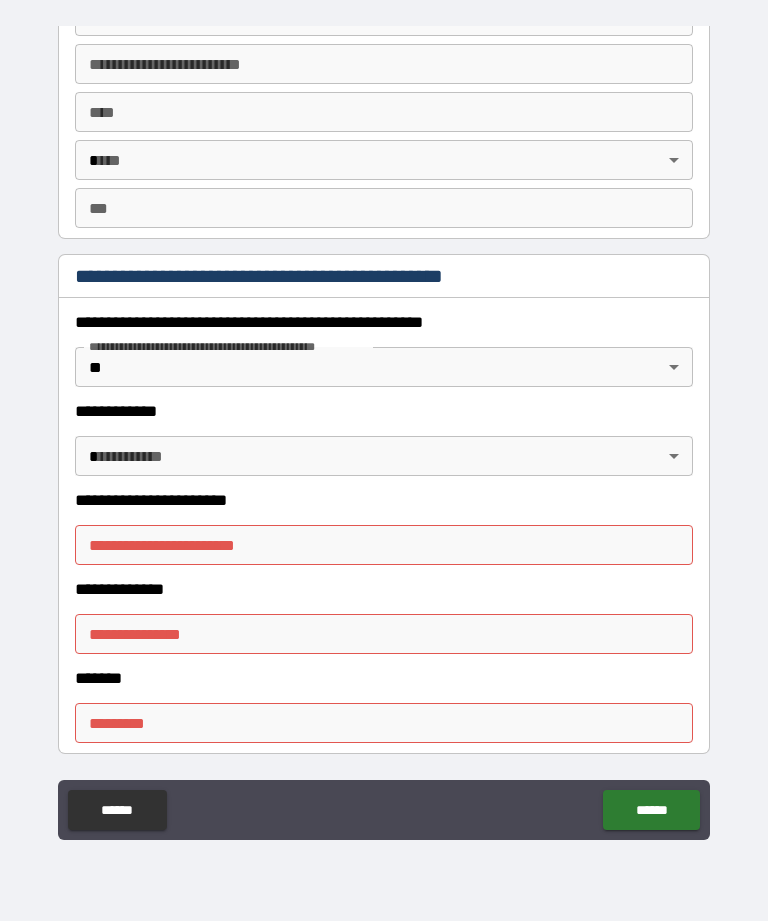 scroll, scrollTop: 1990, scrollLeft: 0, axis: vertical 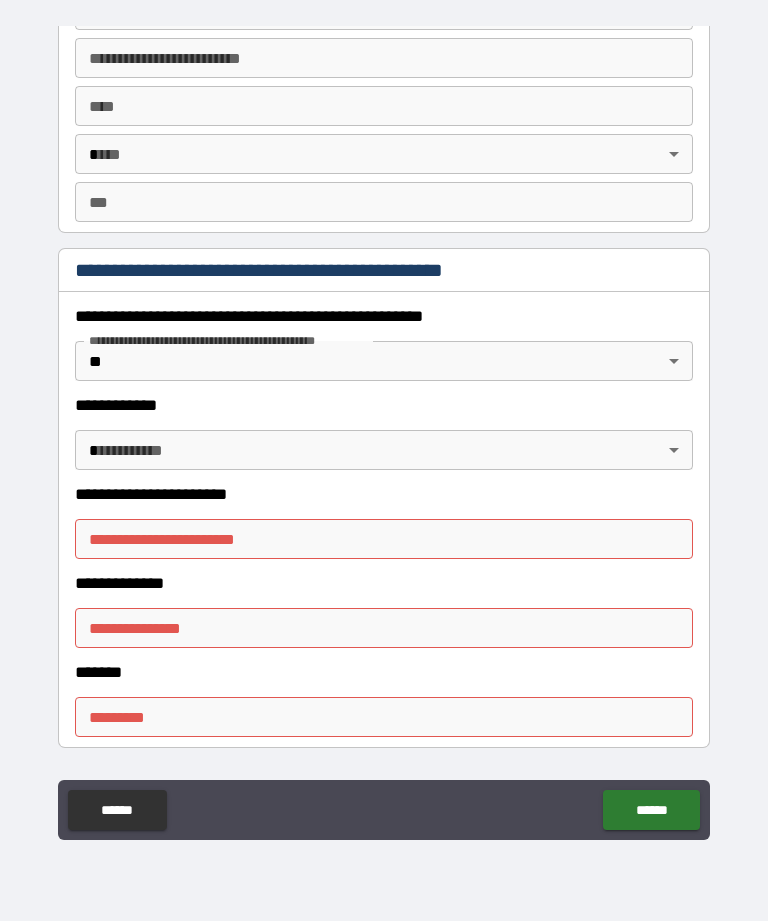 click on "**********" at bounding box center [384, 428] 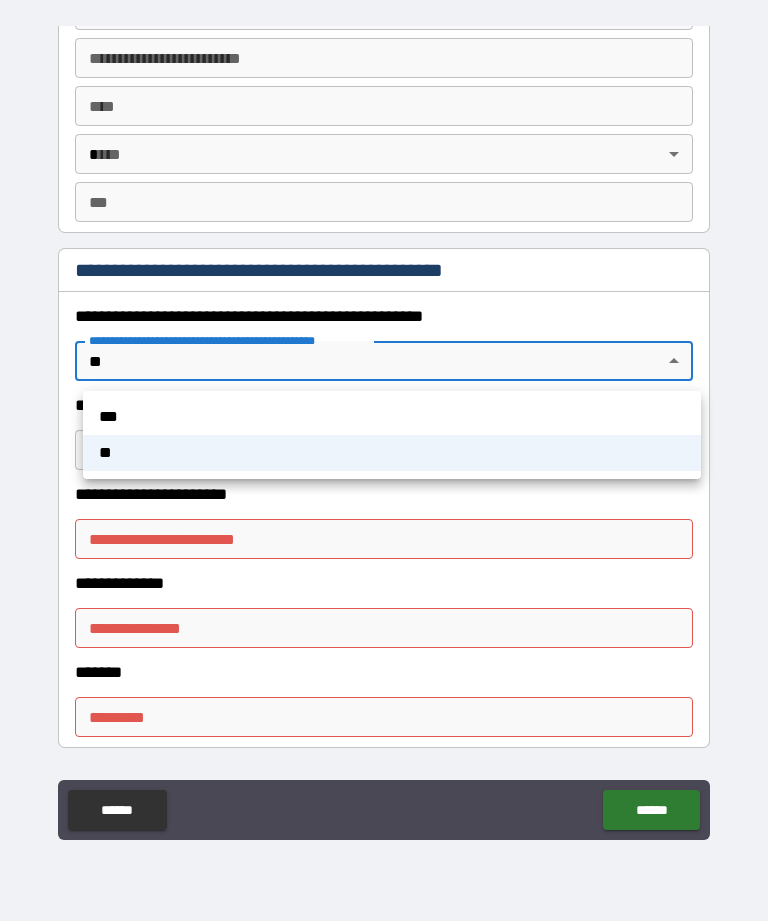 click at bounding box center (384, 460) 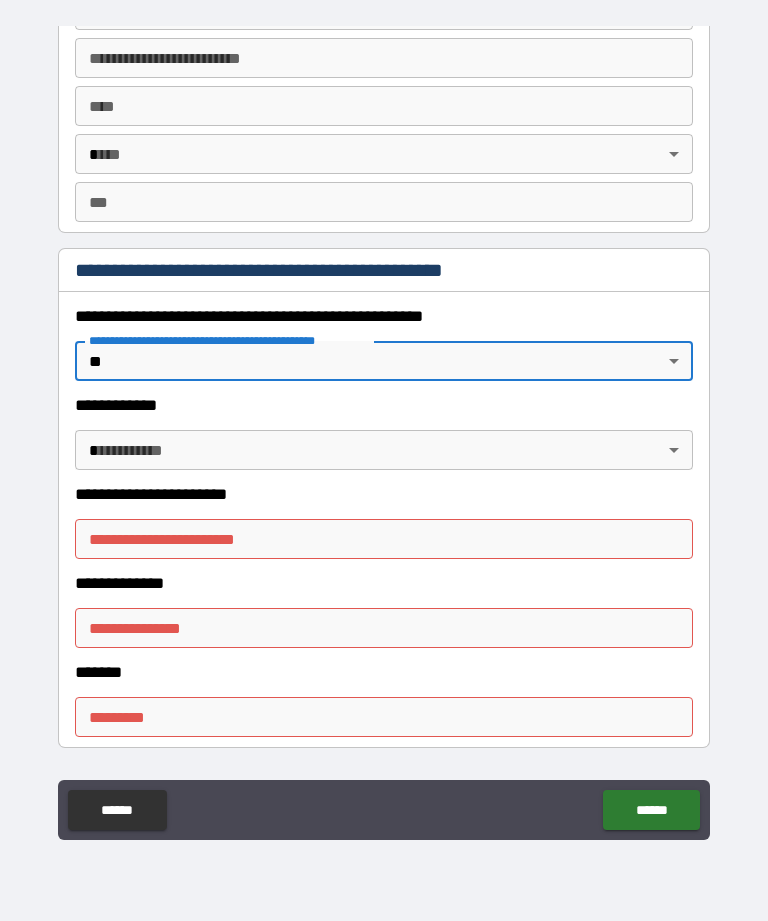 click on "**********" at bounding box center [384, 428] 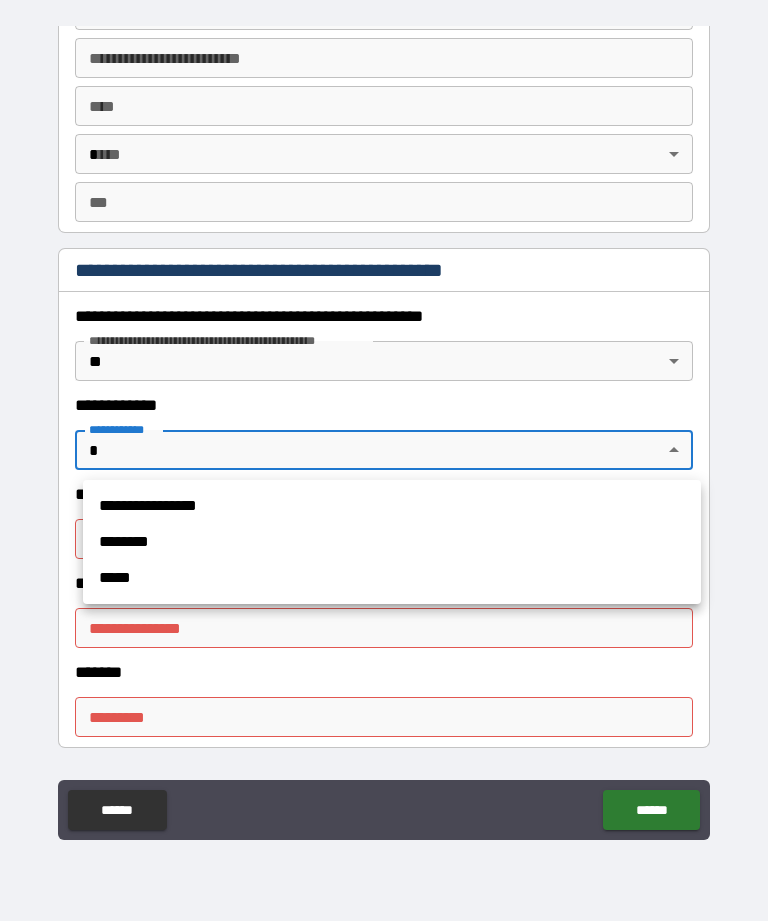 click at bounding box center [384, 460] 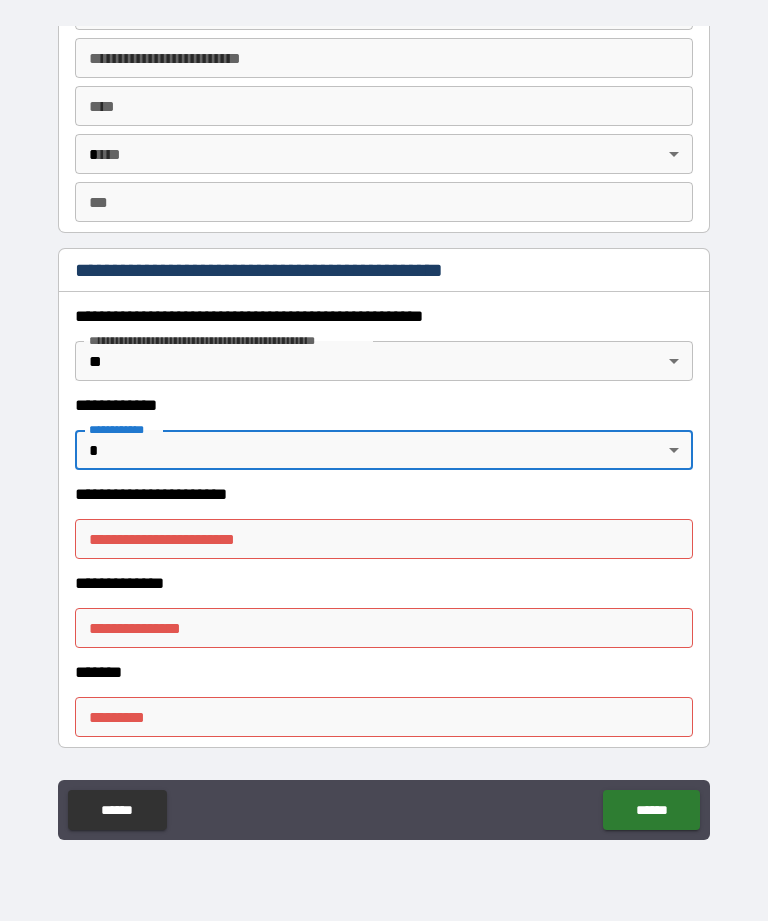 click on "**********" at bounding box center (384, 428) 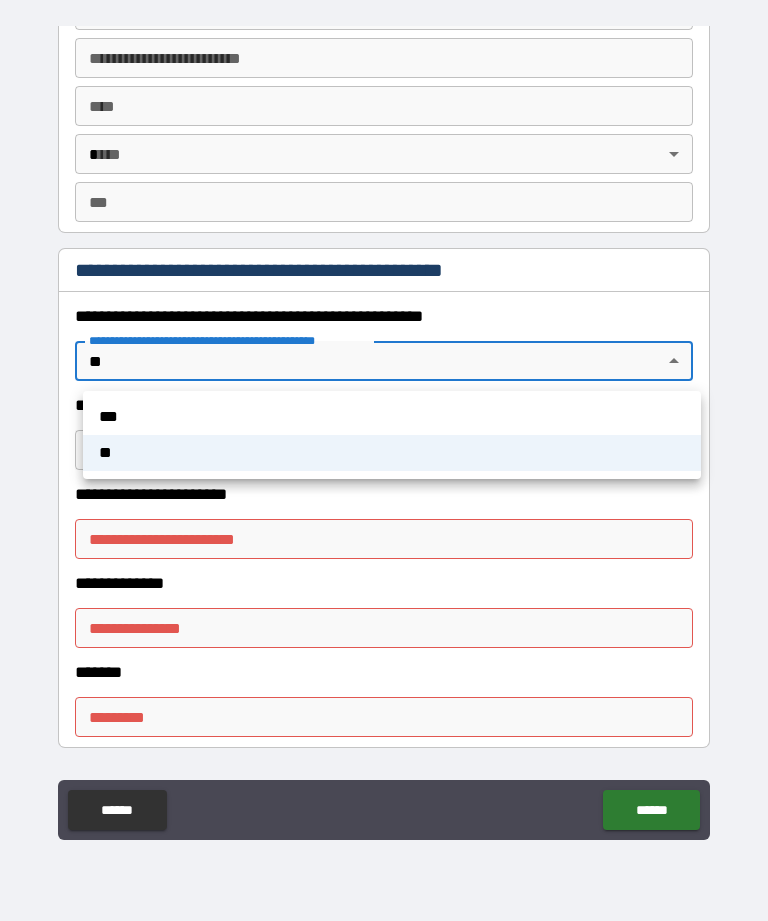 click on "**" at bounding box center (392, 453) 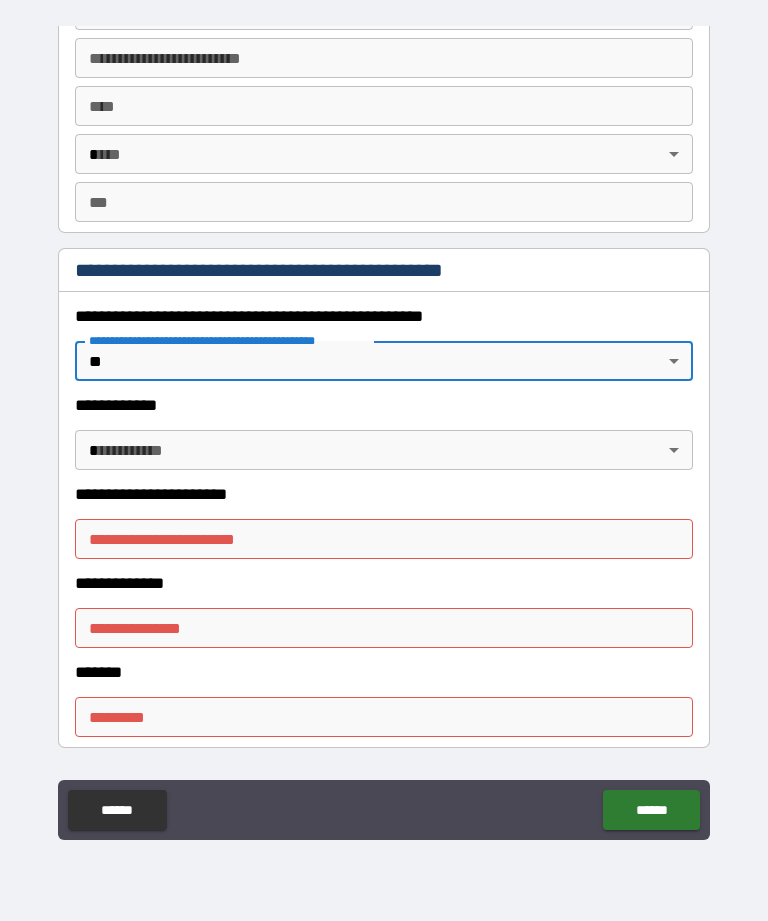click on "**********" at bounding box center (384, 539) 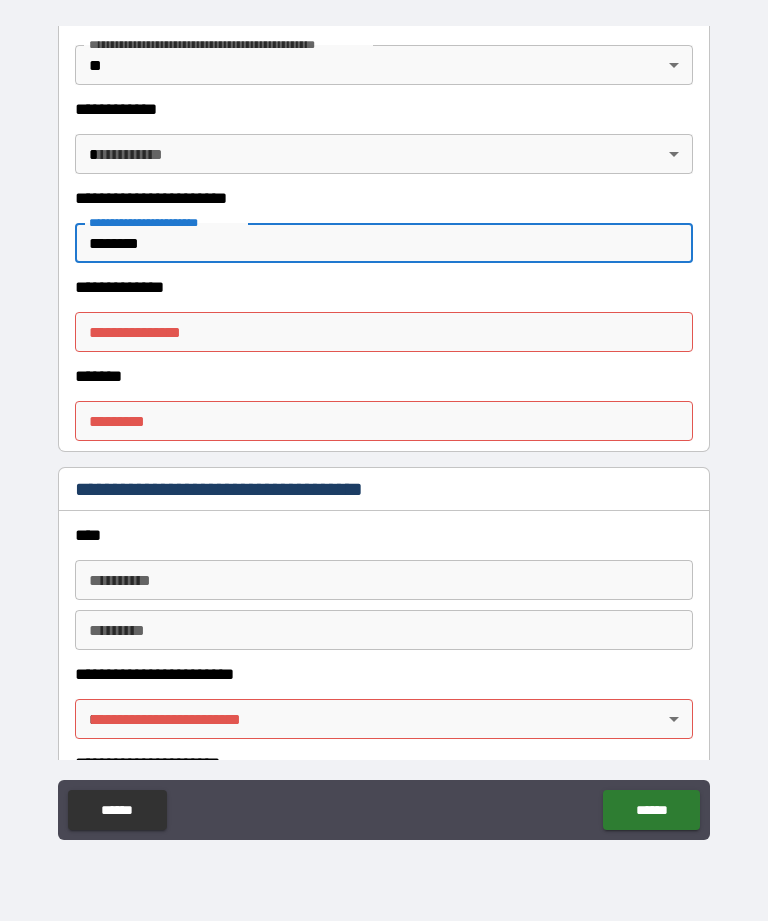 scroll, scrollTop: 2352, scrollLeft: 0, axis: vertical 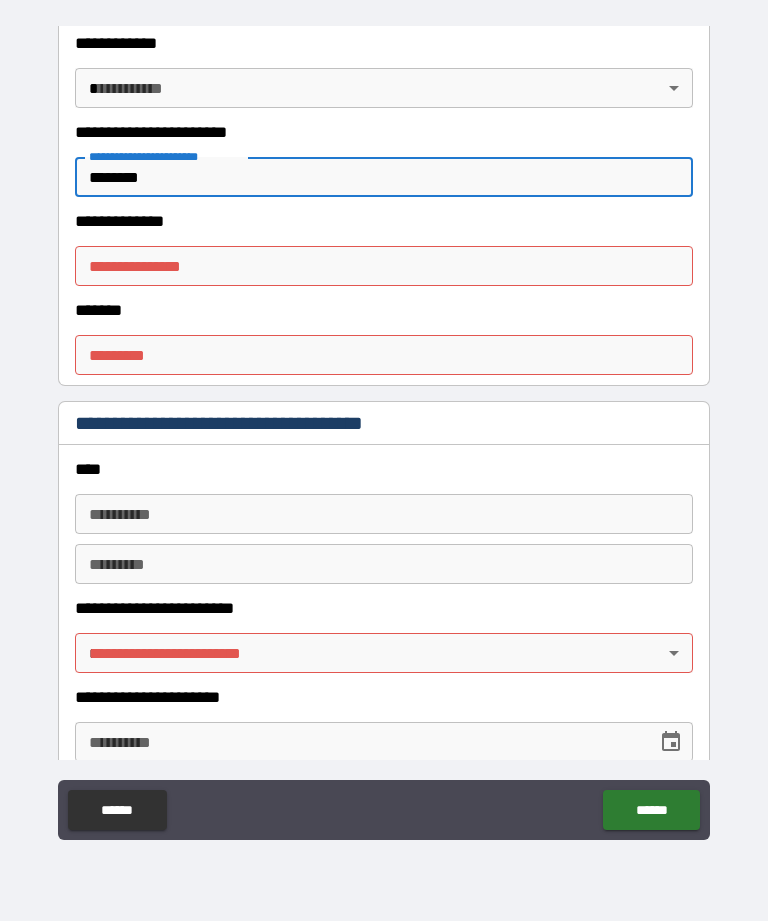 type on "********" 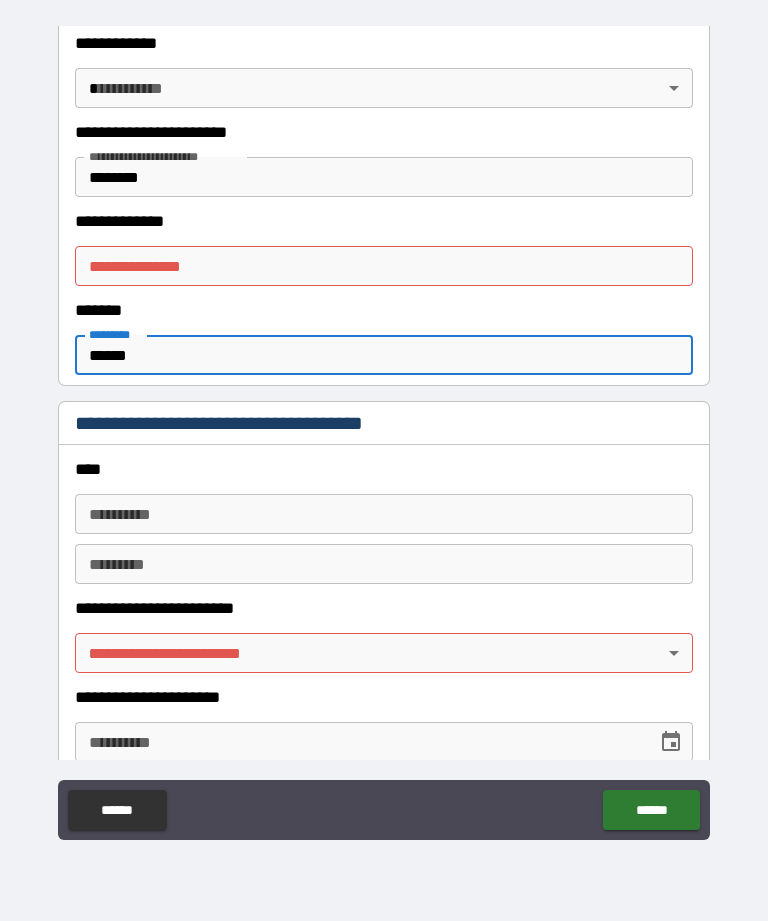 type on "******" 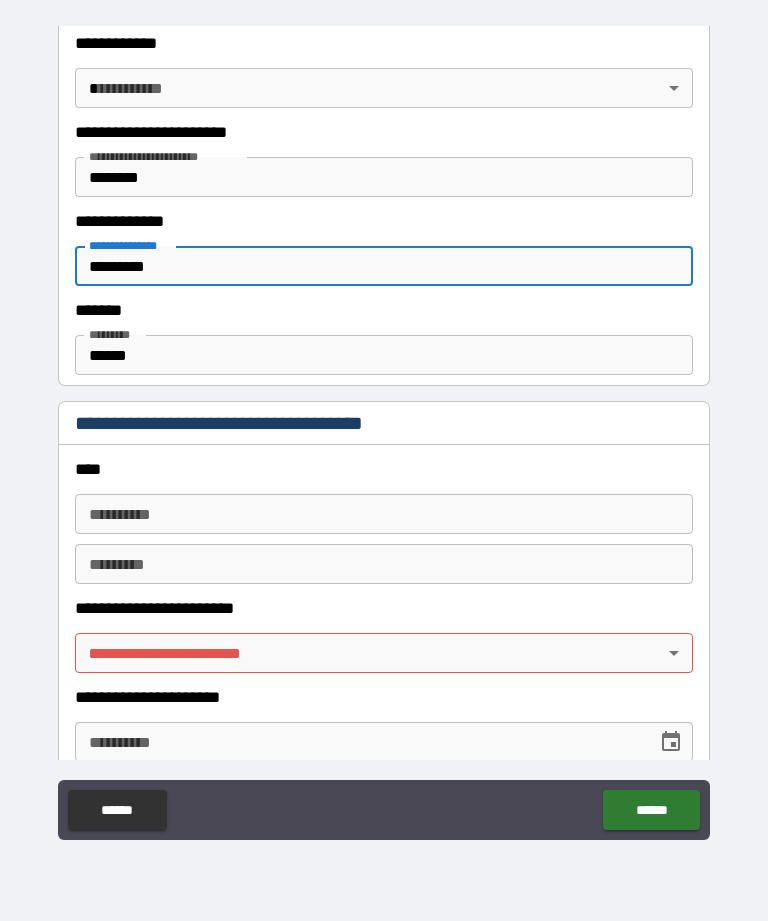 type on "*********" 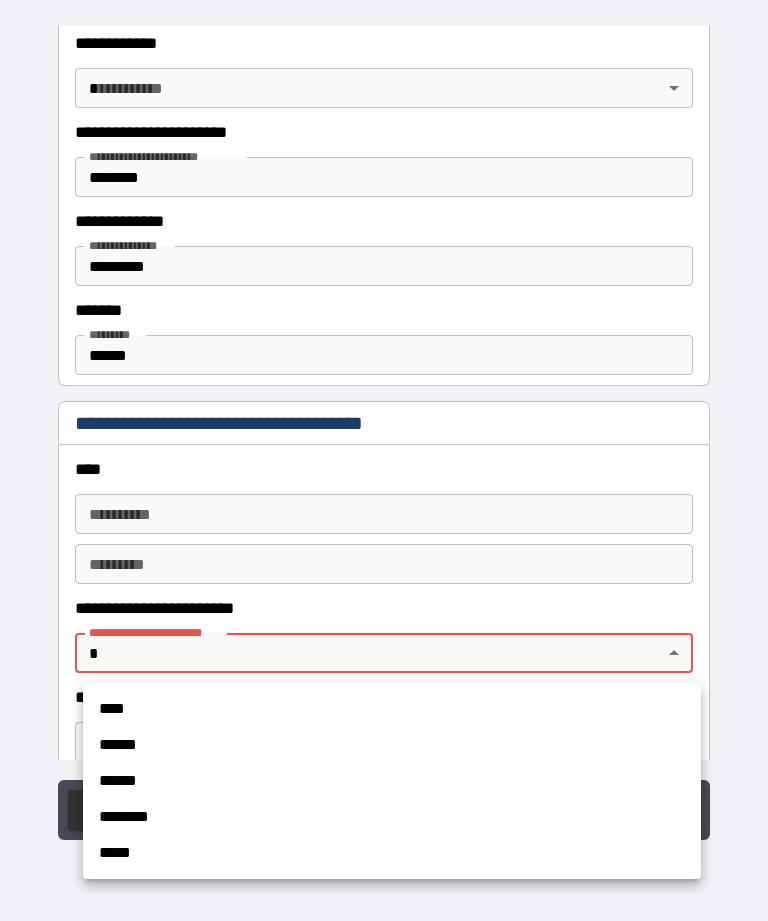 click on "****" at bounding box center [392, 709] 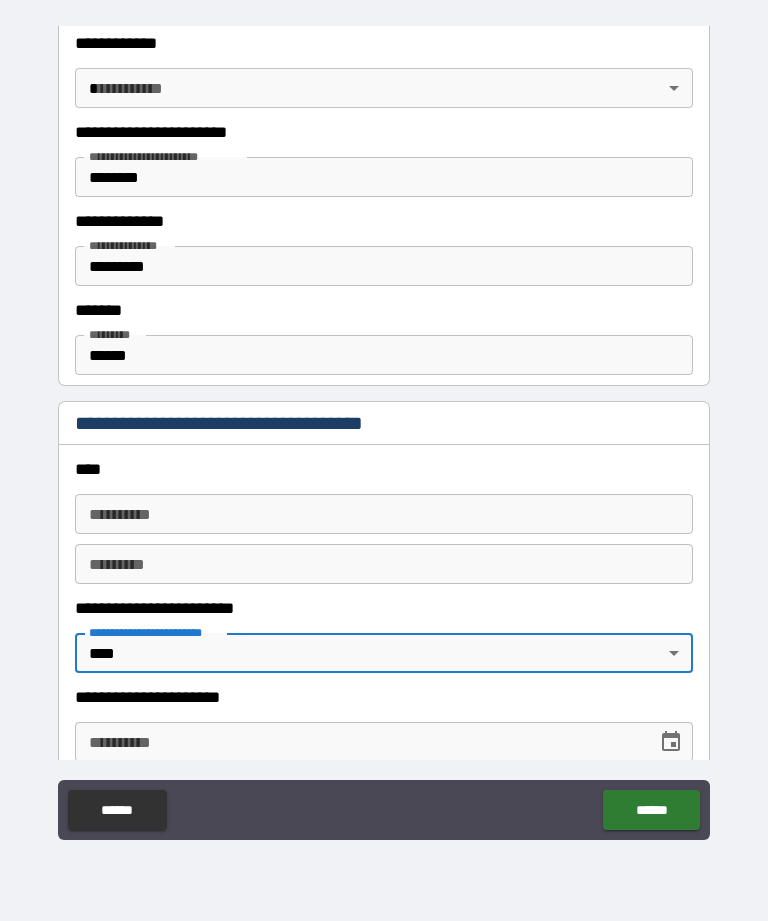 type on "*" 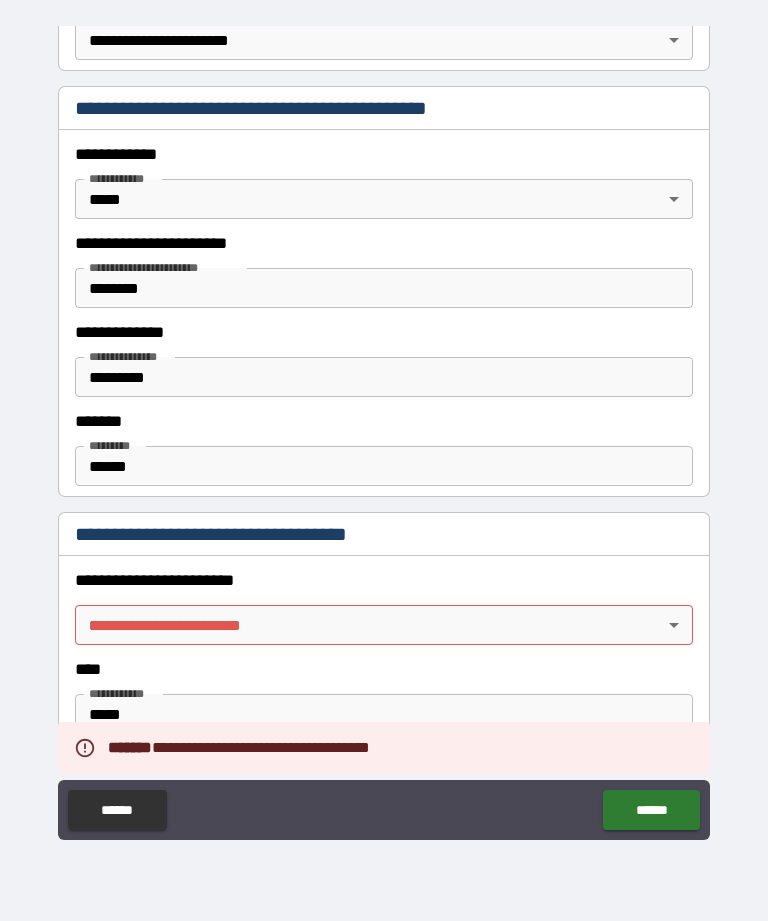 scroll, scrollTop: 426, scrollLeft: 0, axis: vertical 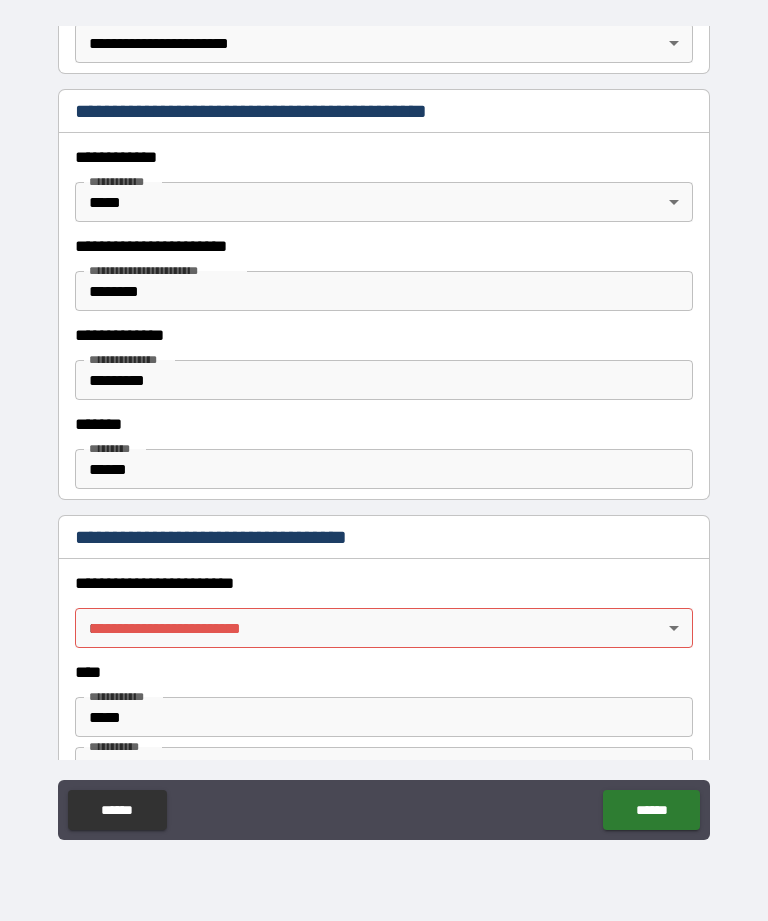 click on "**********" at bounding box center (384, 428) 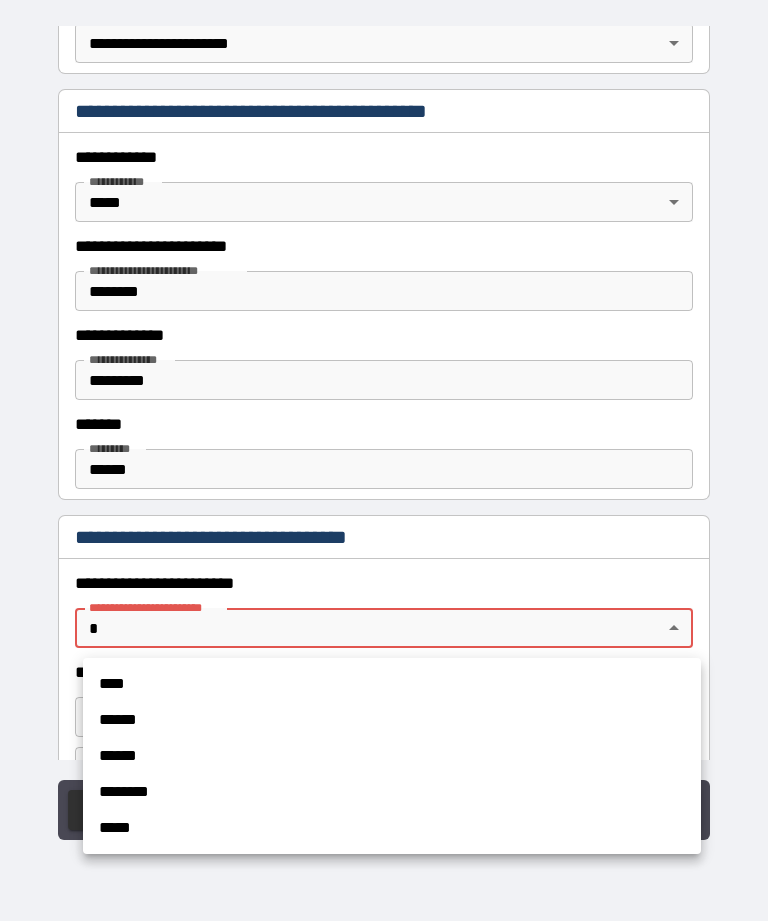 click on "****" at bounding box center (392, 684) 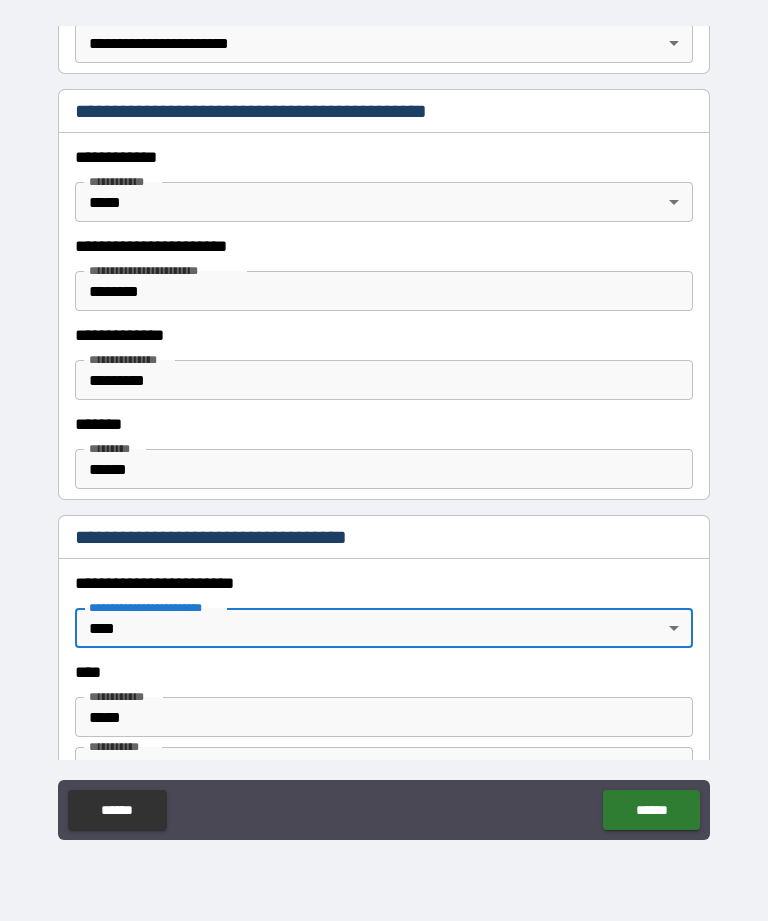 click on "******" at bounding box center [651, 810] 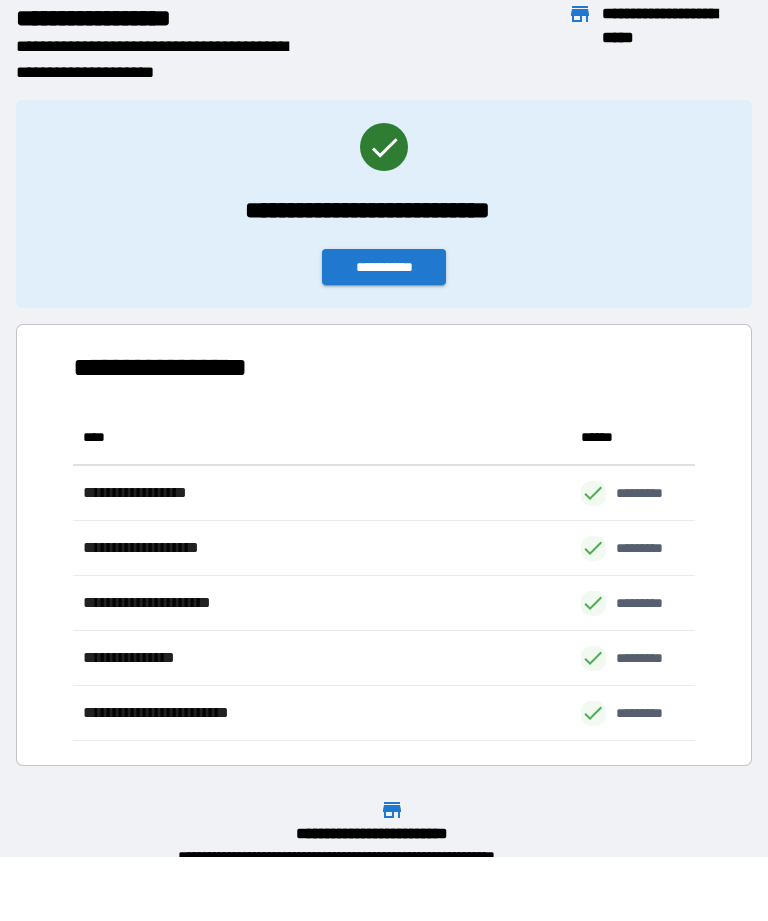scroll, scrollTop: 331, scrollLeft: 622, axis: both 